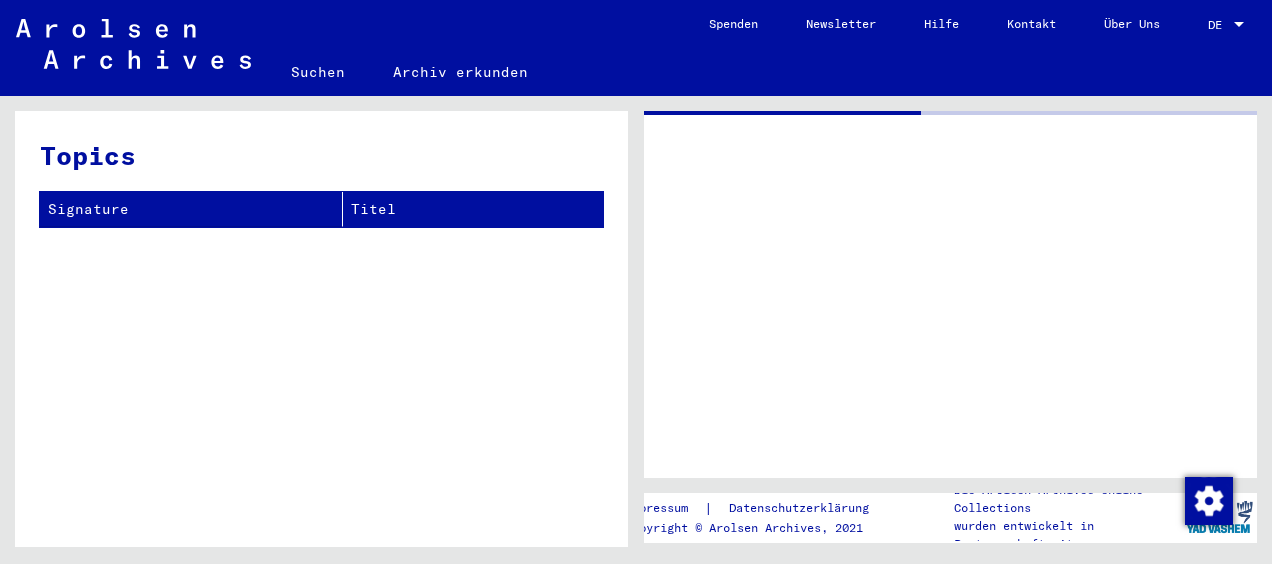 scroll, scrollTop: 0, scrollLeft: 0, axis: both 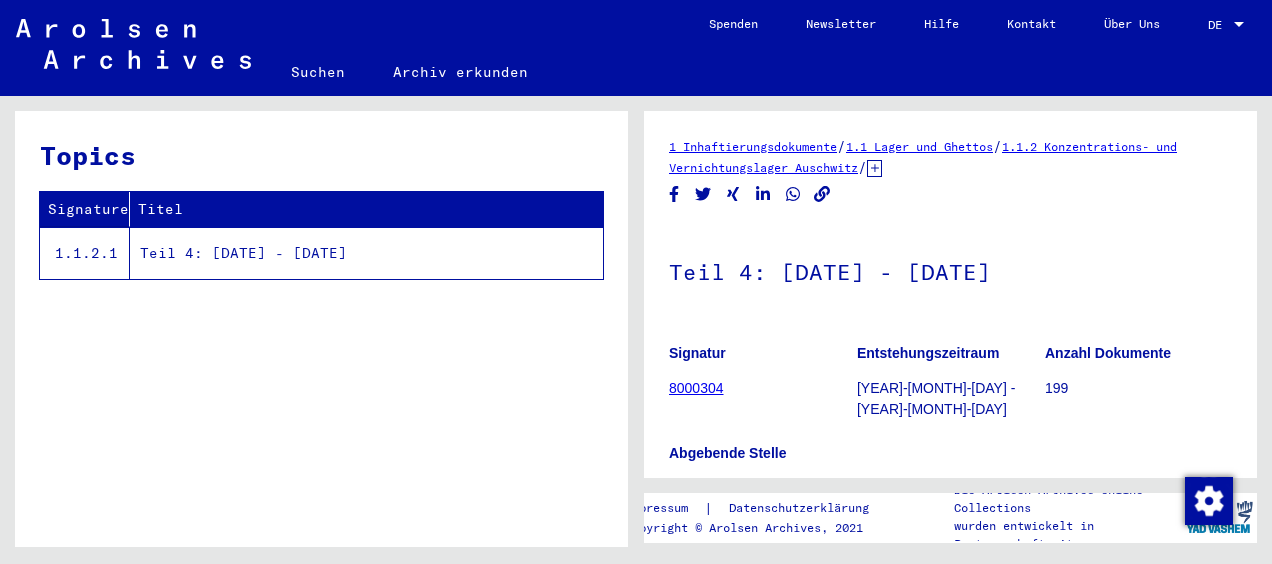 click on "8000304" 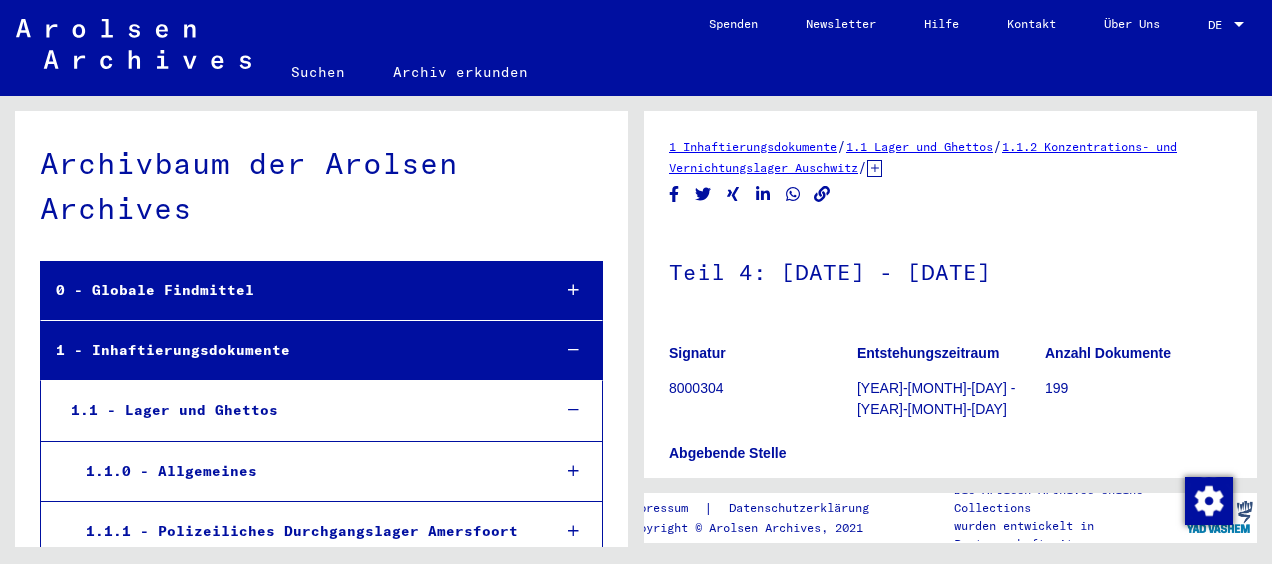 scroll, scrollTop: 1033, scrollLeft: 0, axis: vertical 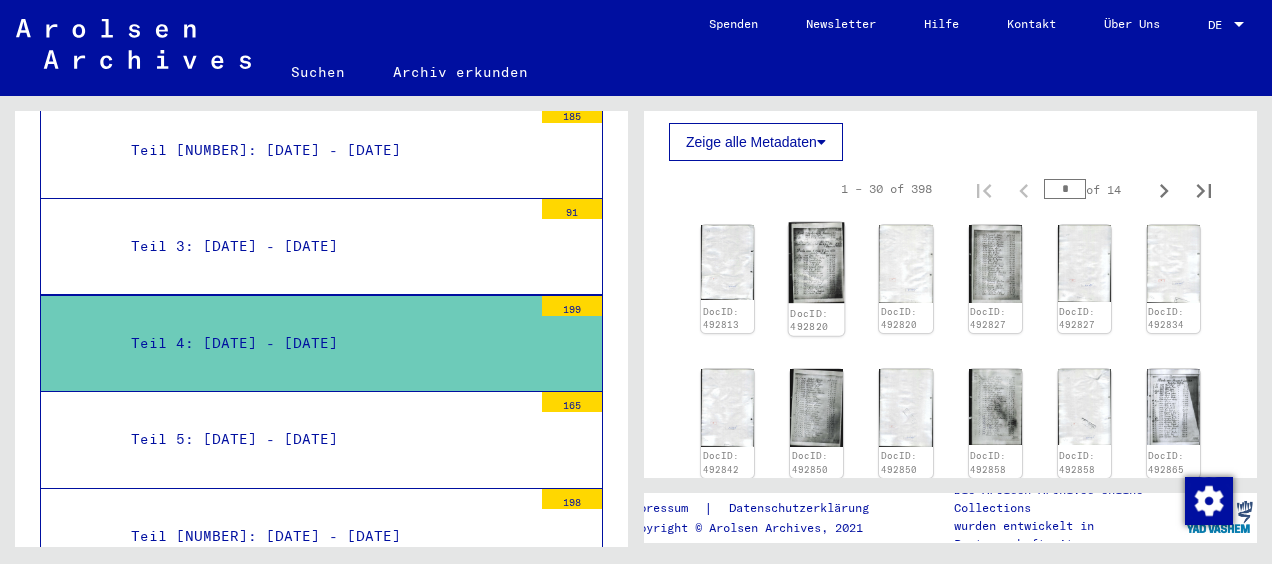 click 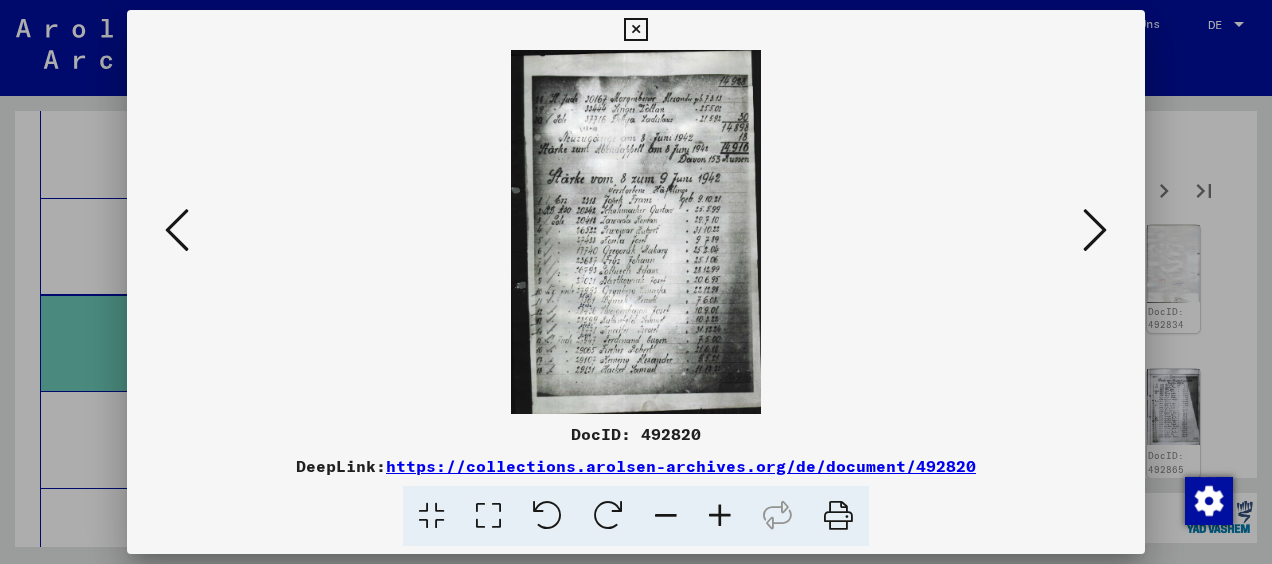 click at bounding box center (1095, 231) 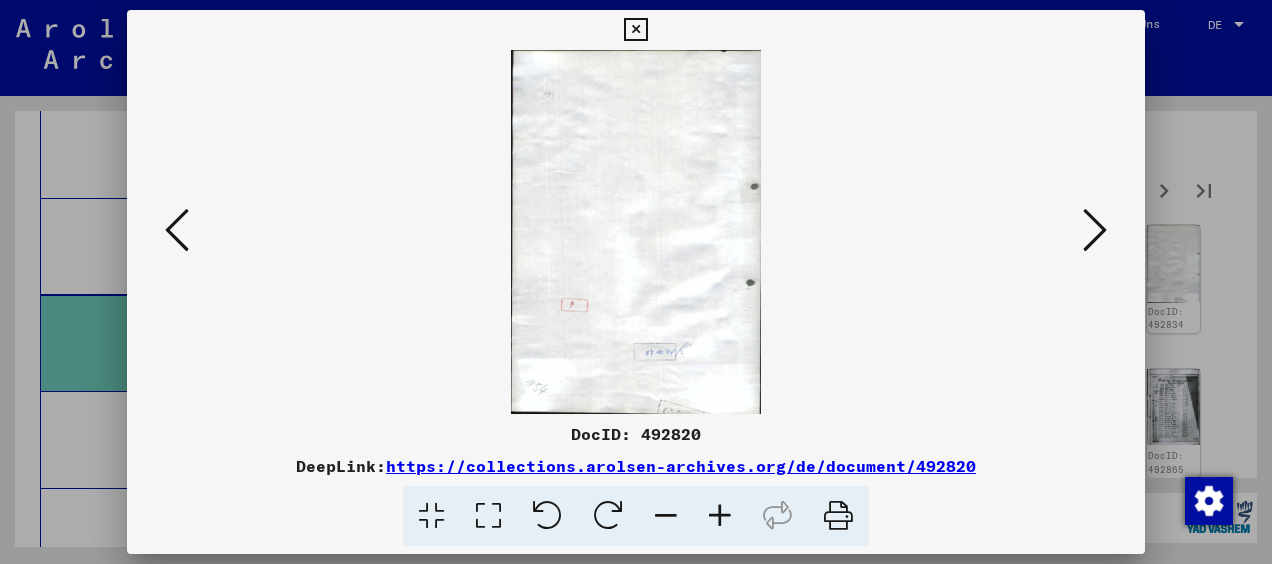 click at bounding box center (1095, 230) 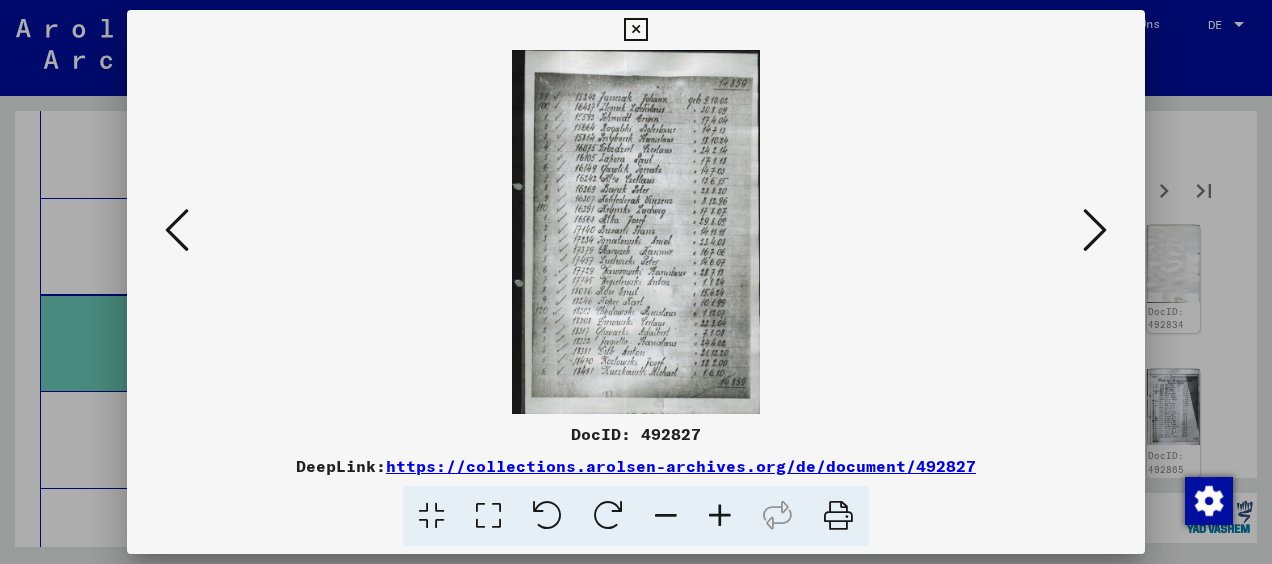 click at bounding box center (1095, 230) 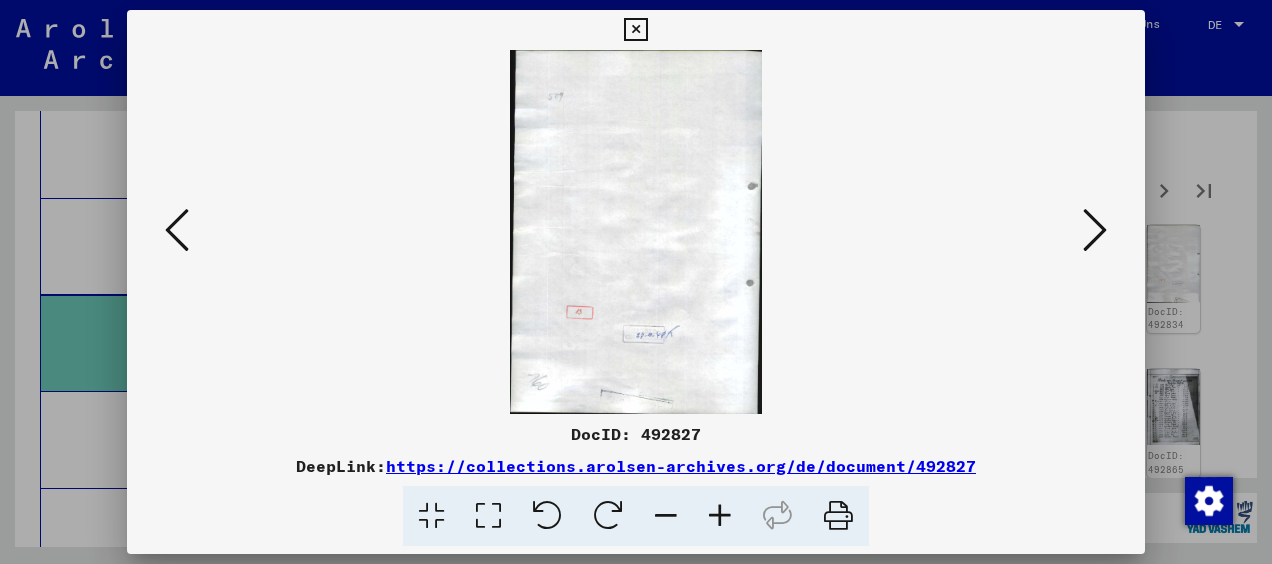 click at bounding box center [1095, 230] 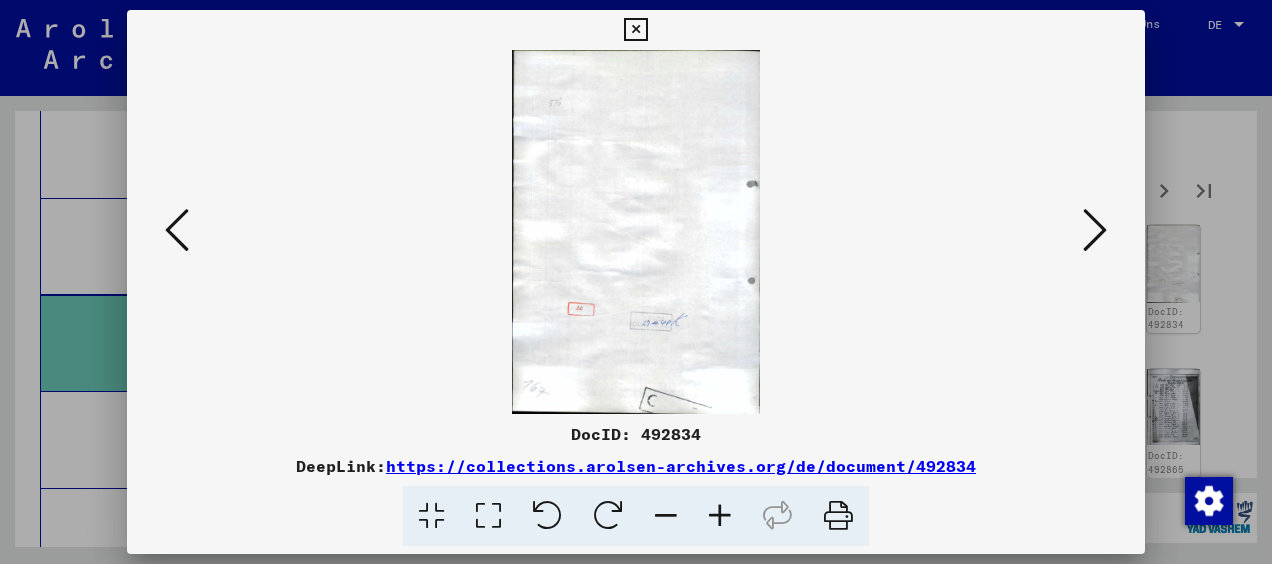 click at bounding box center [1095, 230] 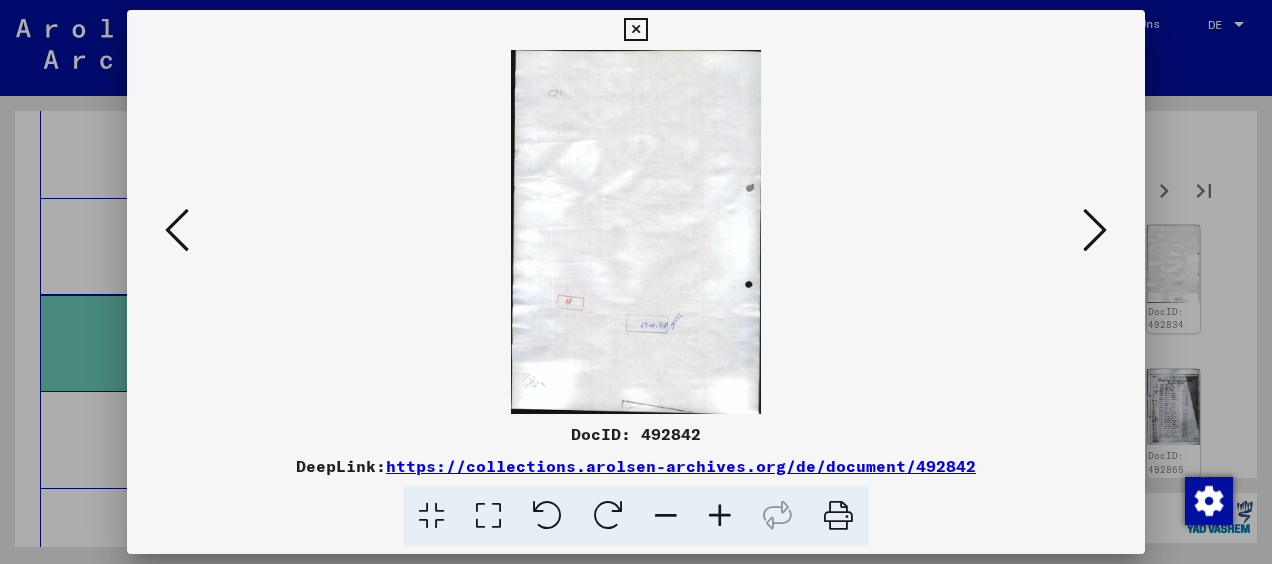 click at bounding box center [1095, 230] 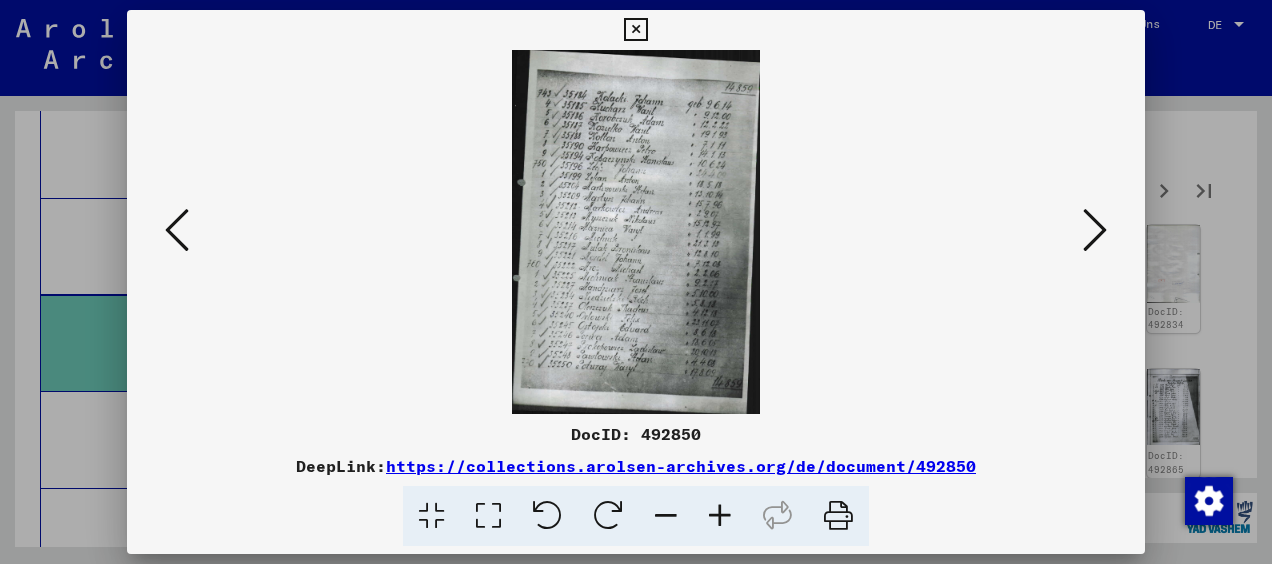 click at bounding box center [1095, 230] 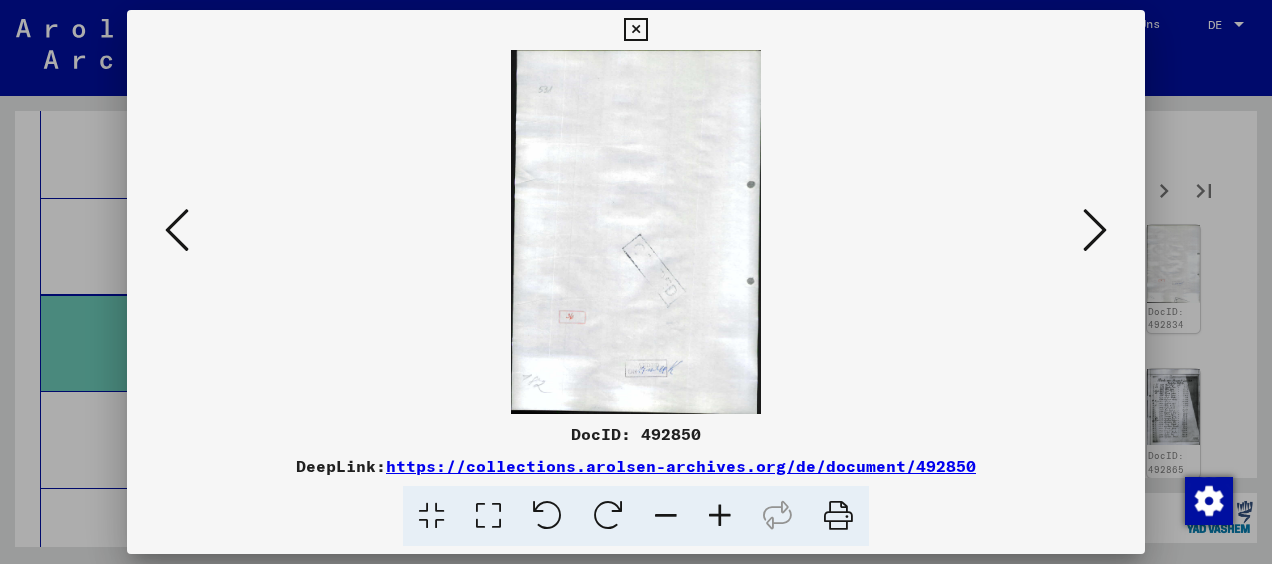 click at bounding box center (1095, 230) 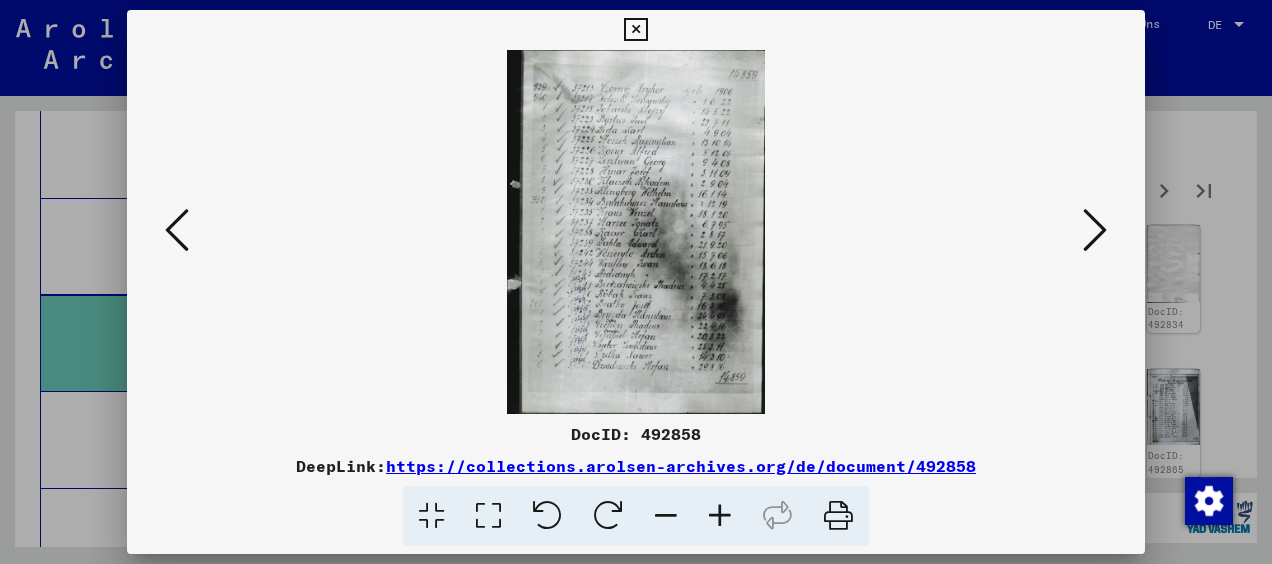 click at bounding box center (1095, 230) 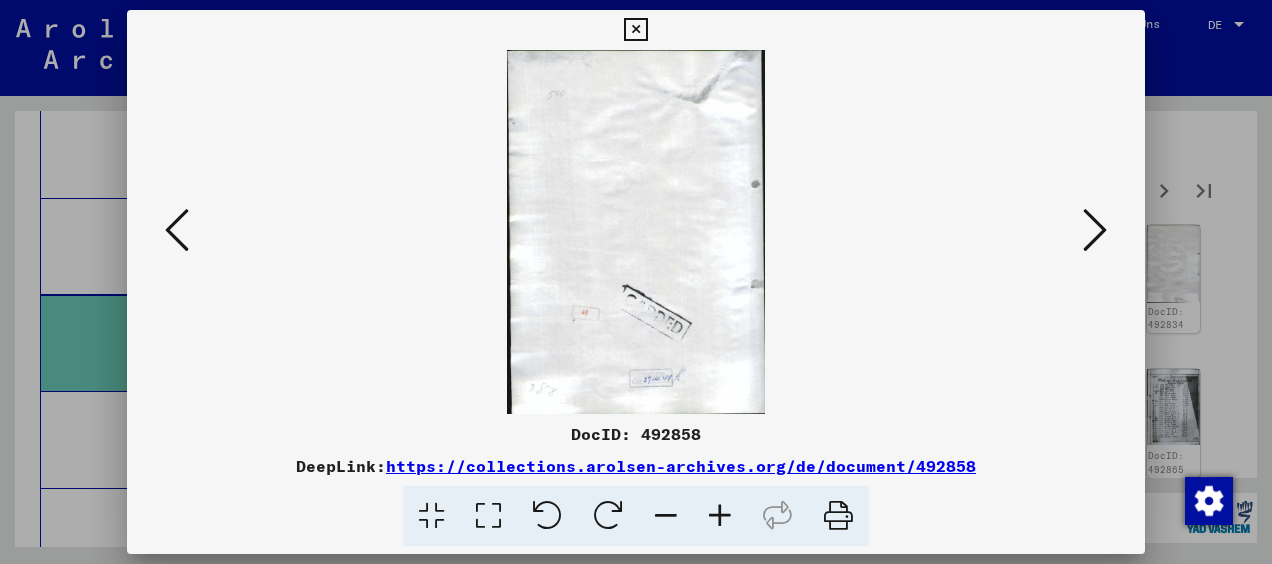 click at bounding box center (1095, 230) 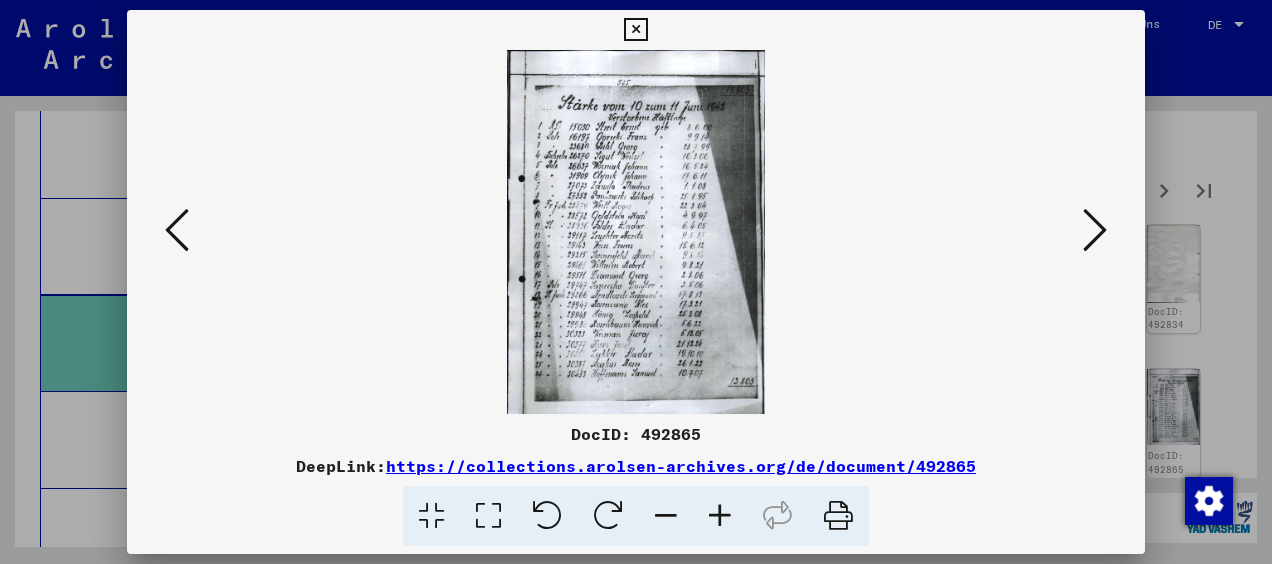 click at bounding box center [1095, 230] 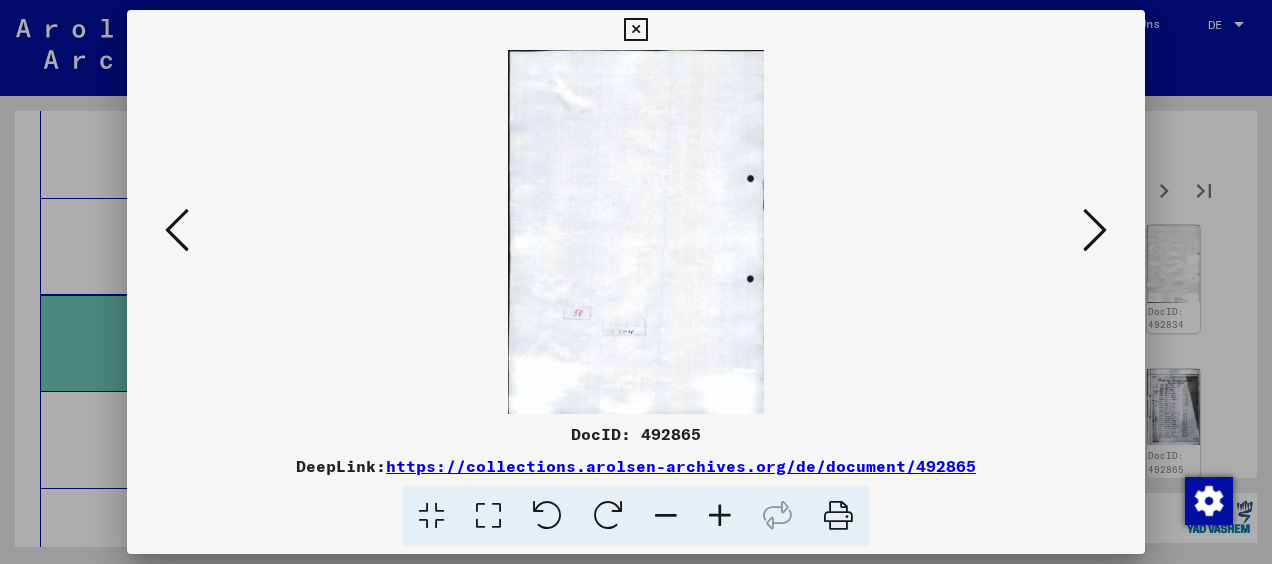 click at bounding box center (1095, 230) 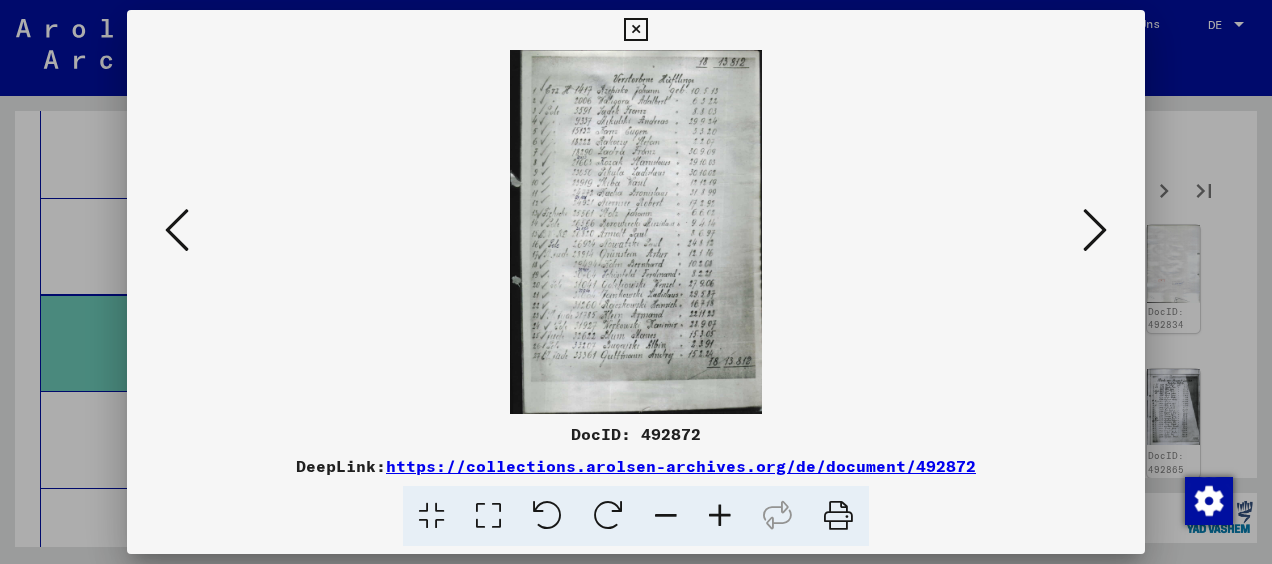 click at bounding box center [720, 516] 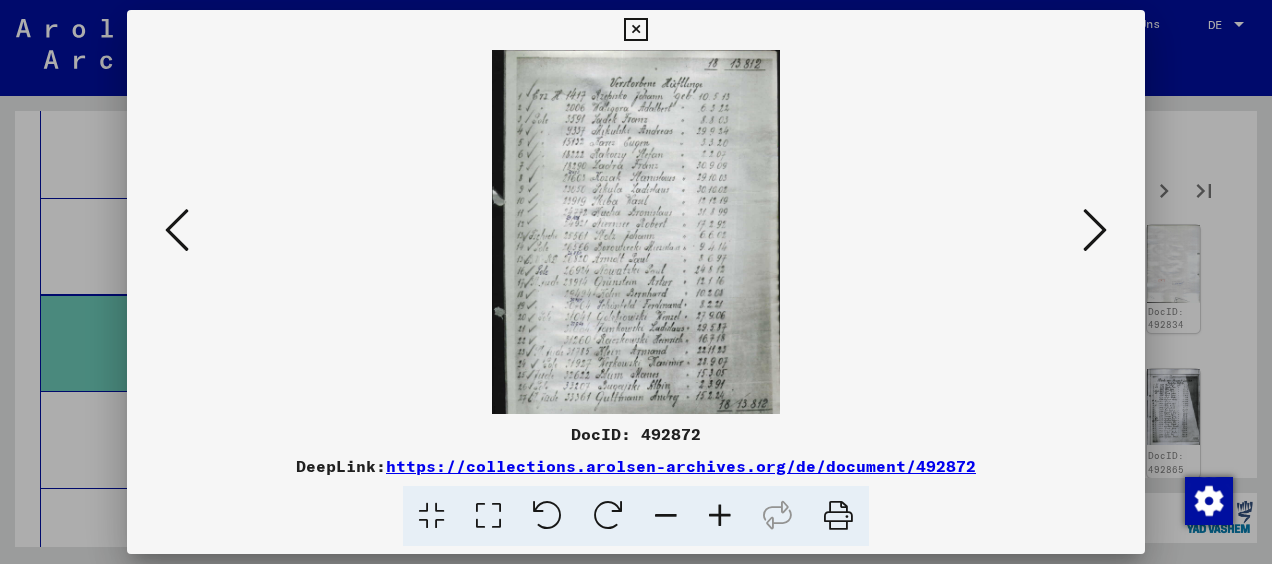 click at bounding box center (720, 516) 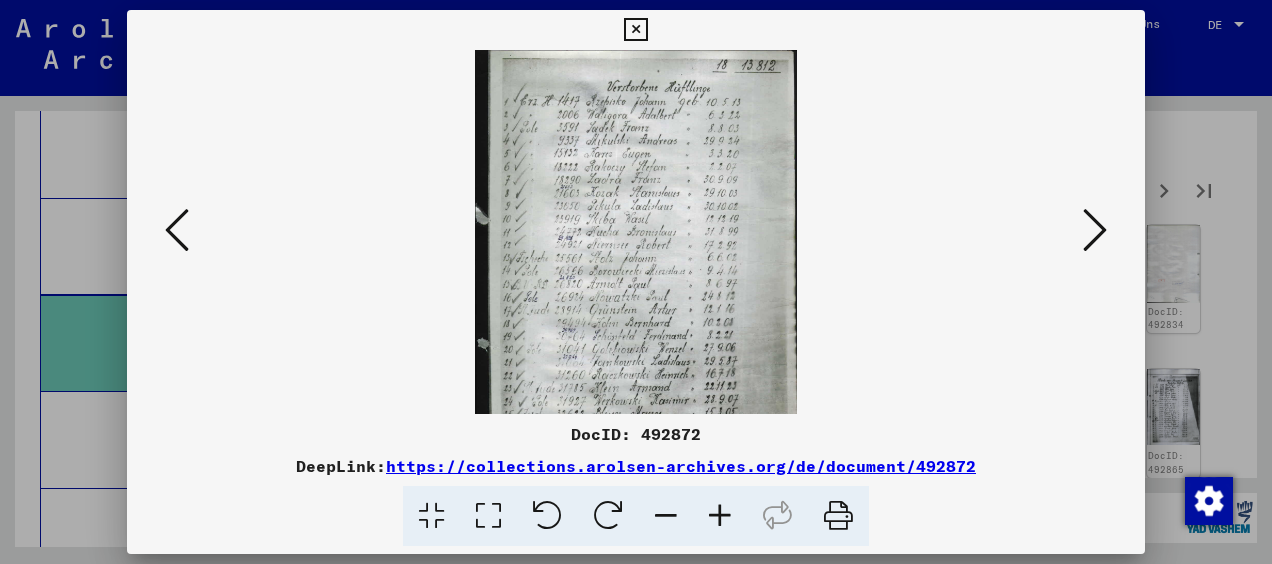 click at bounding box center [720, 516] 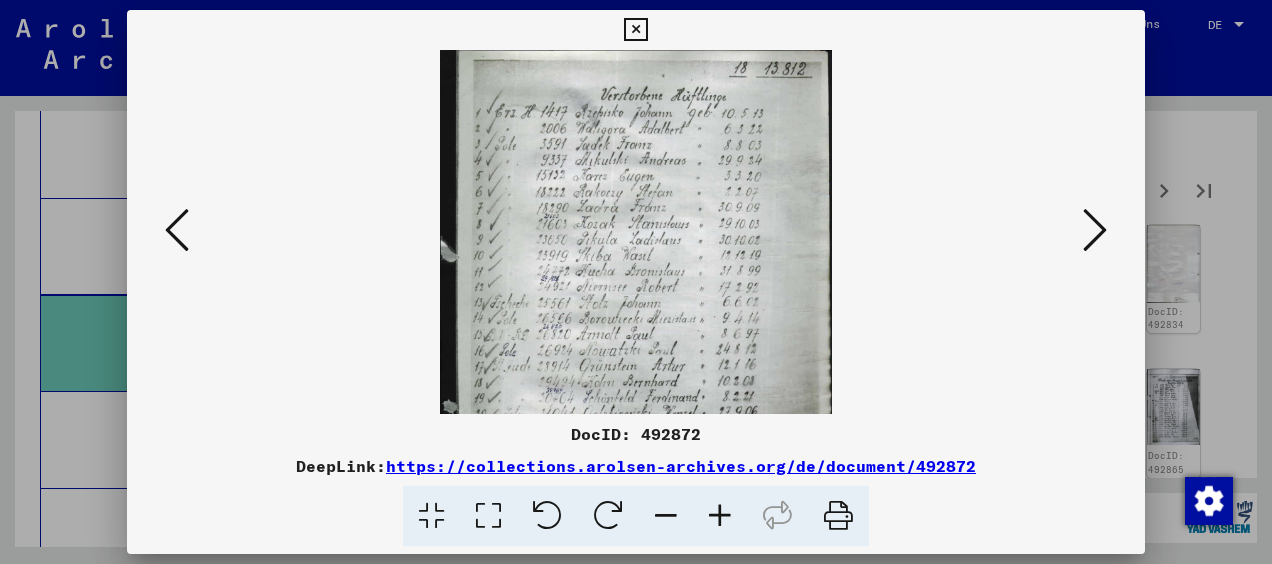 click at bounding box center (720, 516) 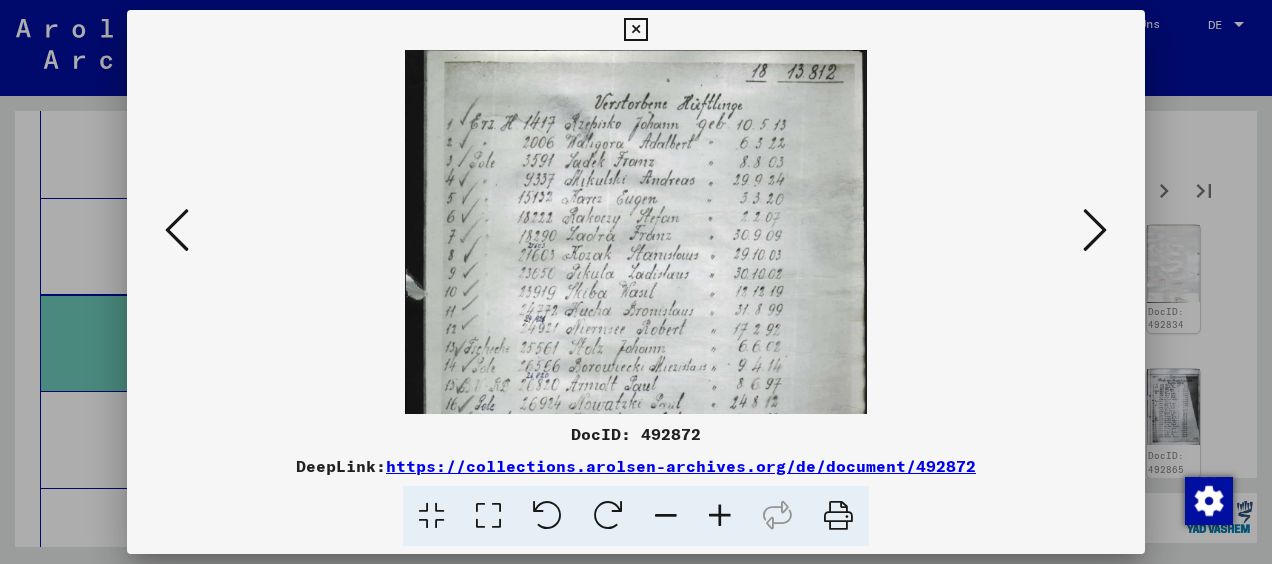 click at bounding box center [720, 516] 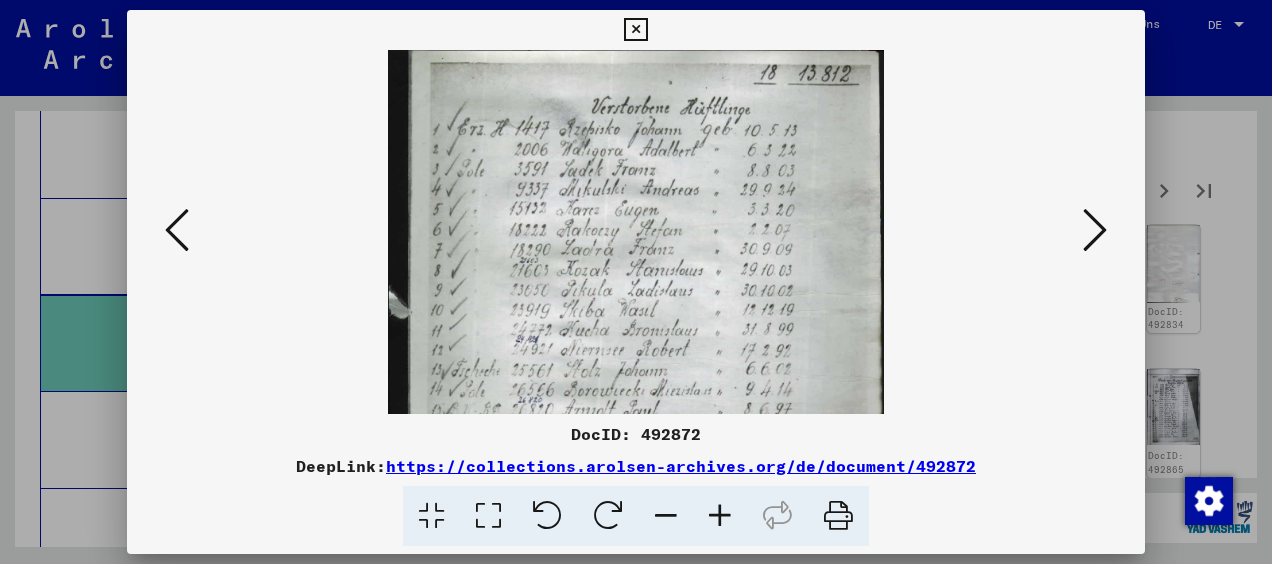 click at bounding box center (720, 516) 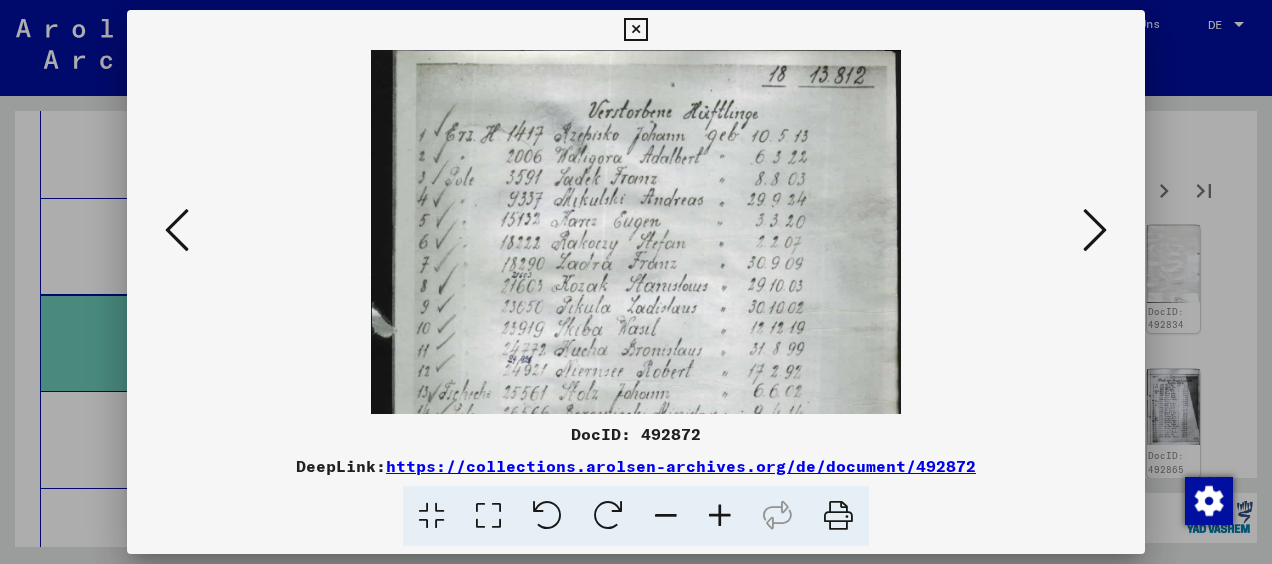 click at bounding box center (636, 432) 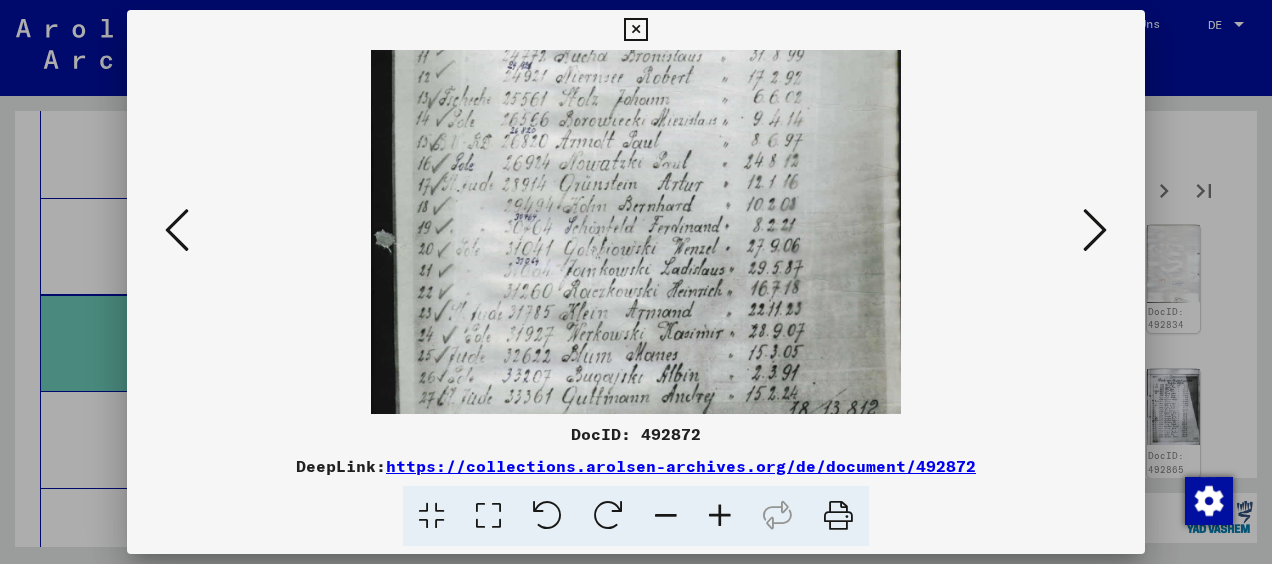 drag, startPoint x: 709, startPoint y: 378, endPoint x: 706, endPoint y: 212, distance: 166.0271 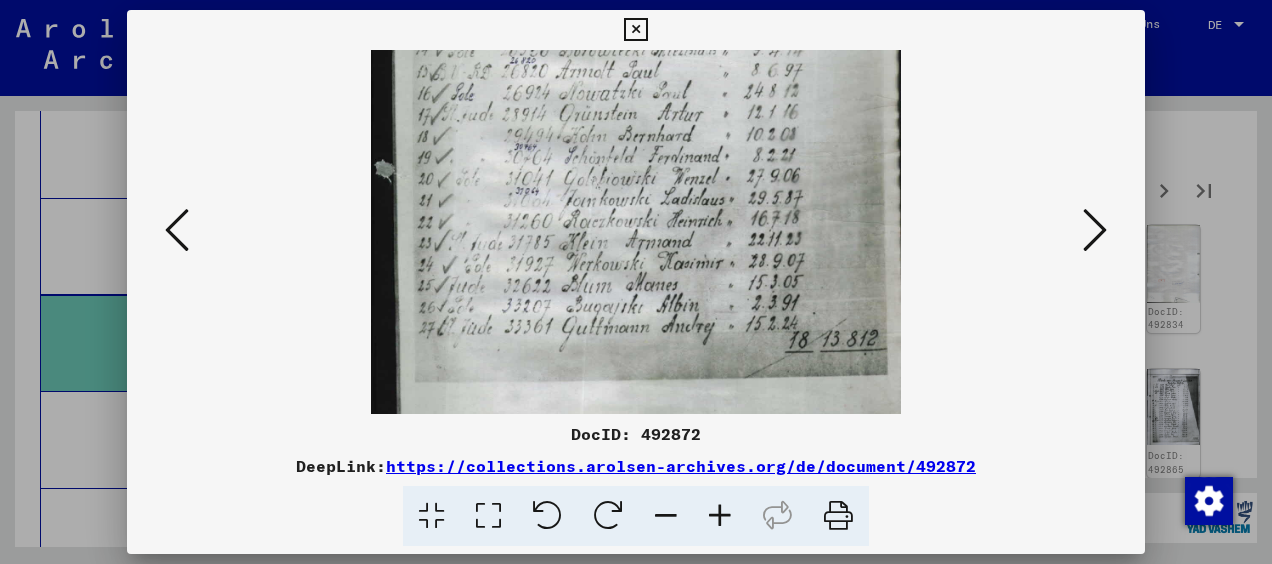 drag, startPoint x: 742, startPoint y: 332, endPoint x: 750, endPoint y: 291, distance: 41.773197 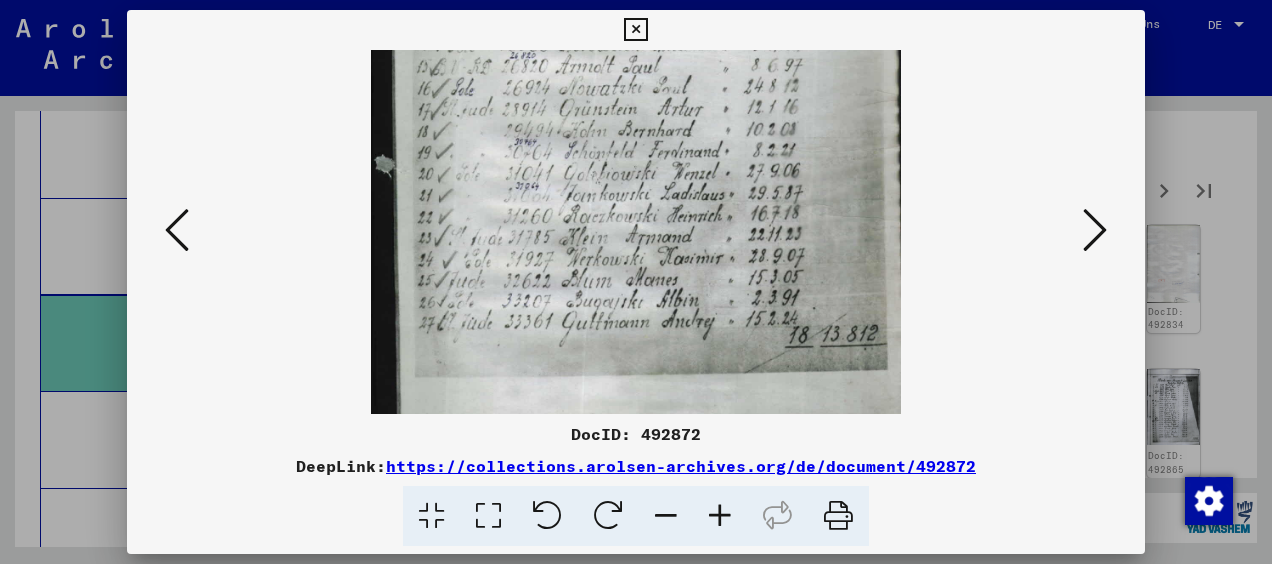 click at bounding box center [1095, 230] 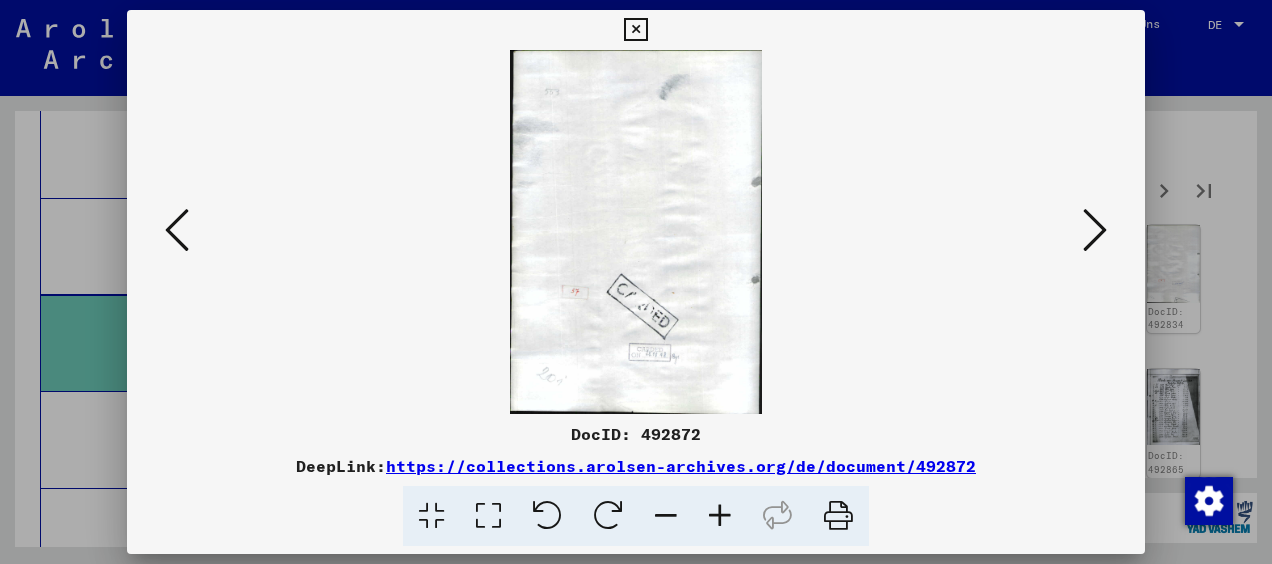 scroll, scrollTop: 0, scrollLeft: 0, axis: both 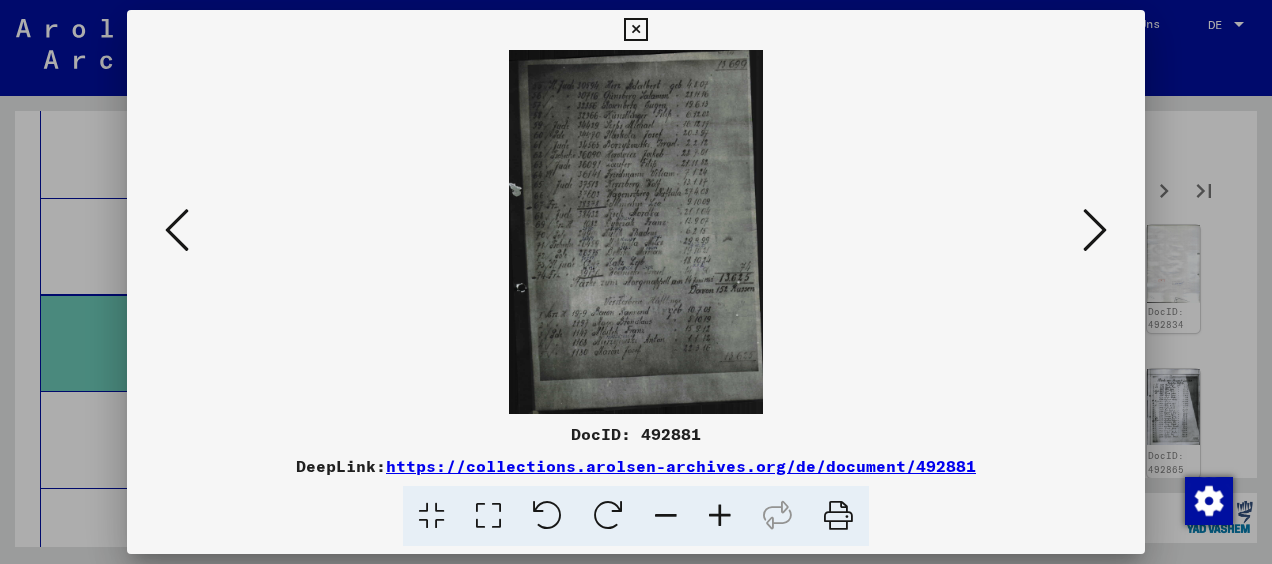 click at bounding box center [720, 516] 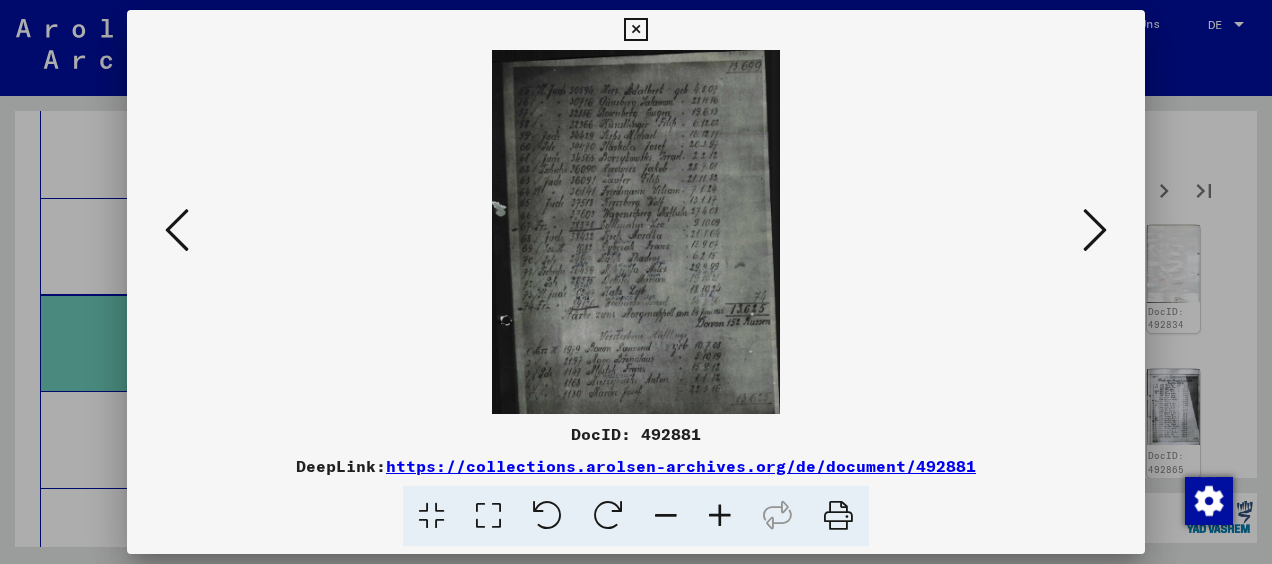 click at bounding box center [720, 516] 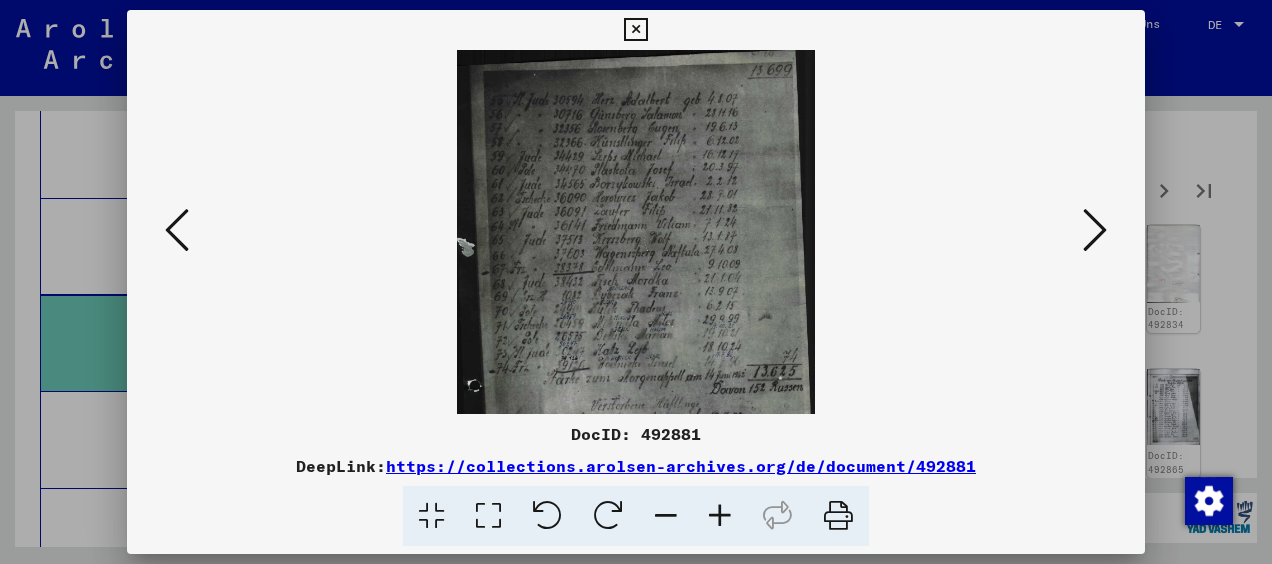 click at bounding box center [720, 516] 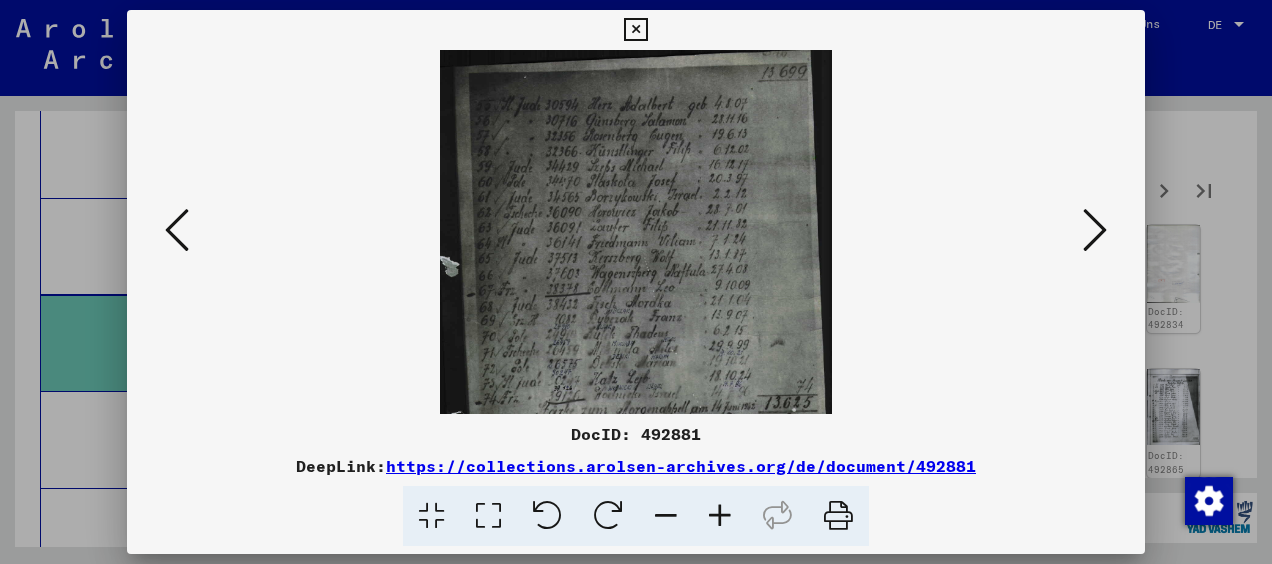 click at bounding box center (720, 516) 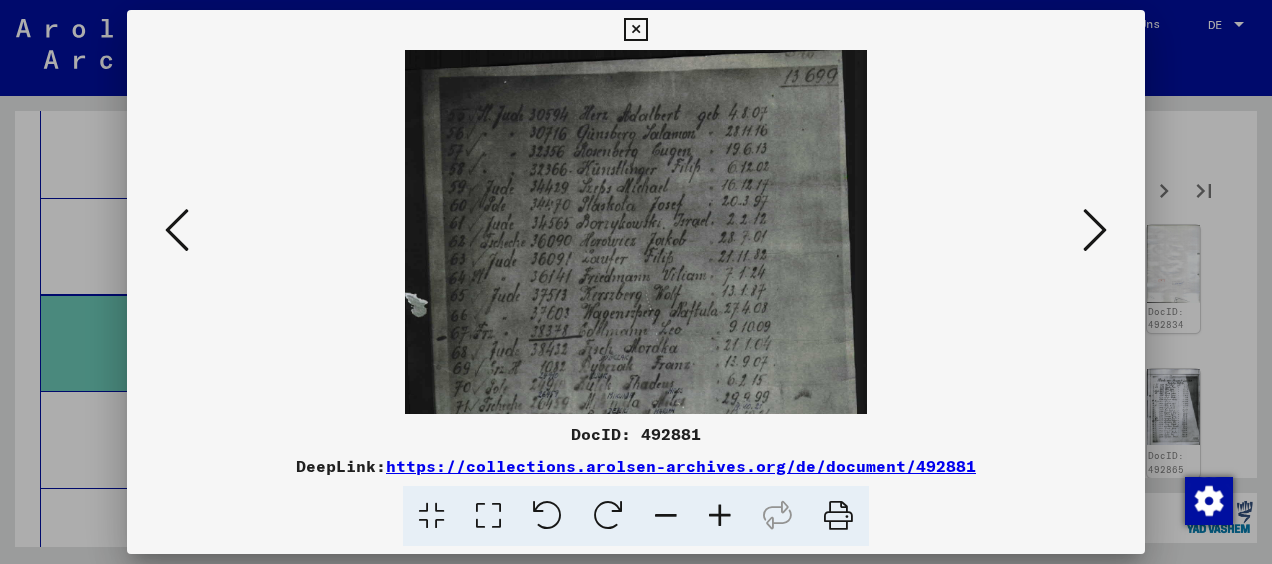 click at bounding box center (720, 516) 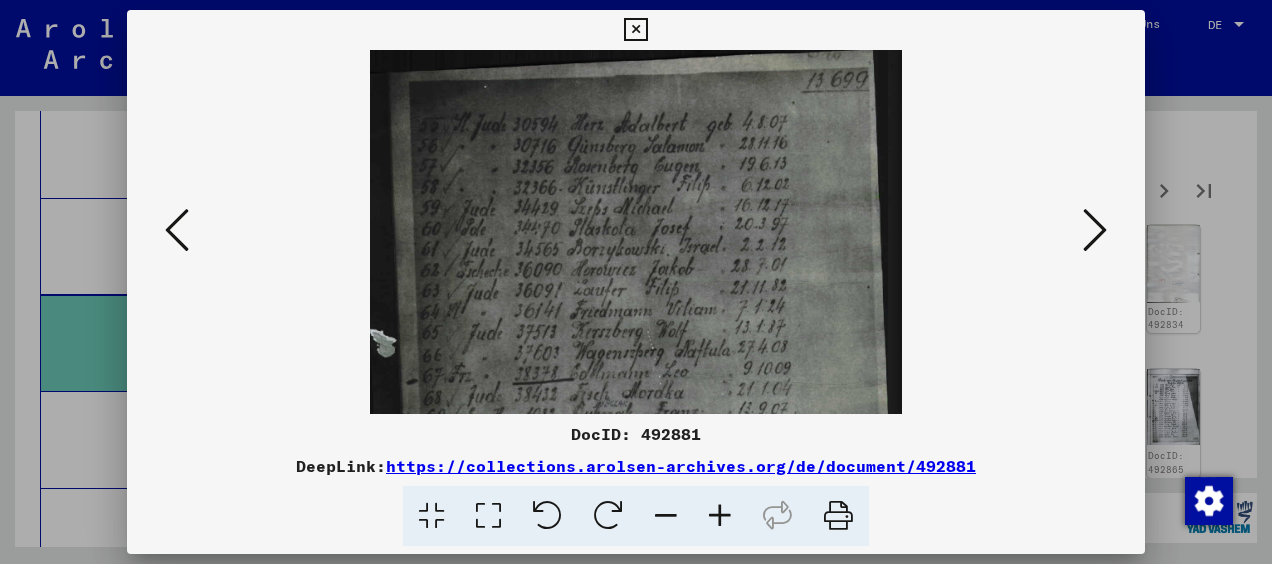 click at bounding box center (720, 516) 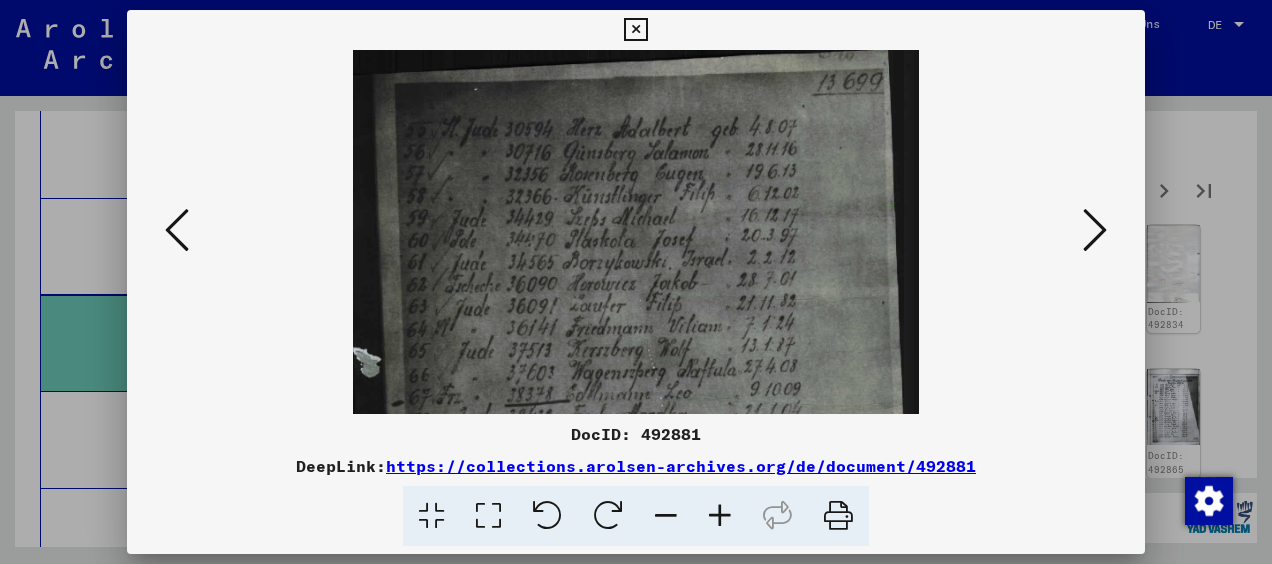 drag, startPoint x: 759, startPoint y: 352, endPoint x: 748, endPoint y: 204, distance: 148.40822 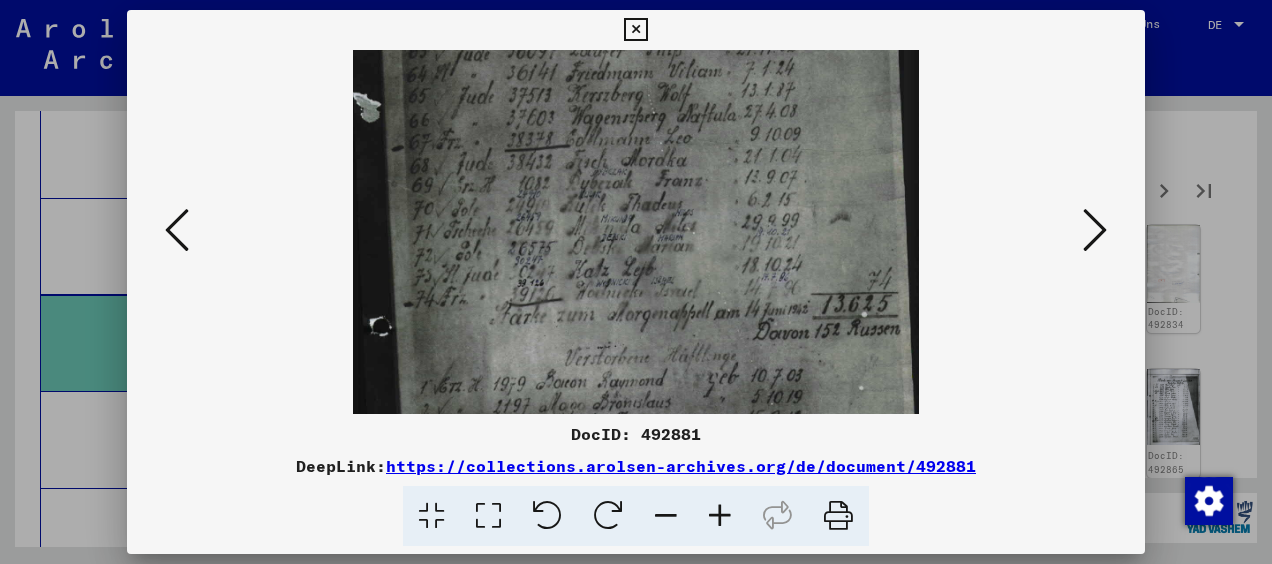 scroll, scrollTop: 304, scrollLeft: 0, axis: vertical 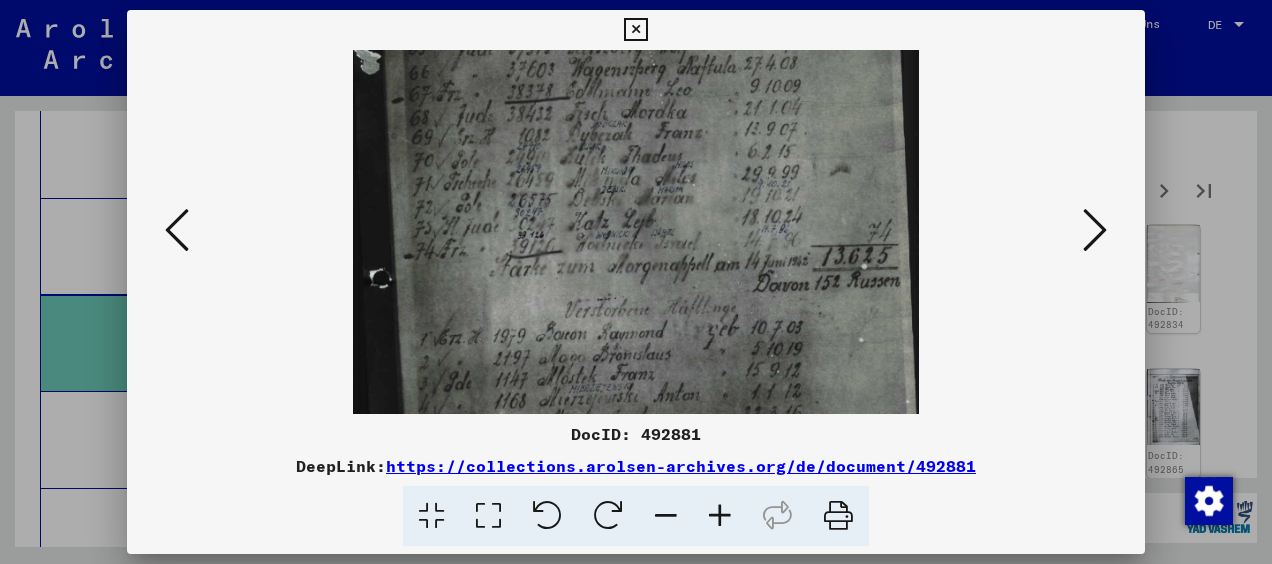 drag, startPoint x: 750, startPoint y: 293, endPoint x: 748, endPoint y: 216, distance: 77.02597 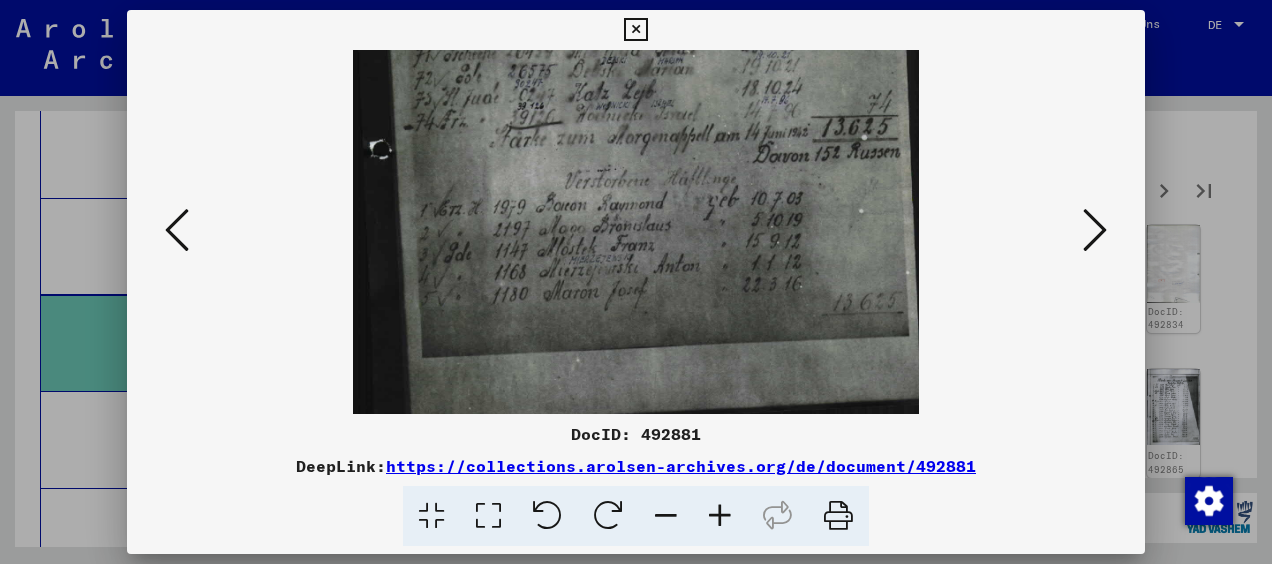 scroll, scrollTop: 450, scrollLeft: 0, axis: vertical 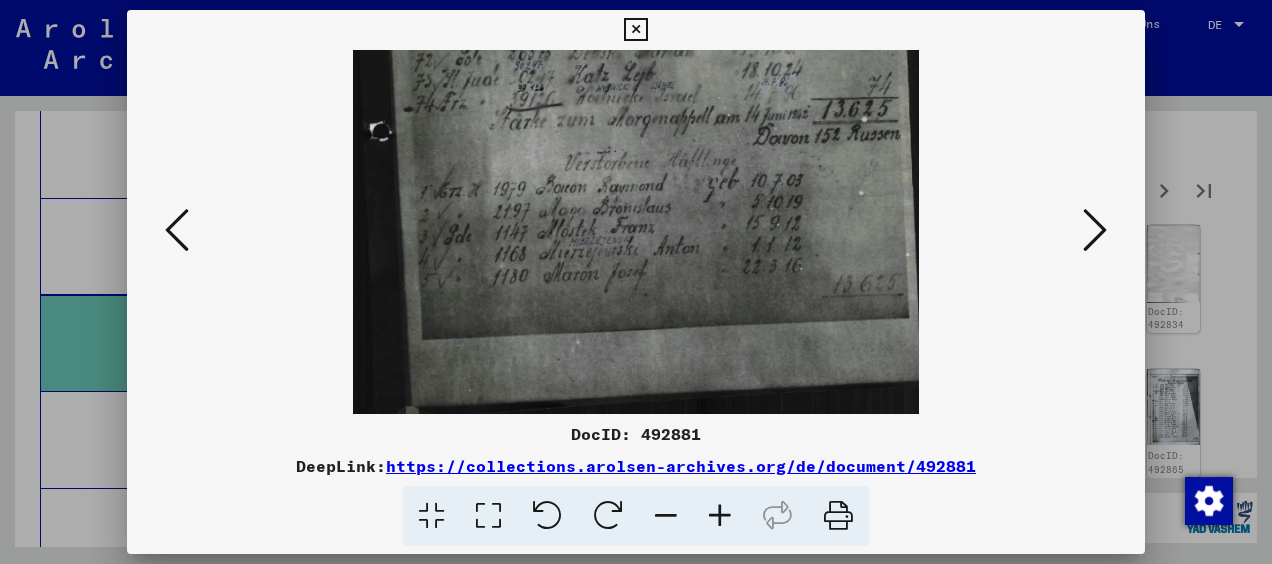 drag, startPoint x: 768, startPoint y: 332, endPoint x: 753, endPoint y: 240, distance: 93.214806 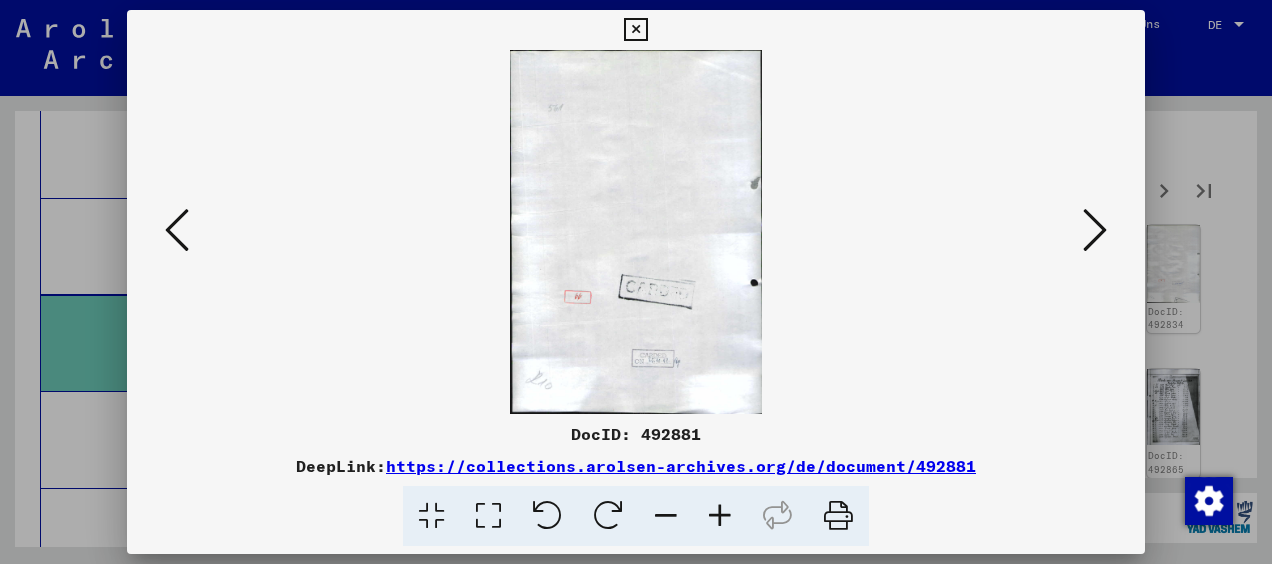 scroll, scrollTop: 0, scrollLeft: 0, axis: both 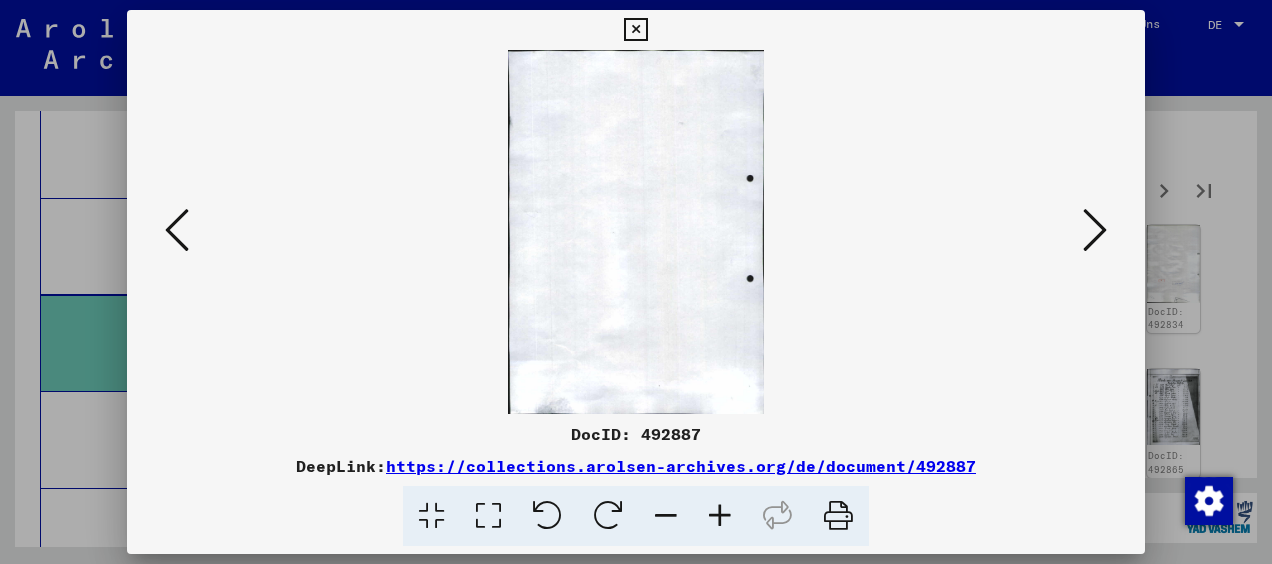 click at bounding box center [1095, 230] 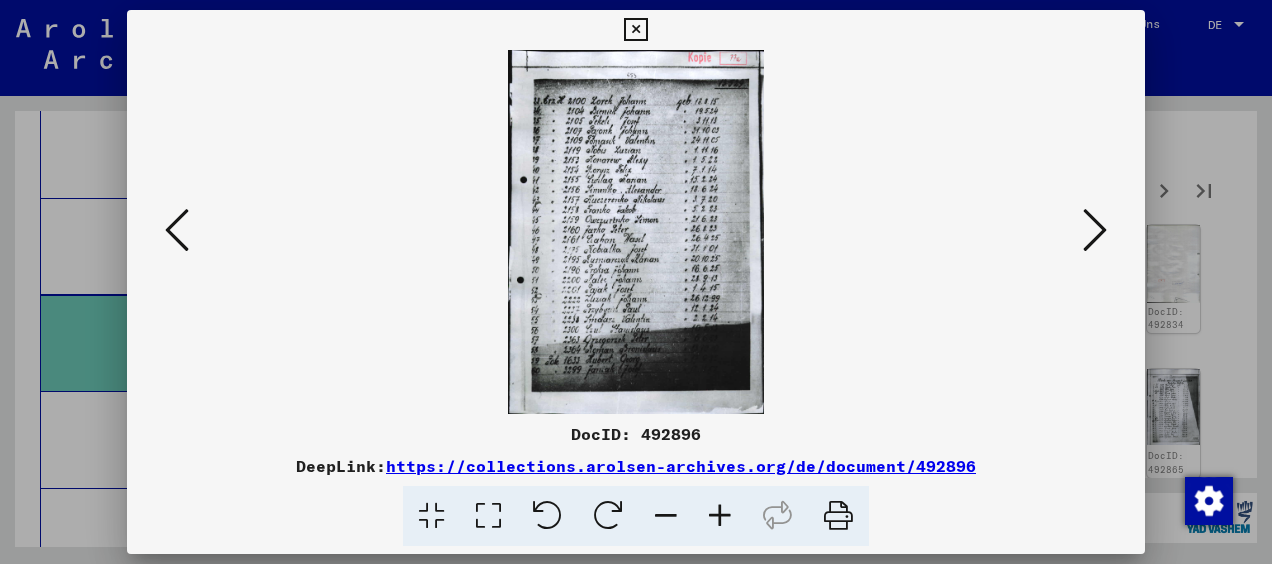 click at bounding box center (720, 516) 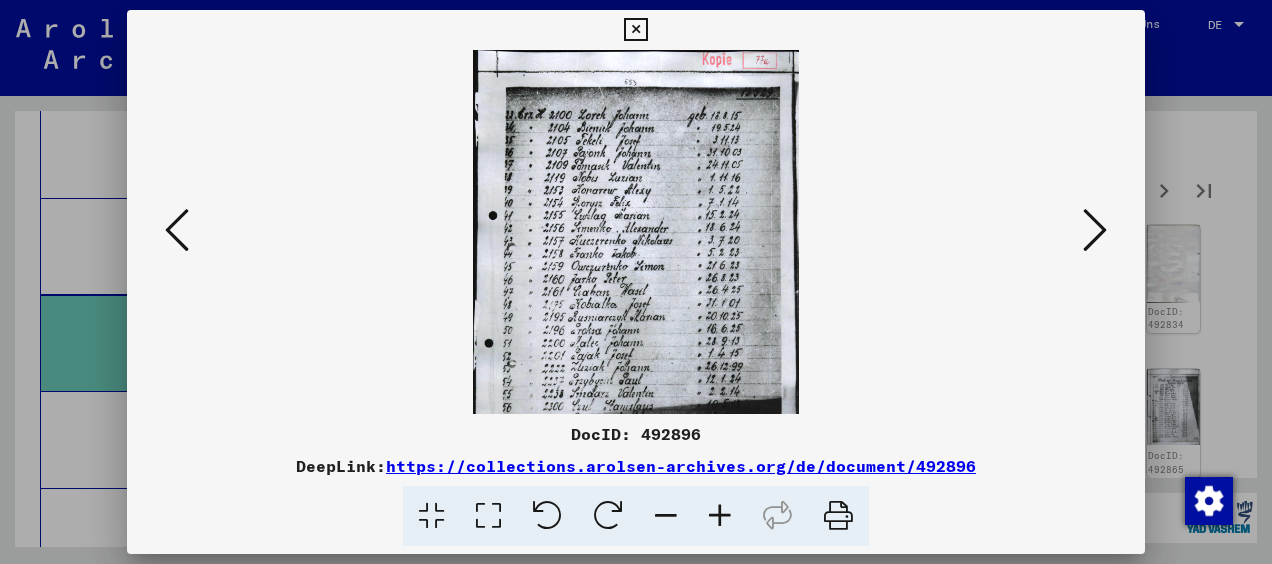 click at bounding box center [720, 516] 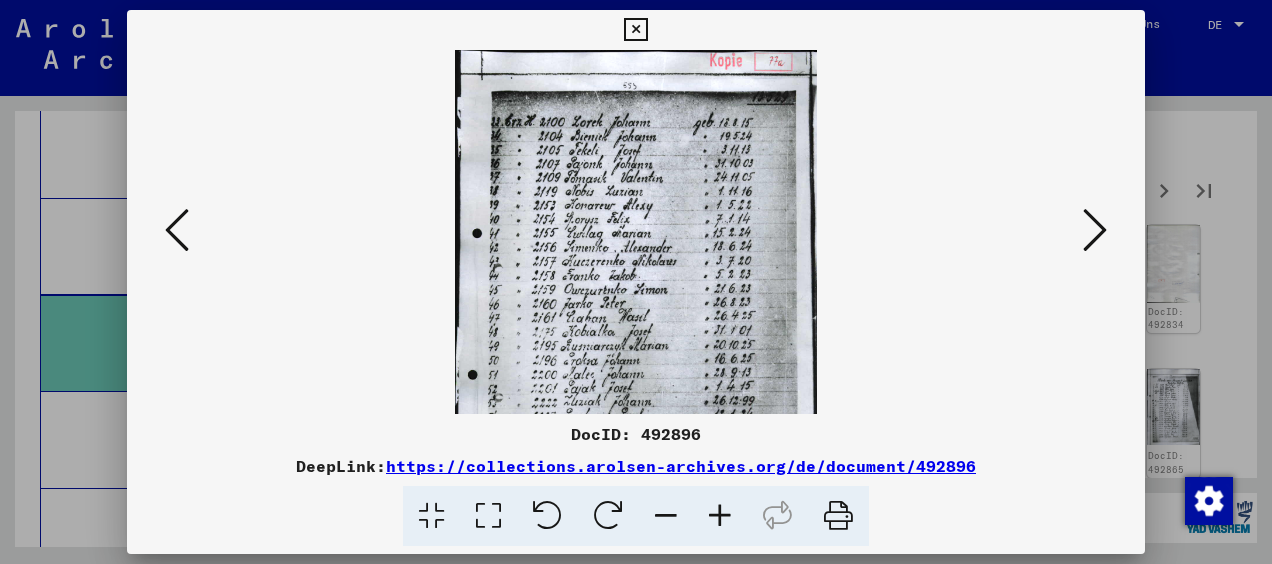 click at bounding box center (720, 516) 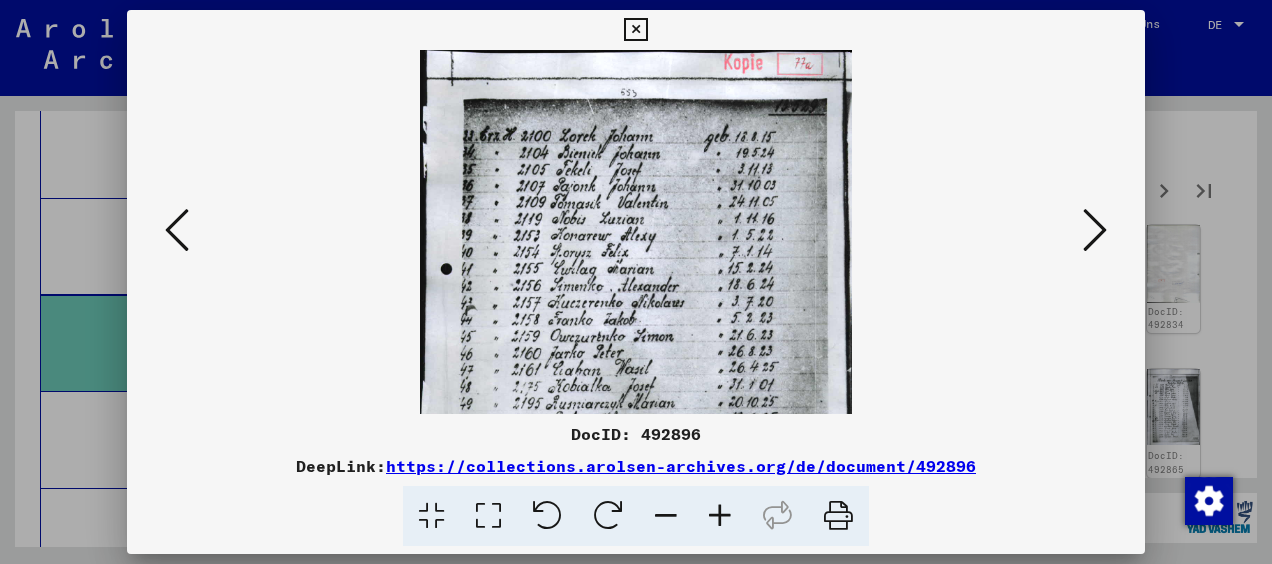 click at bounding box center [720, 516] 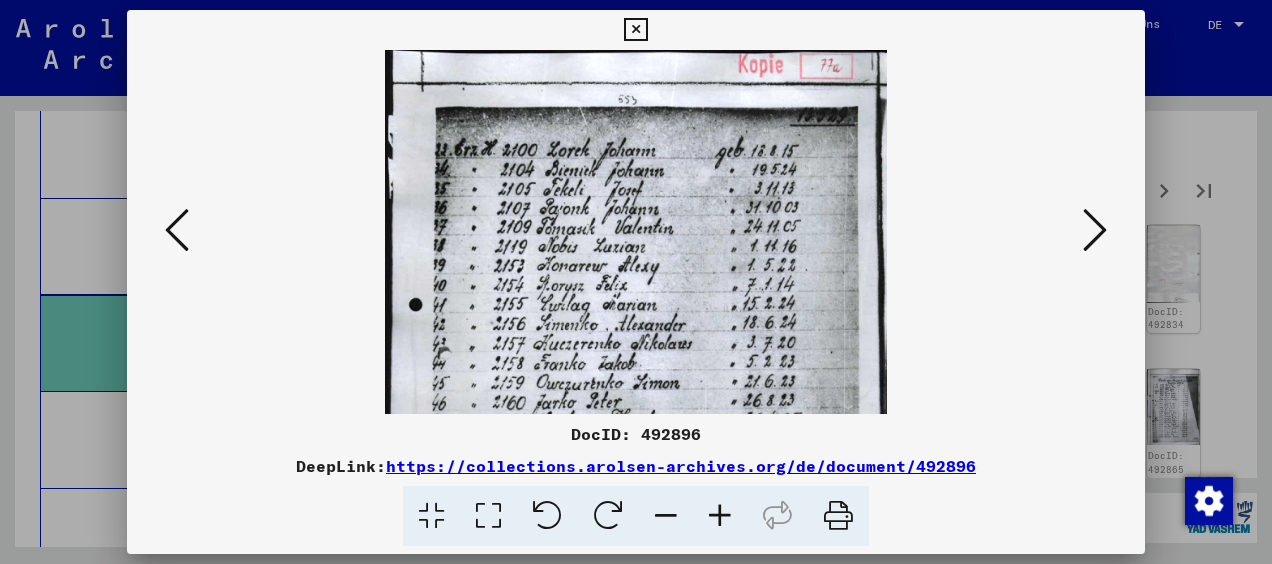 click at bounding box center [720, 516] 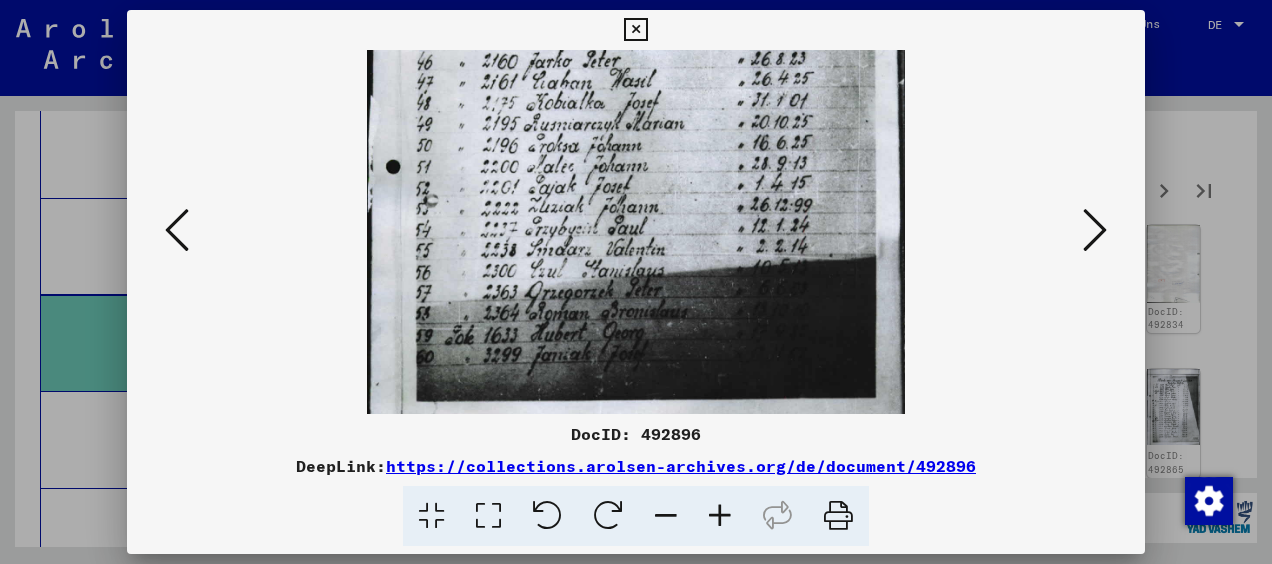 scroll, scrollTop: 372, scrollLeft: 0, axis: vertical 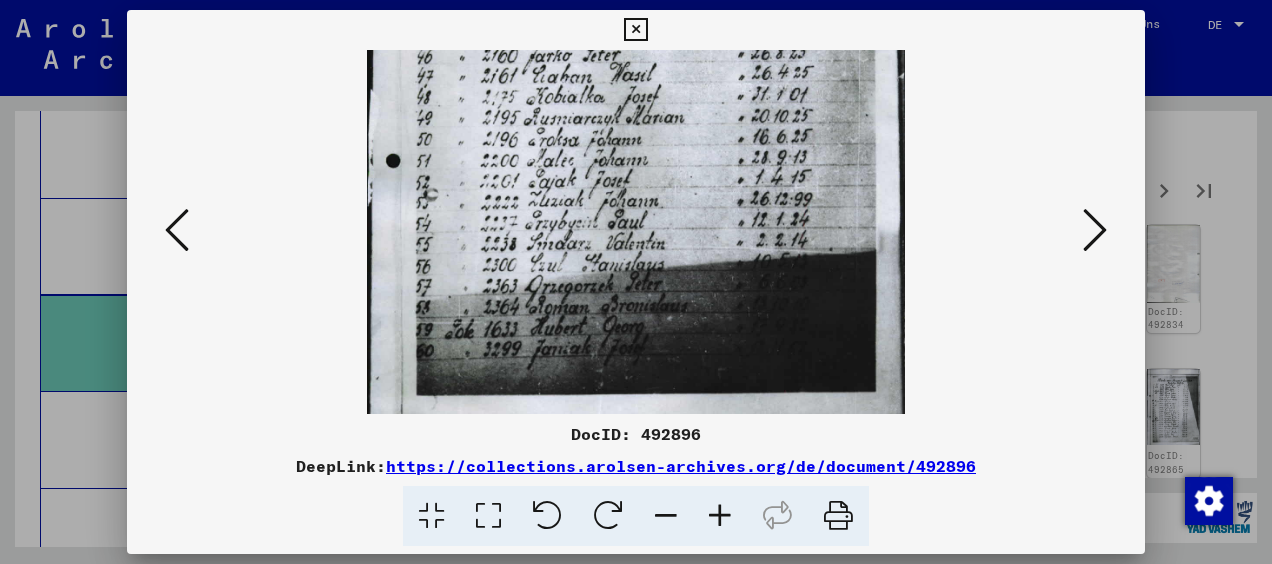 drag, startPoint x: 683, startPoint y: 366, endPoint x: 665, endPoint y: 41, distance: 325.49808 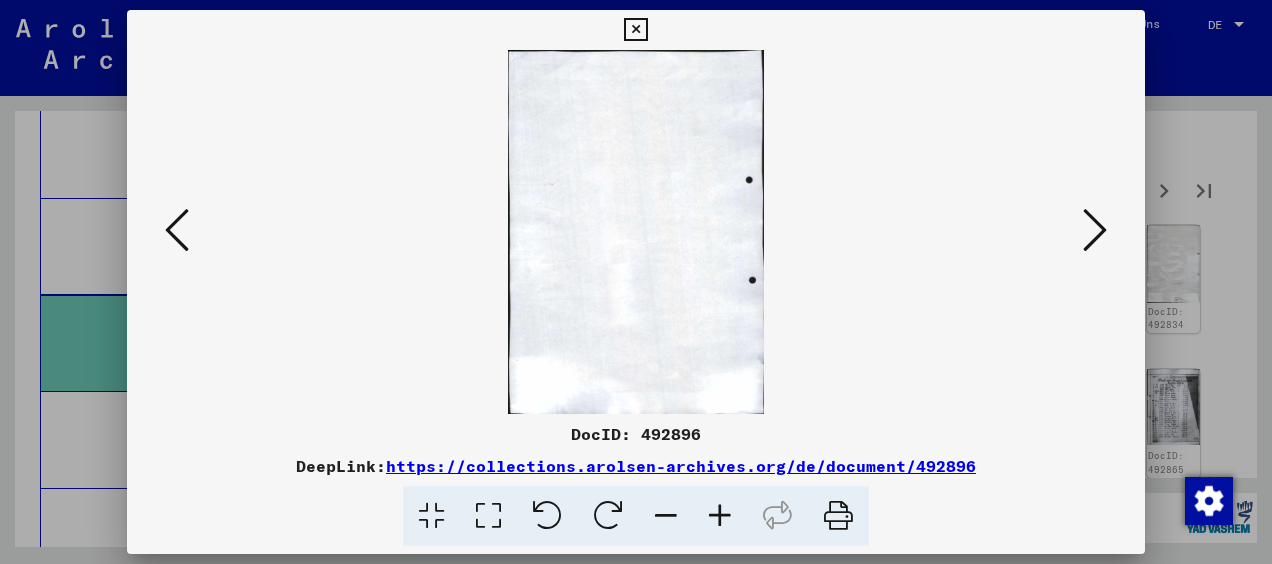scroll, scrollTop: 0, scrollLeft: 0, axis: both 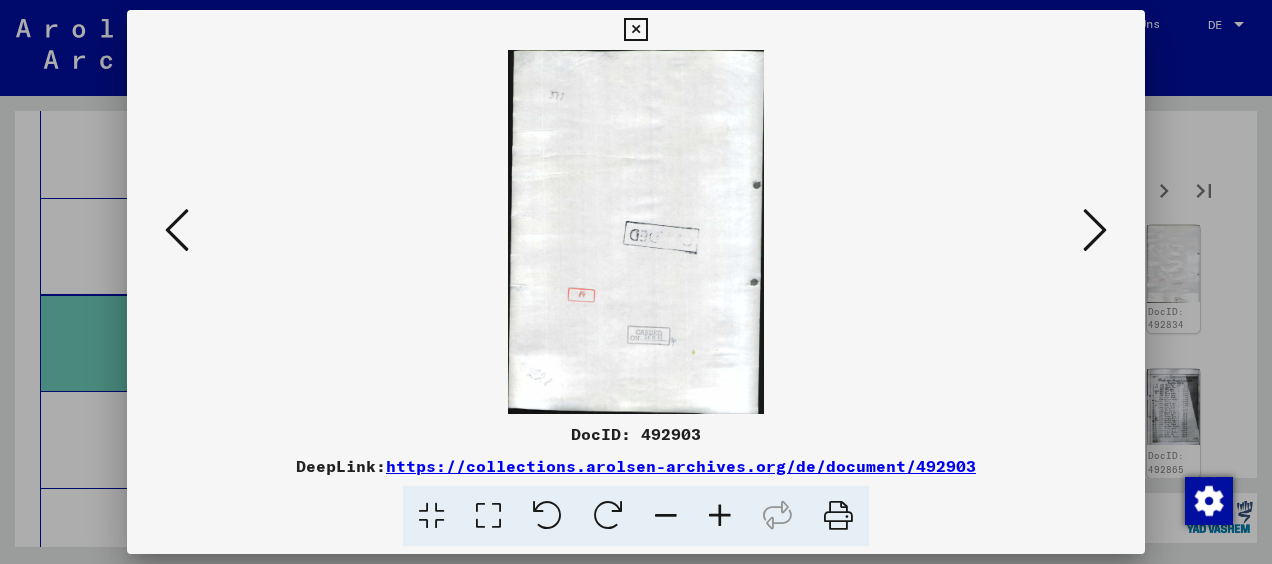 click at bounding box center (1095, 231) 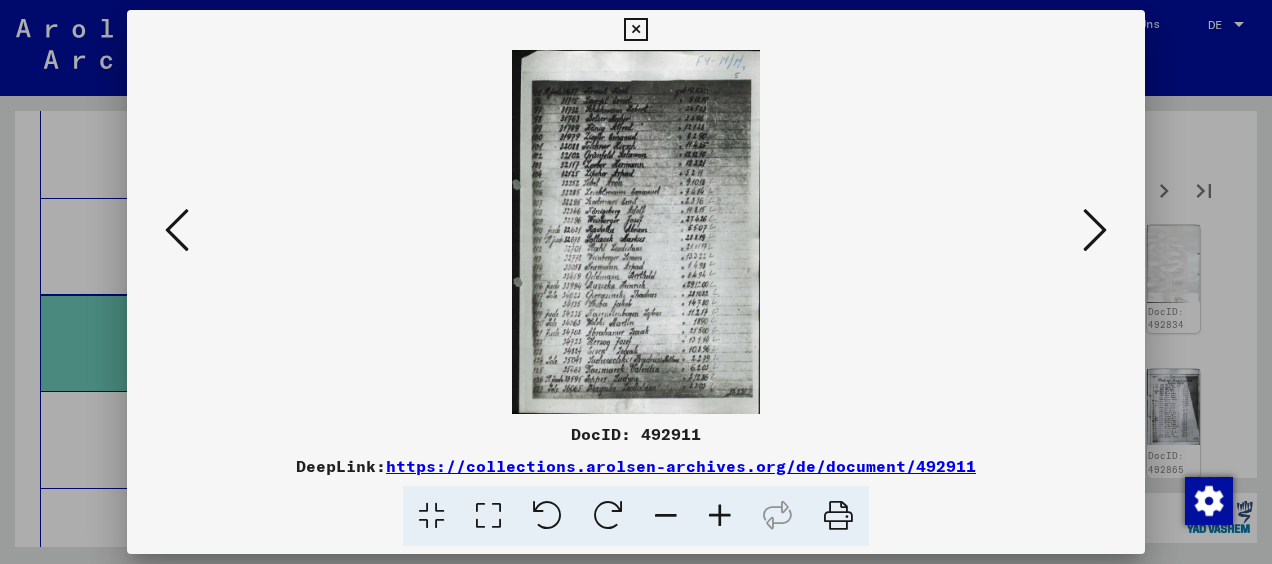 click at bounding box center (720, 516) 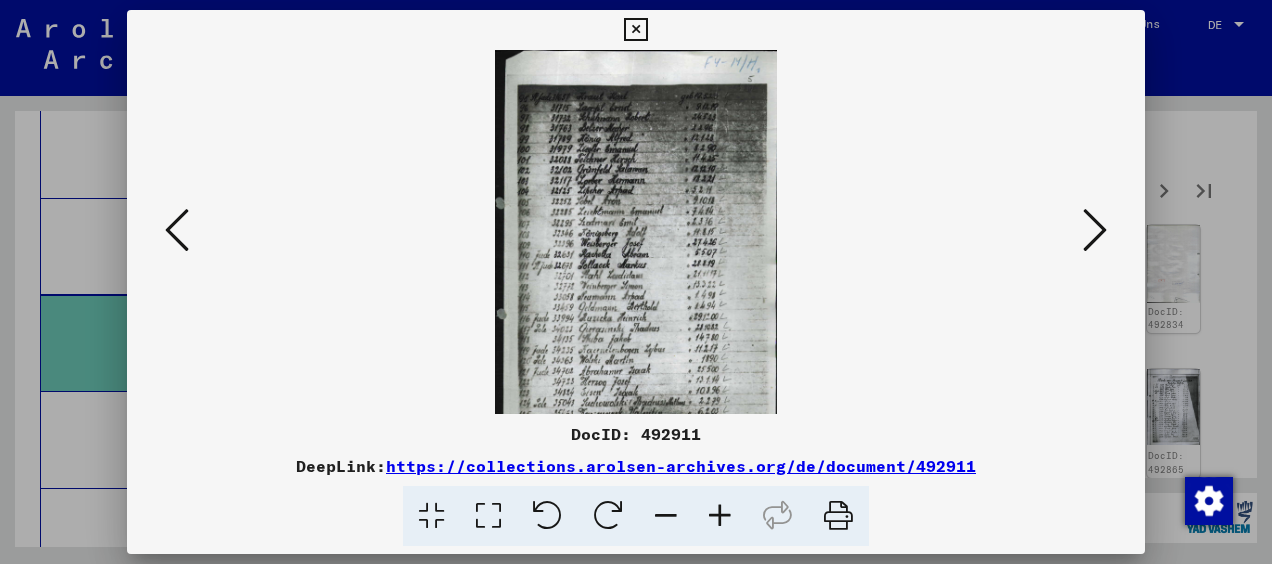 click at bounding box center (720, 516) 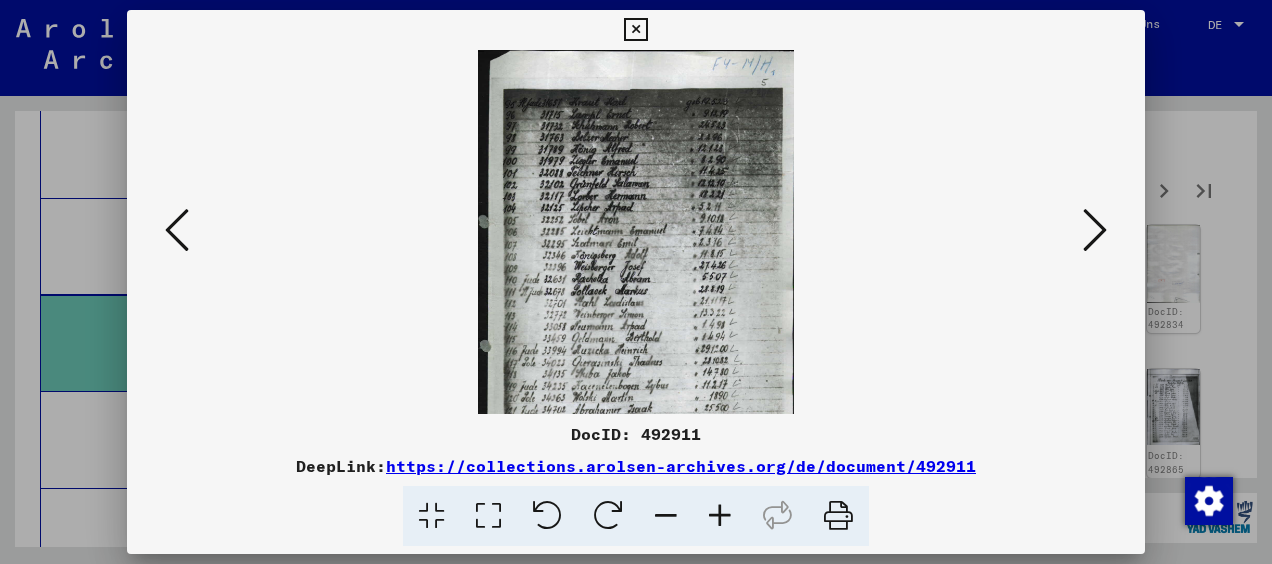 click at bounding box center (720, 516) 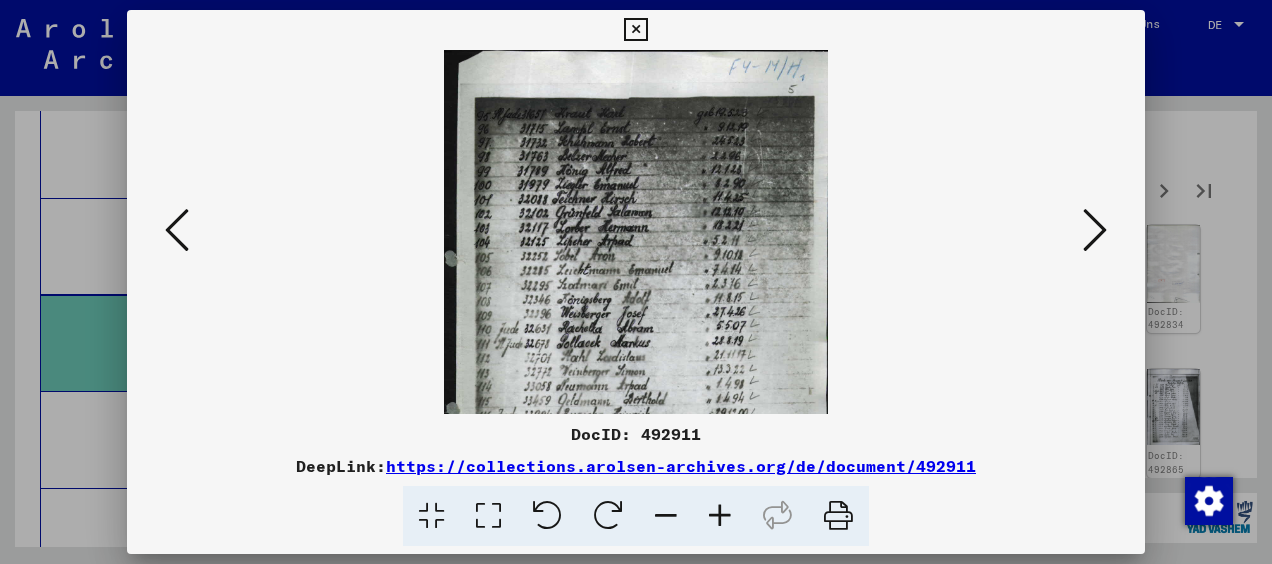 click at bounding box center [720, 516] 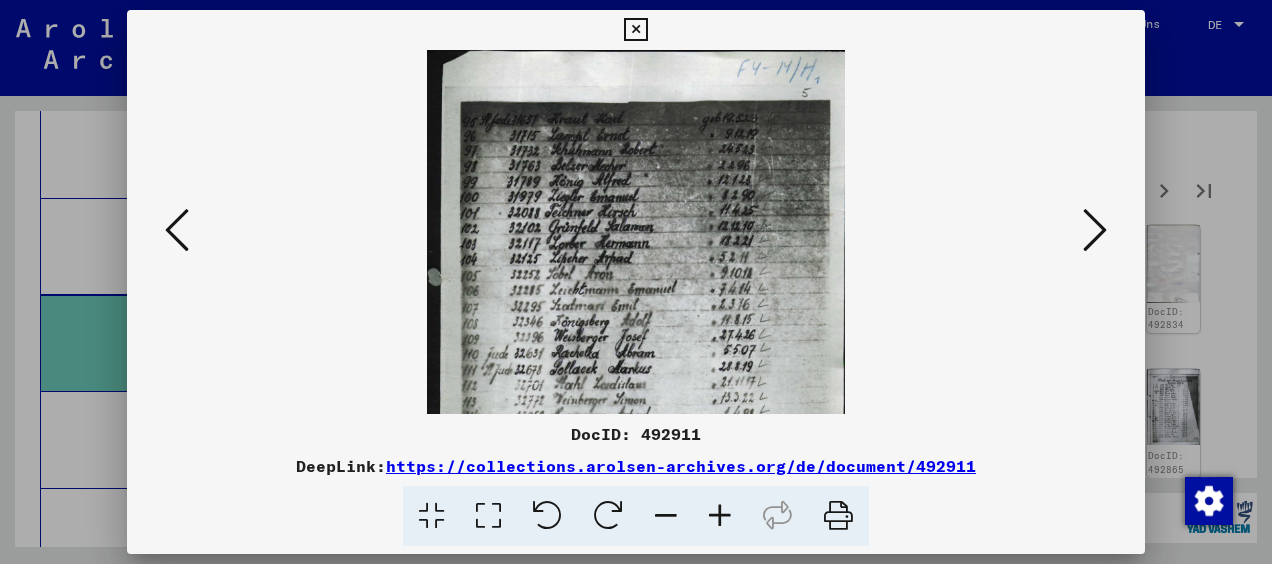 click at bounding box center [720, 516] 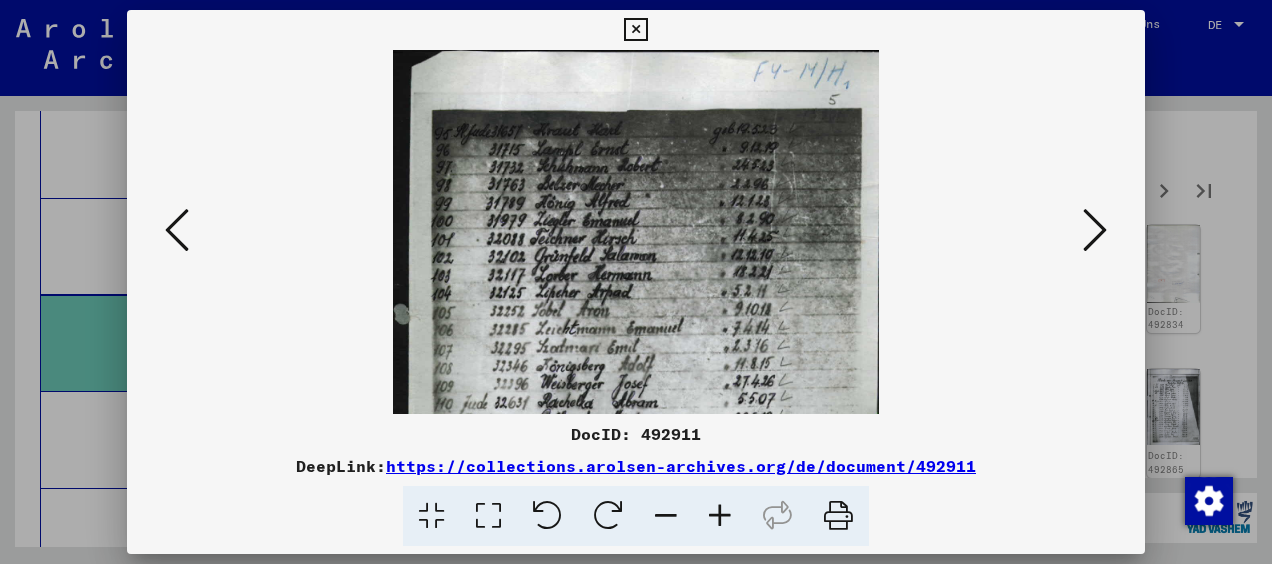 click at bounding box center [720, 516] 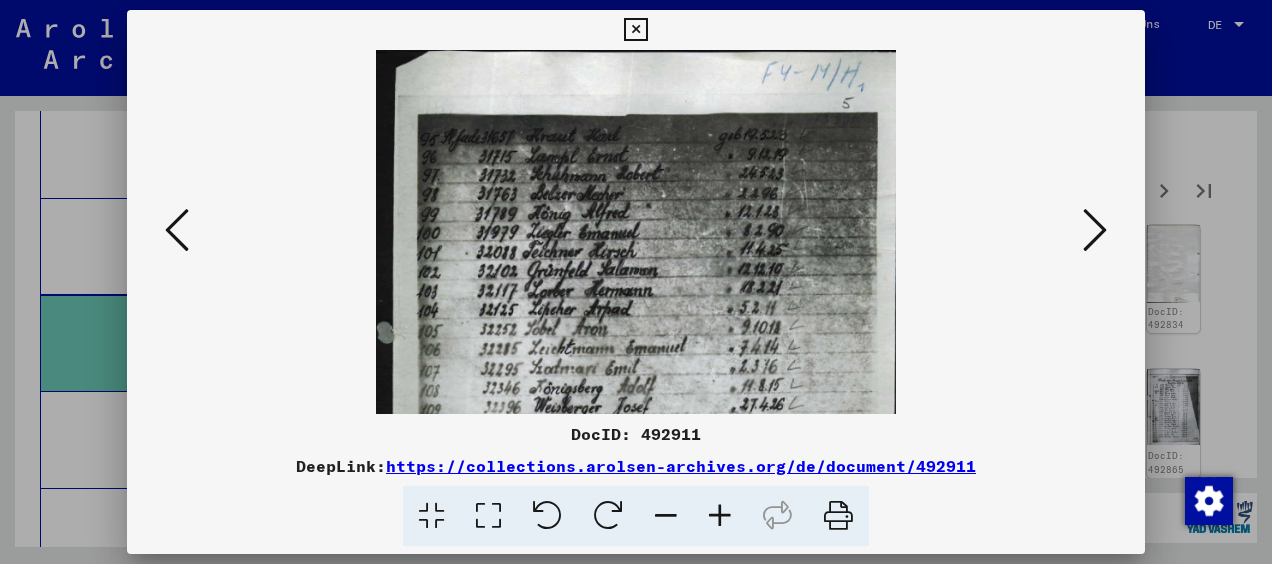 click at bounding box center (720, 516) 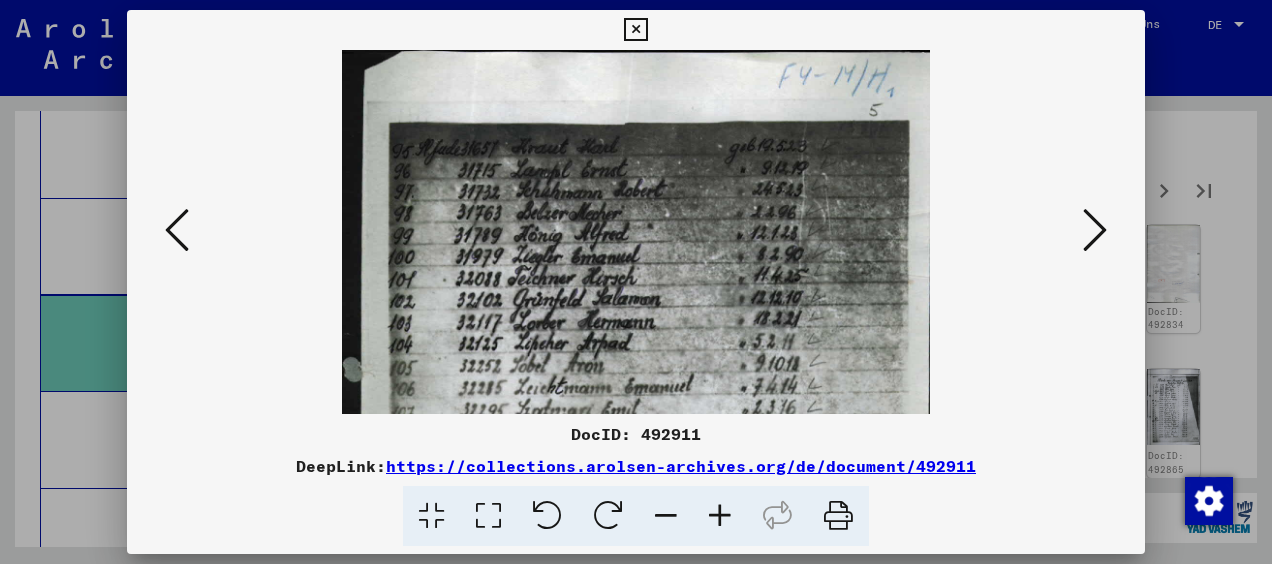 click at bounding box center (720, 516) 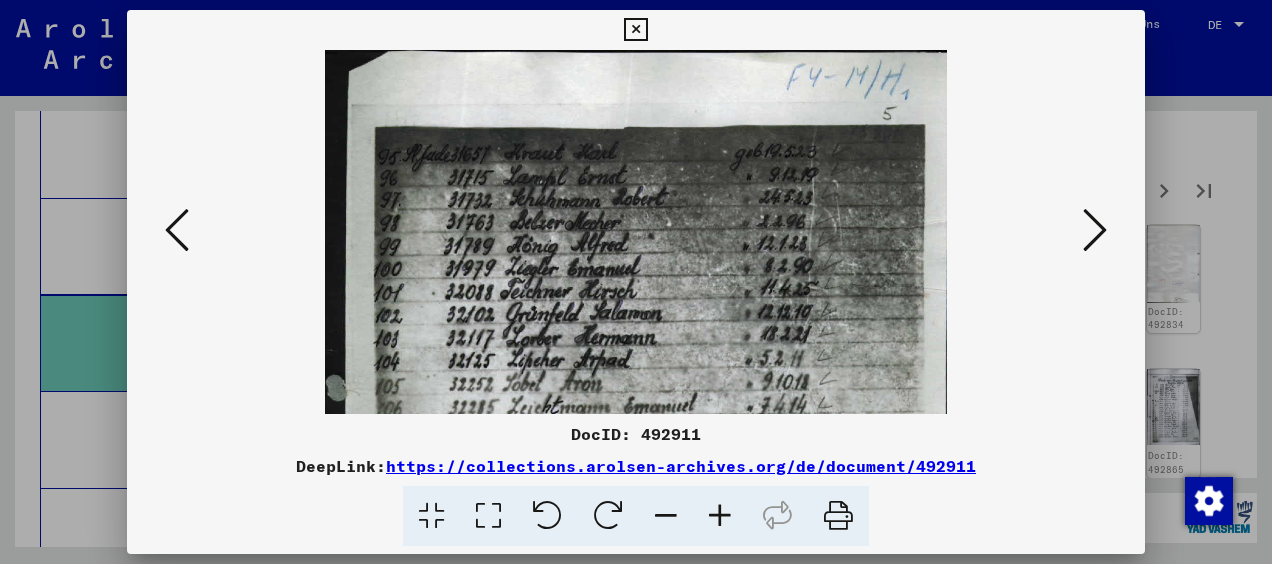 click at bounding box center [720, 516] 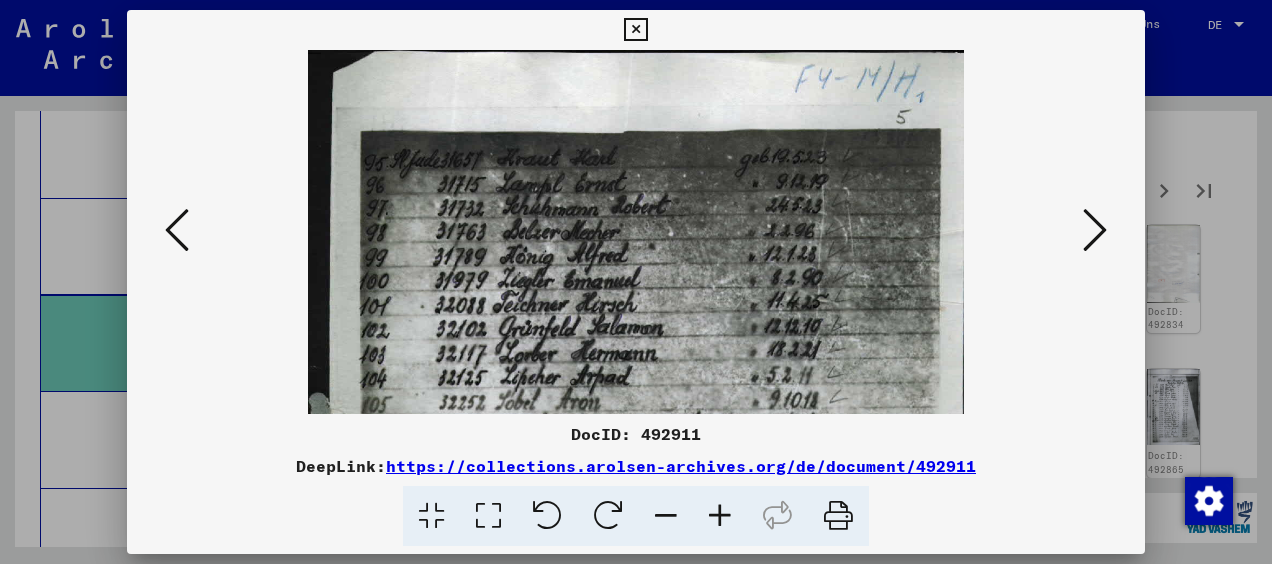 drag, startPoint x: 734, startPoint y: 180, endPoint x: 733, endPoint y: 162, distance: 18.027756 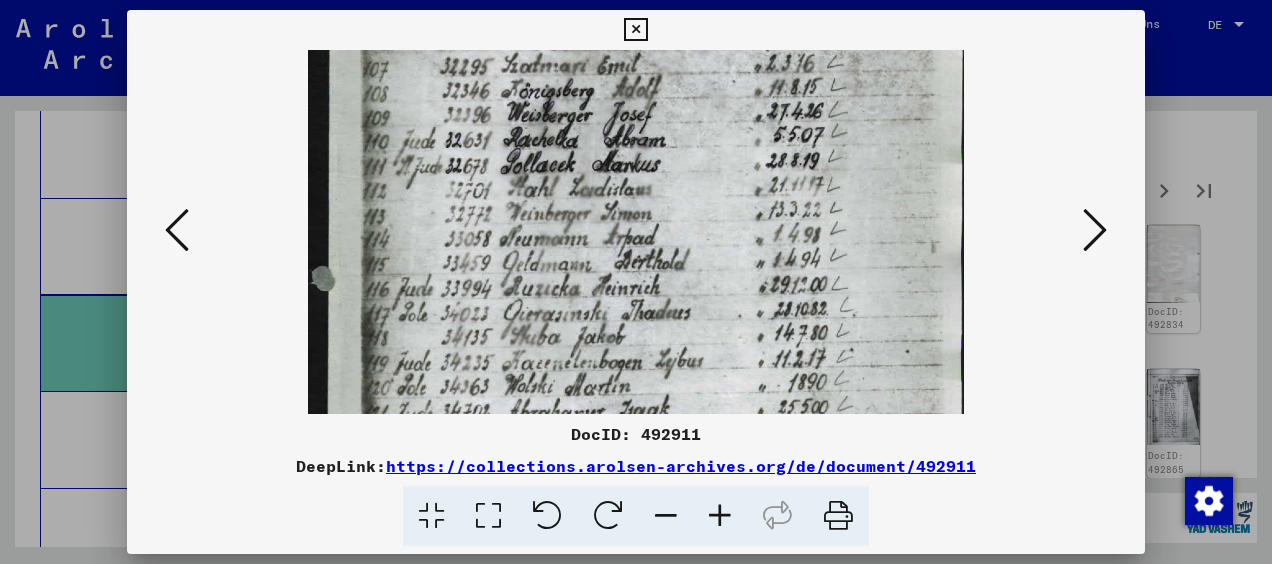 drag, startPoint x: 690, startPoint y: 385, endPoint x: 670, endPoint y: 188, distance: 198.01262 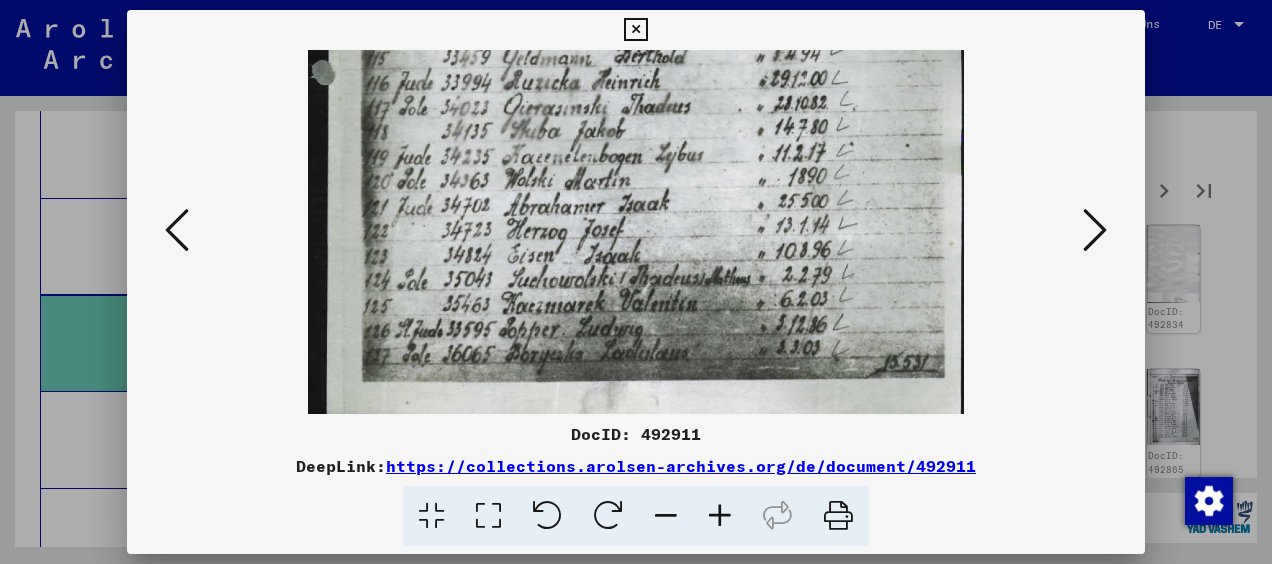 scroll, scrollTop: 600, scrollLeft: 0, axis: vertical 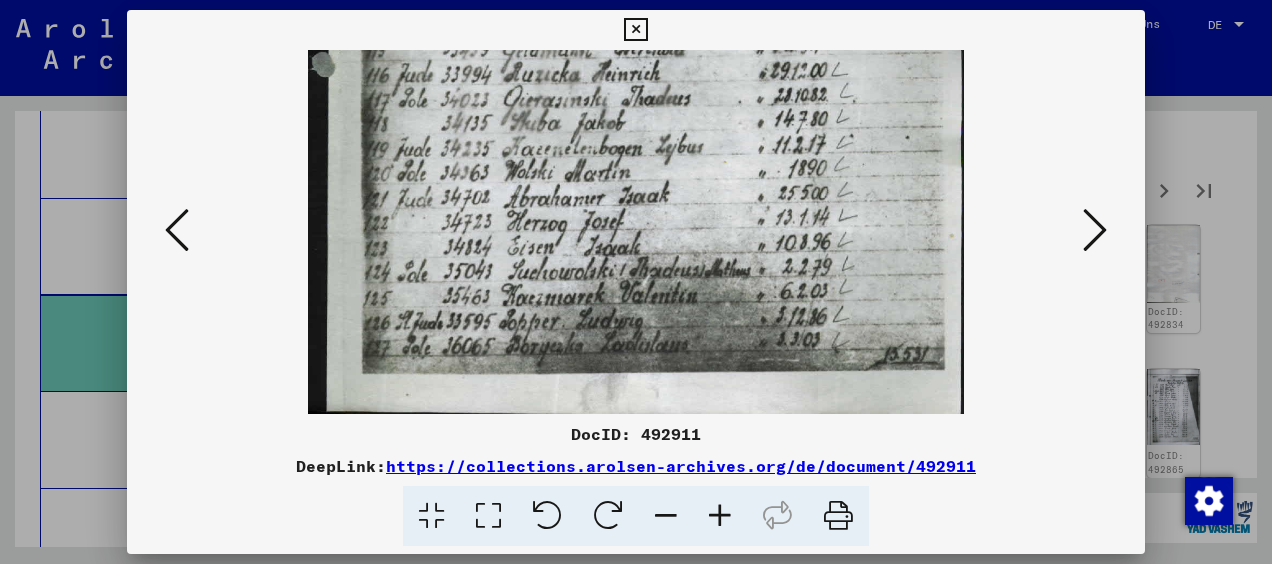 drag, startPoint x: 700, startPoint y: 364, endPoint x: 656, endPoint y: 153, distance: 215.53886 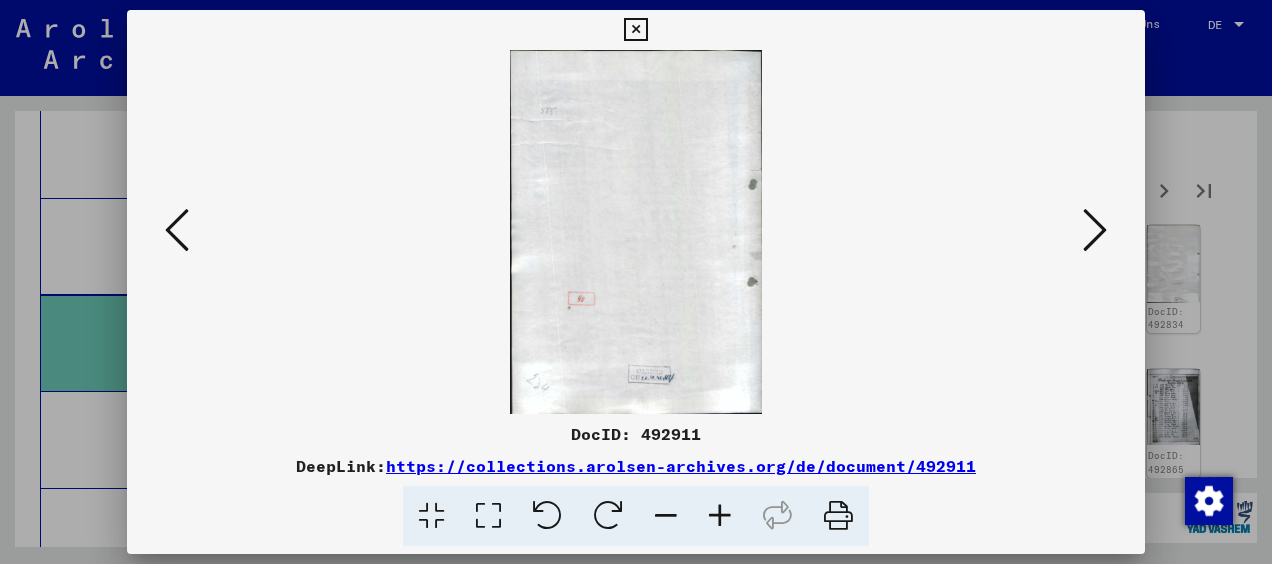 click at bounding box center (1095, 230) 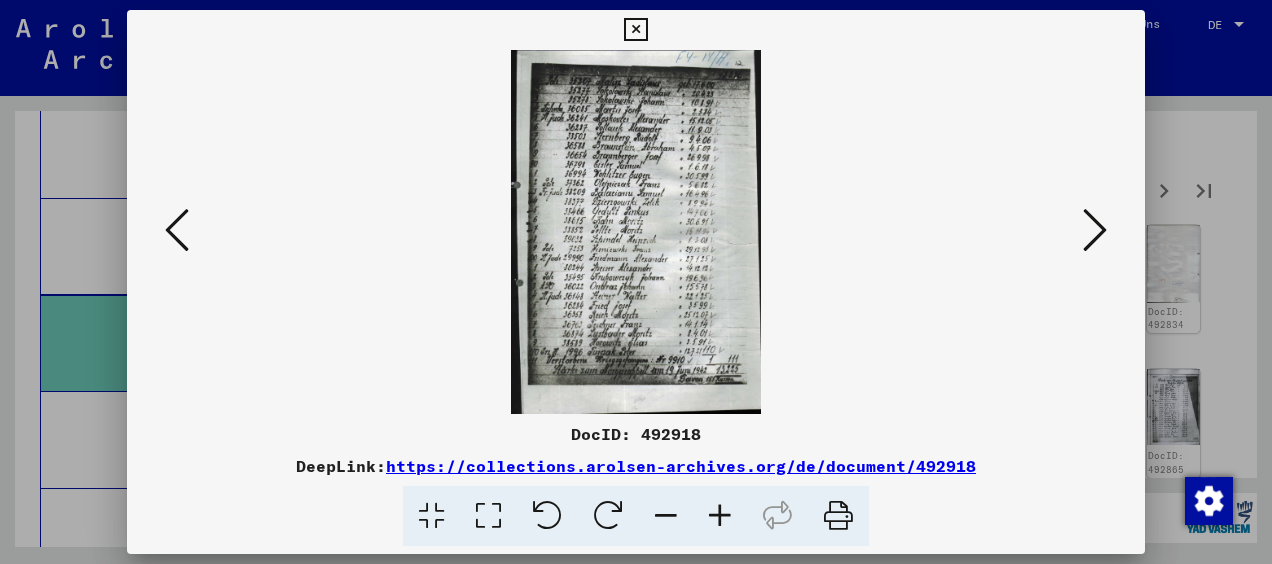 click at bounding box center [720, 516] 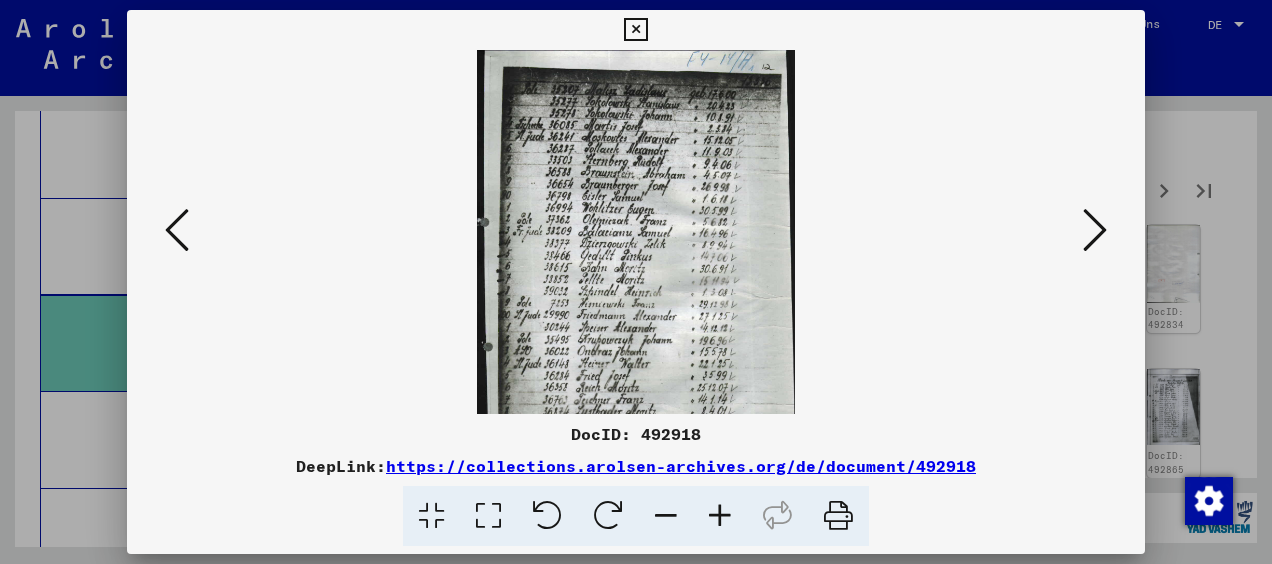 click at bounding box center (720, 516) 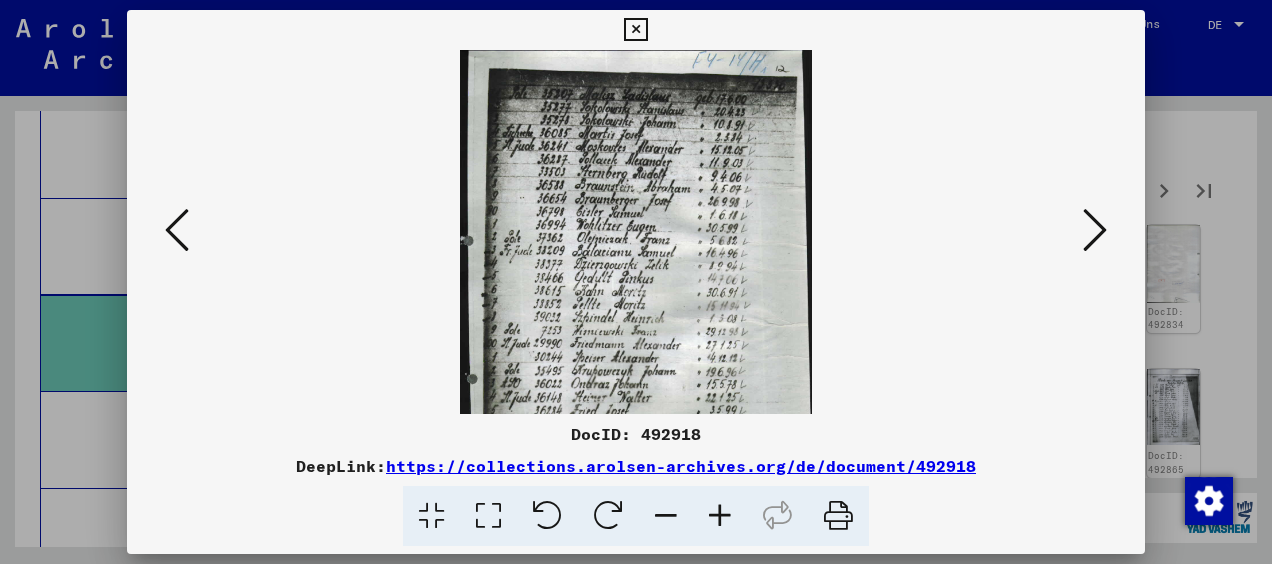 click at bounding box center [720, 516] 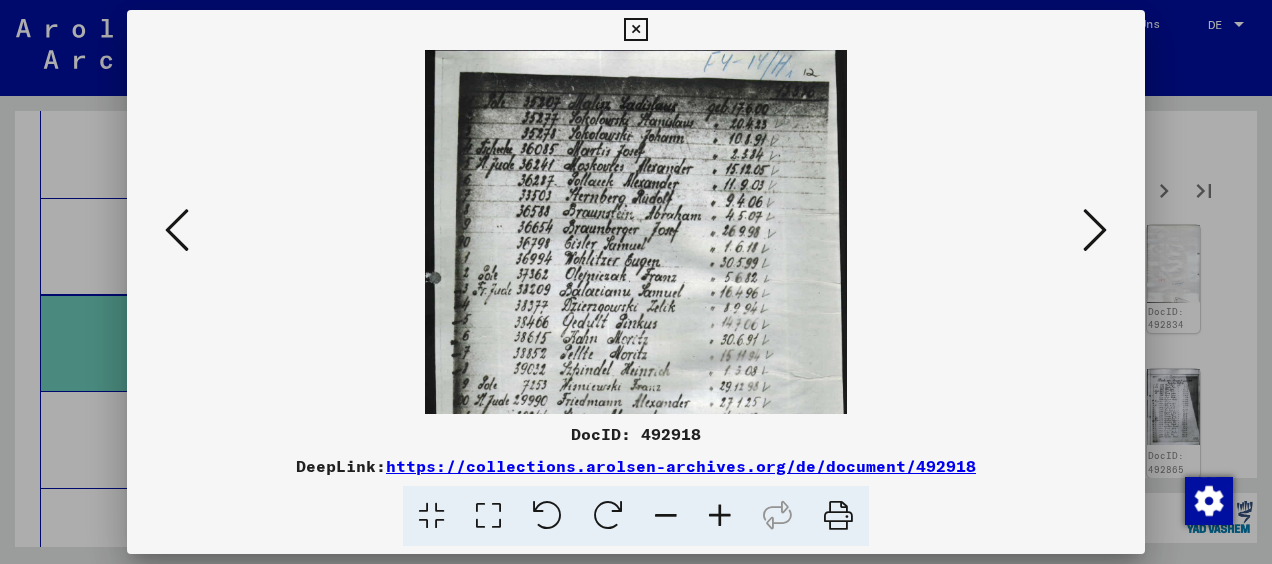 click at bounding box center (720, 516) 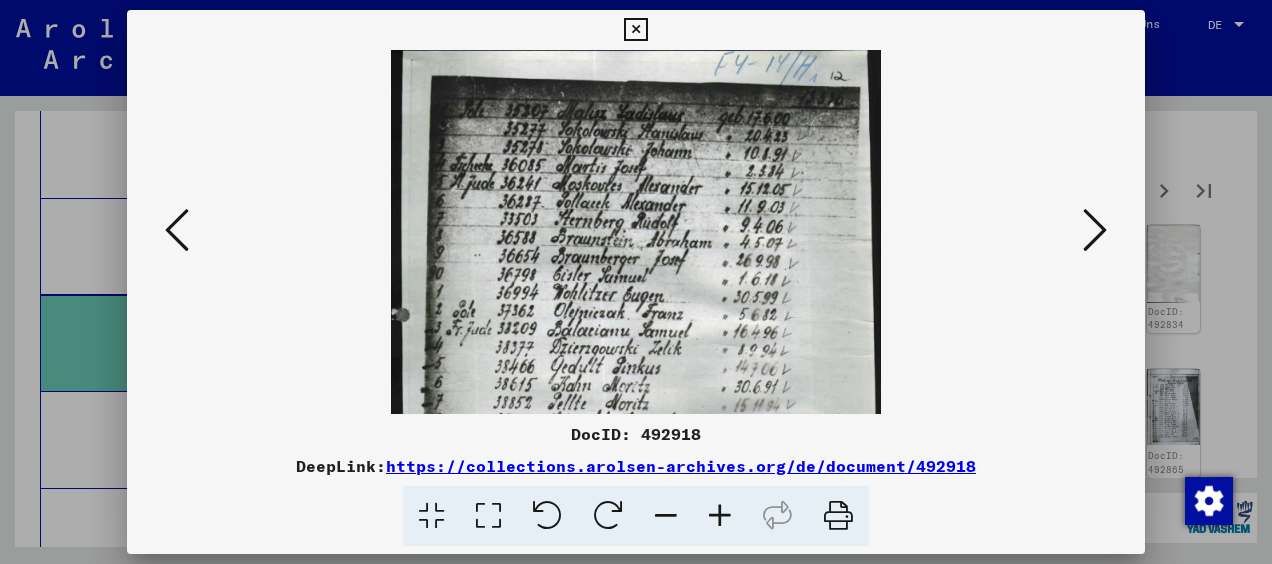 click at bounding box center [720, 516] 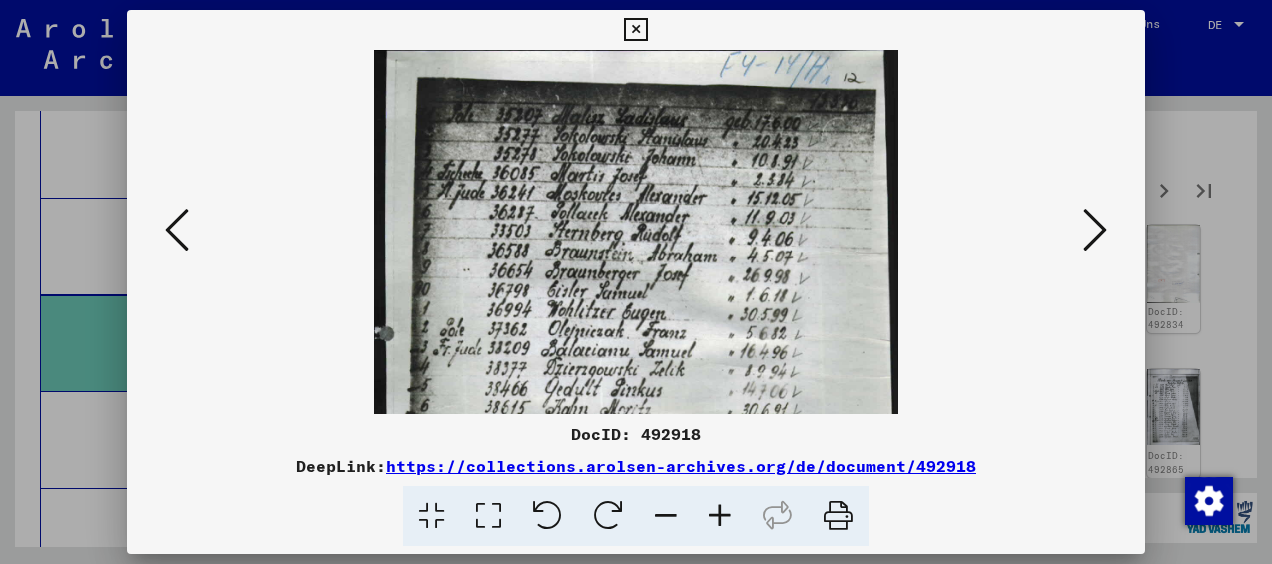 click at bounding box center [720, 516] 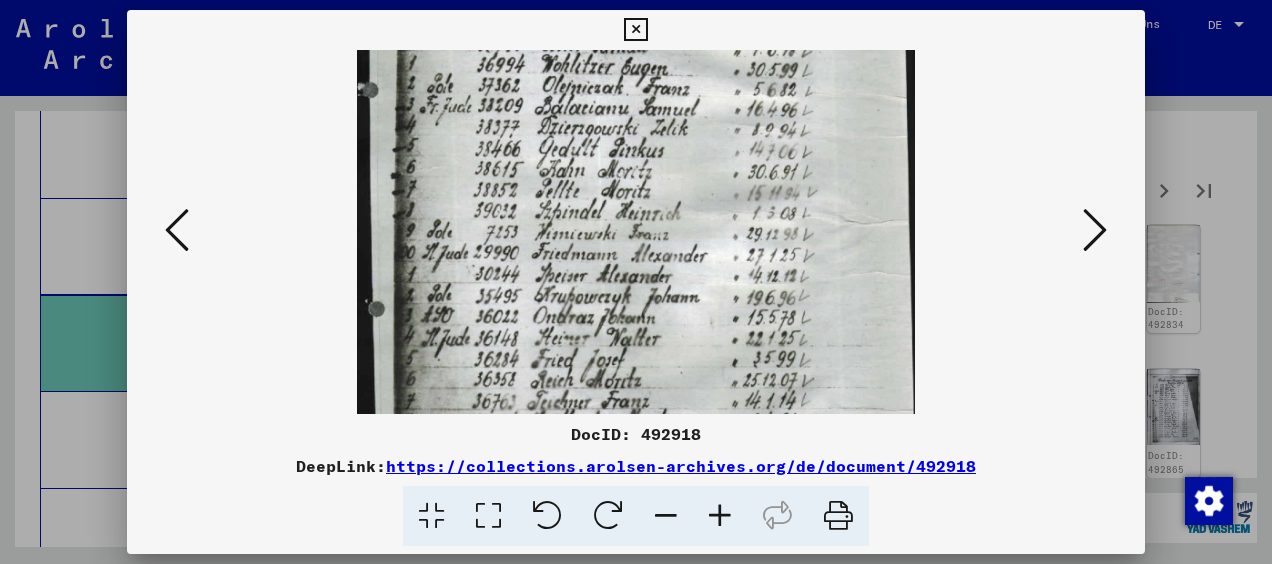 scroll, scrollTop: 263, scrollLeft: 0, axis: vertical 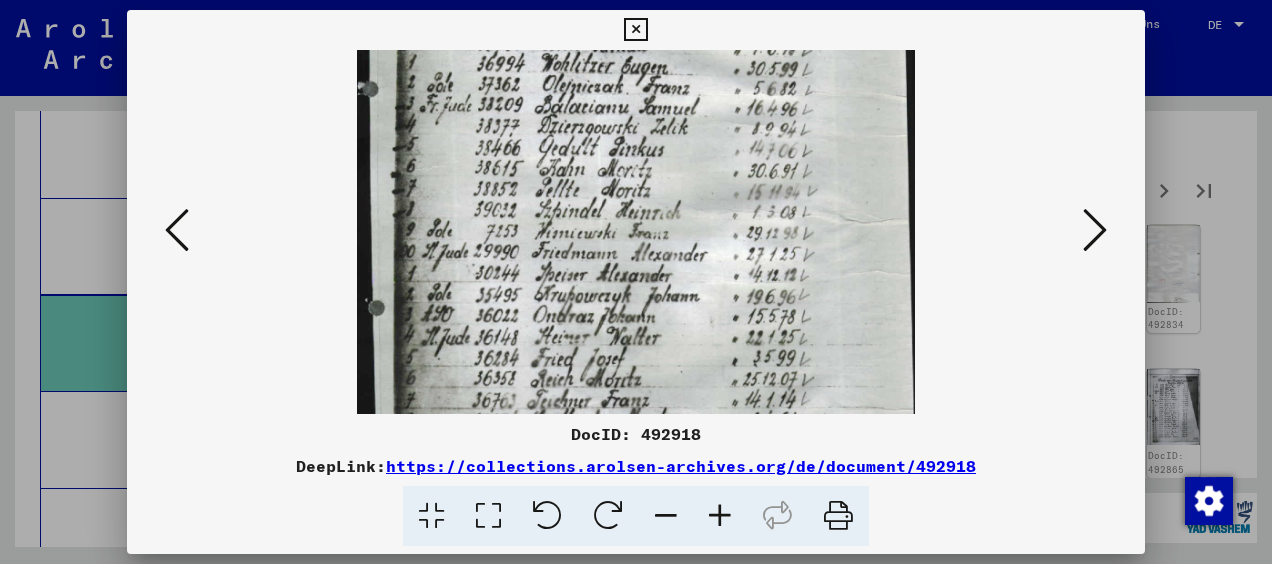 drag, startPoint x: 657, startPoint y: 403, endPoint x: 666, endPoint y: 151, distance: 252.16066 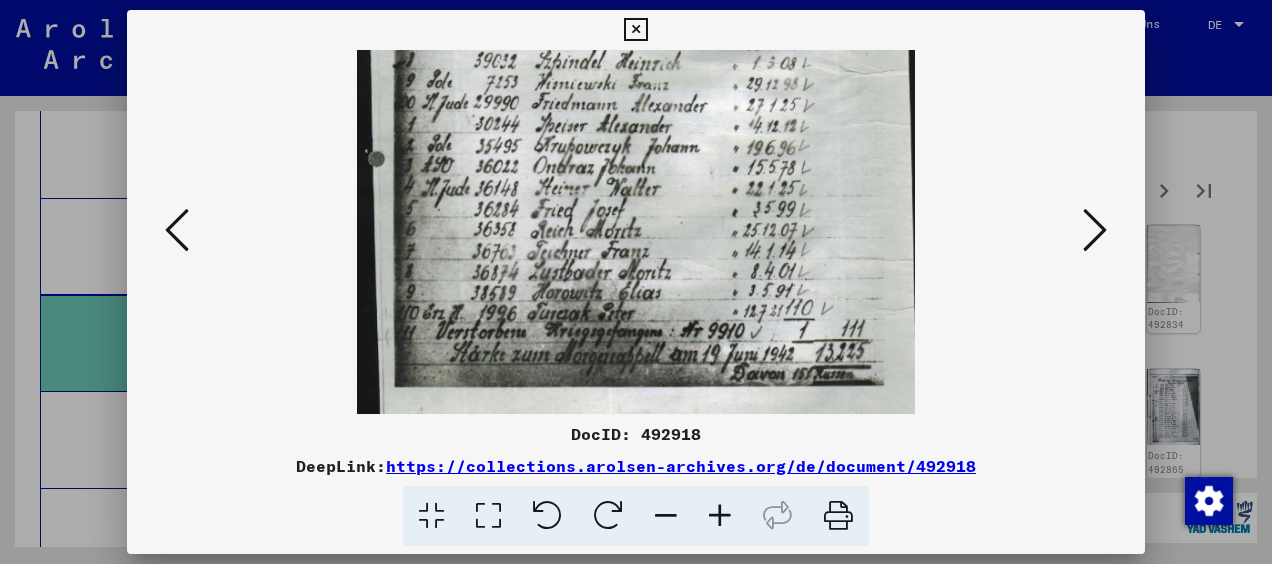 drag, startPoint x: 674, startPoint y: 348, endPoint x: 1004, endPoint y: 260, distance: 341.53183 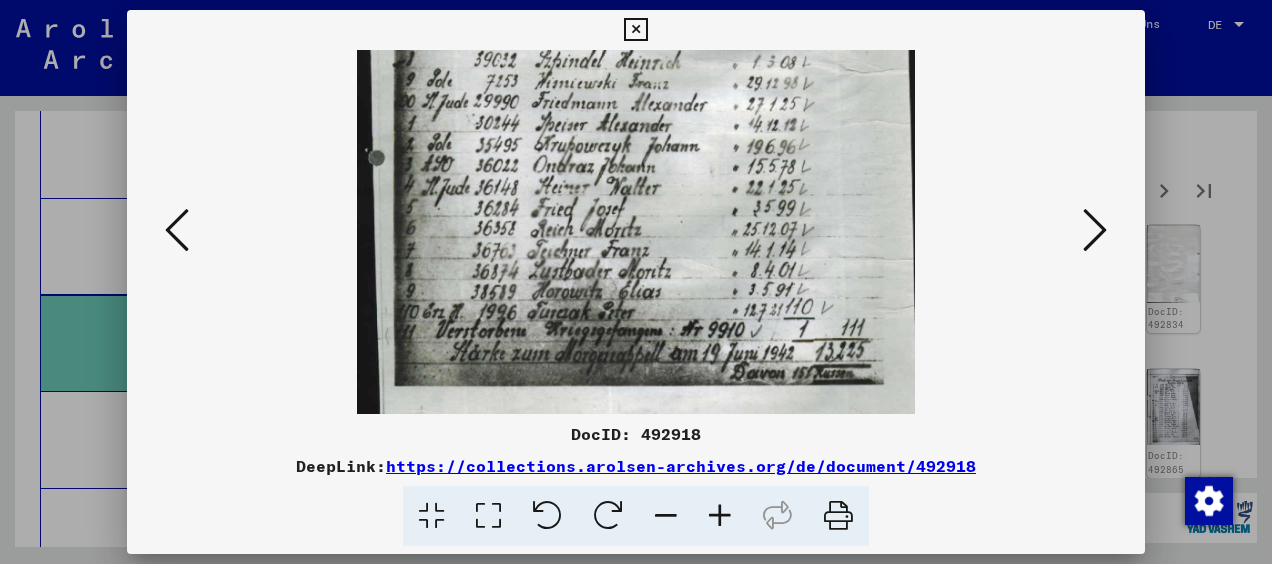 click at bounding box center (1095, 230) 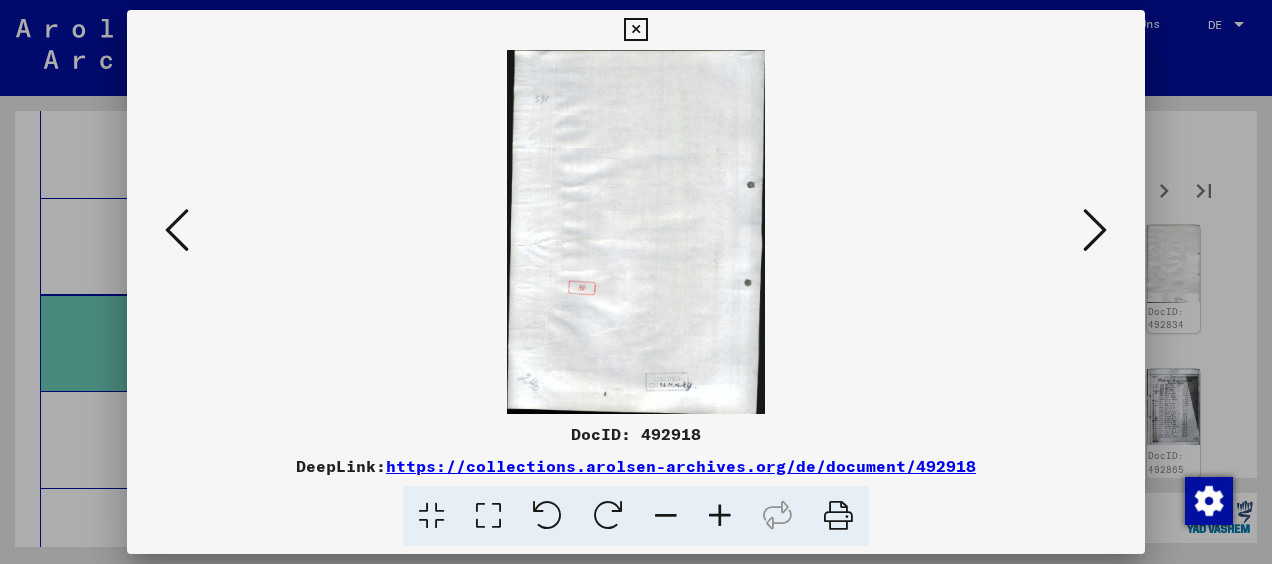 click at bounding box center (1095, 230) 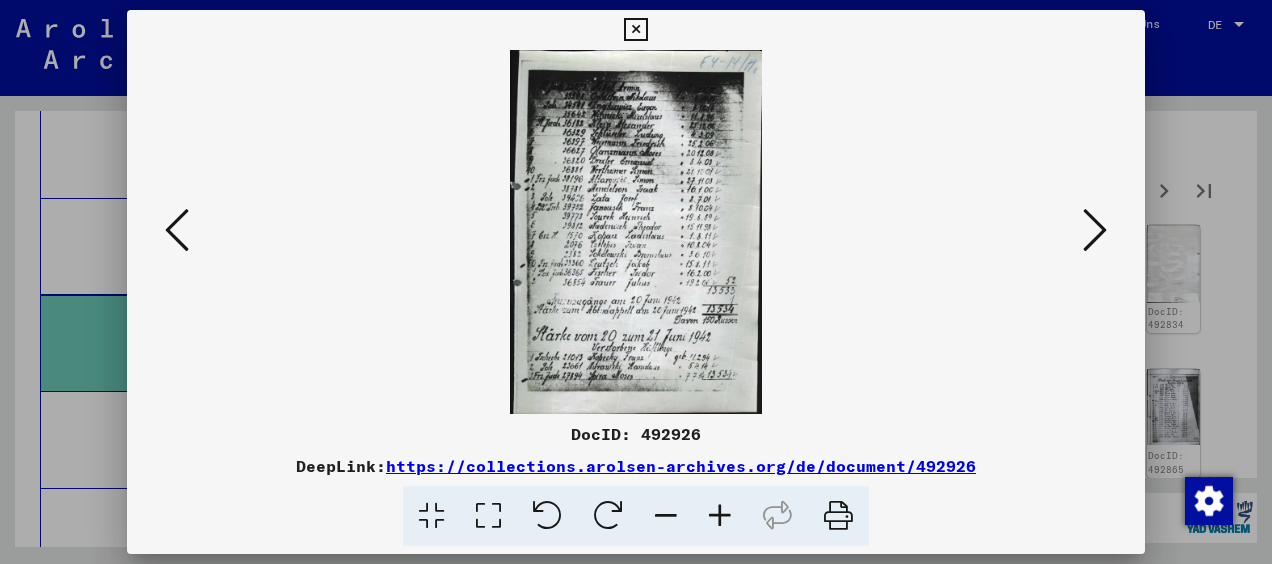 click at bounding box center [636, 232] 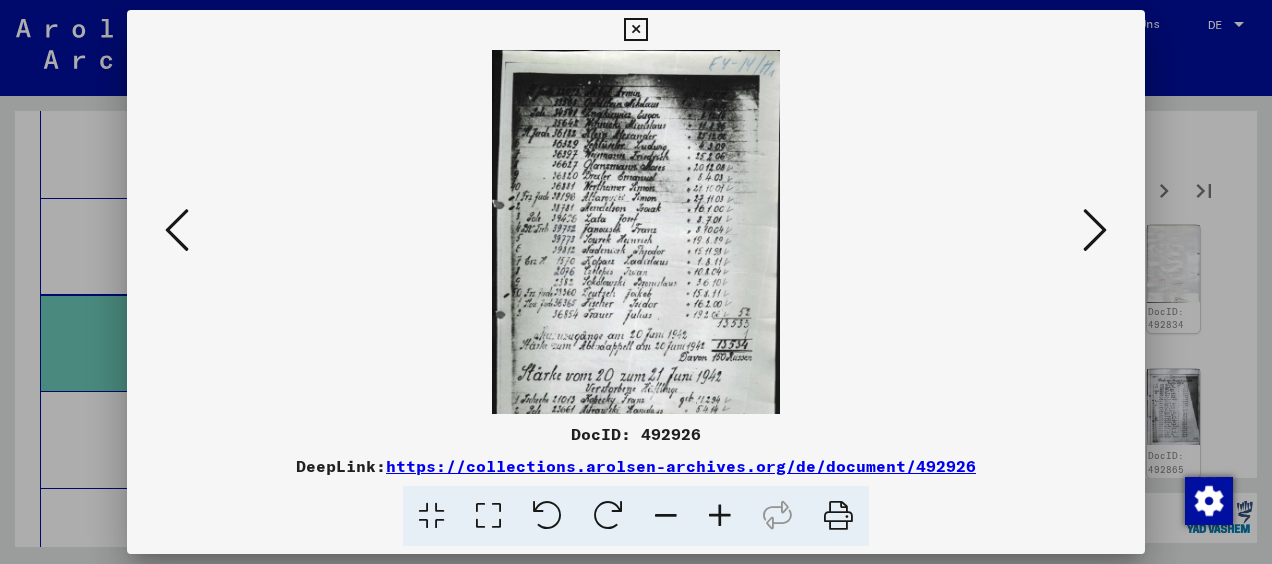 click at bounding box center [720, 516] 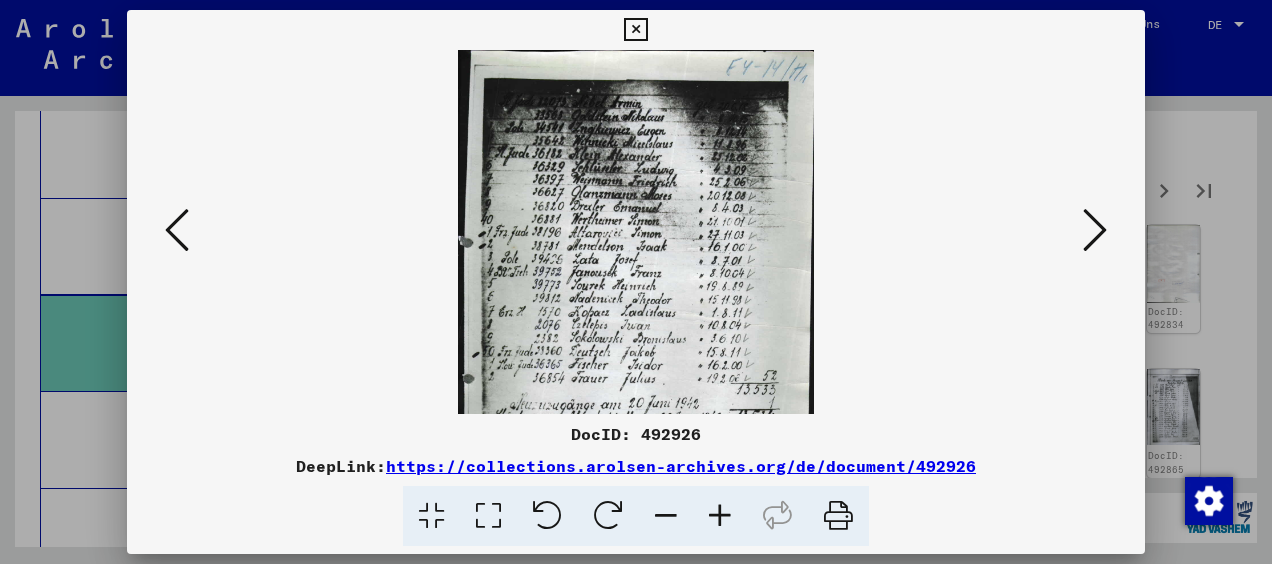 click at bounding box center (720, 516) 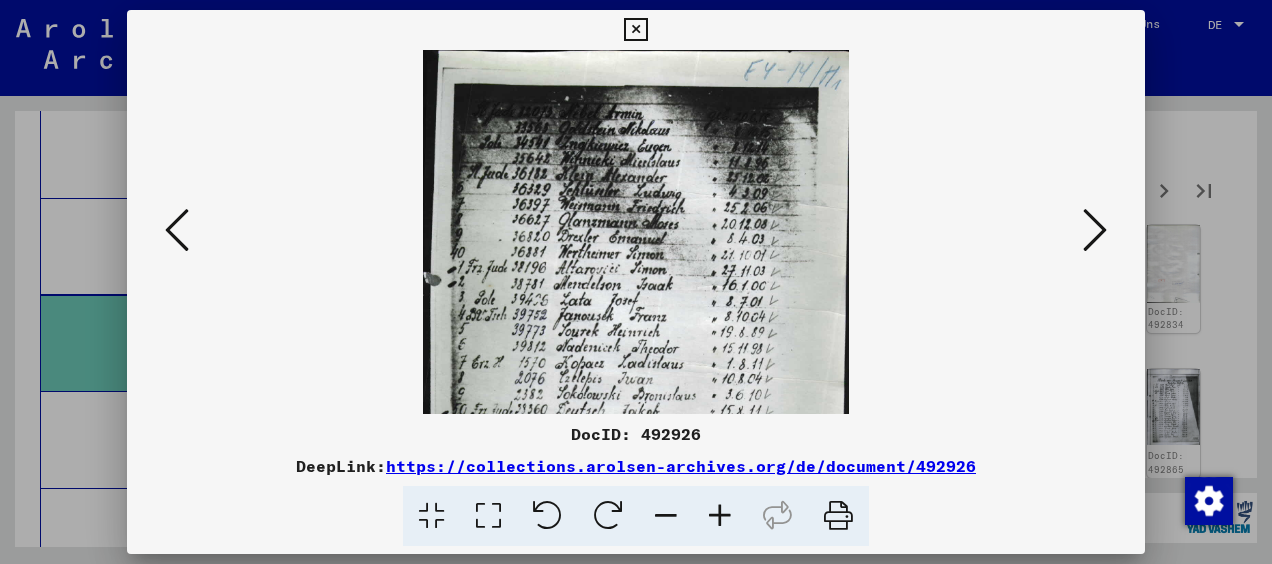 click at bounding box center (720, 516) 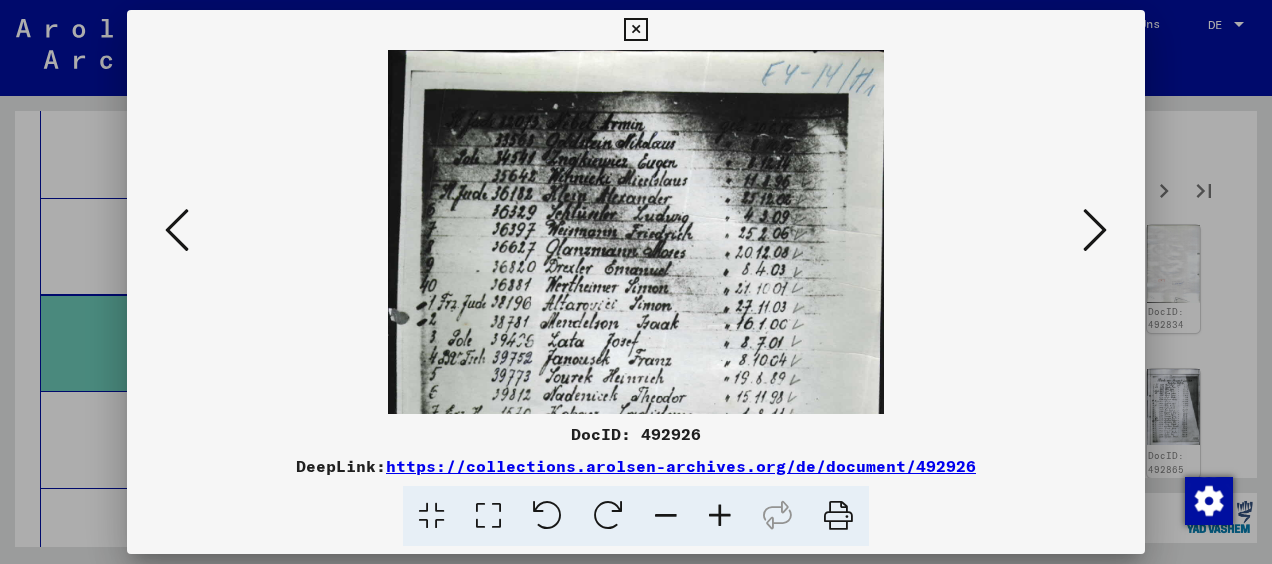 click at bounding box center (720, 516) 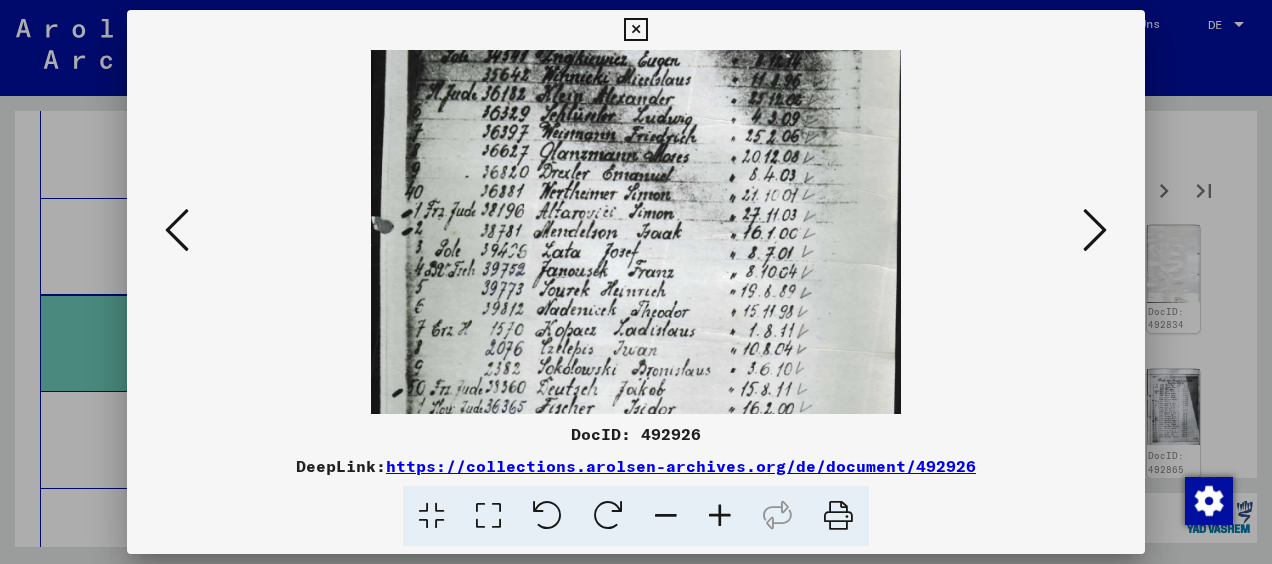scroll, scrollTop: 116, scrollLeft: 0, axis: vertical 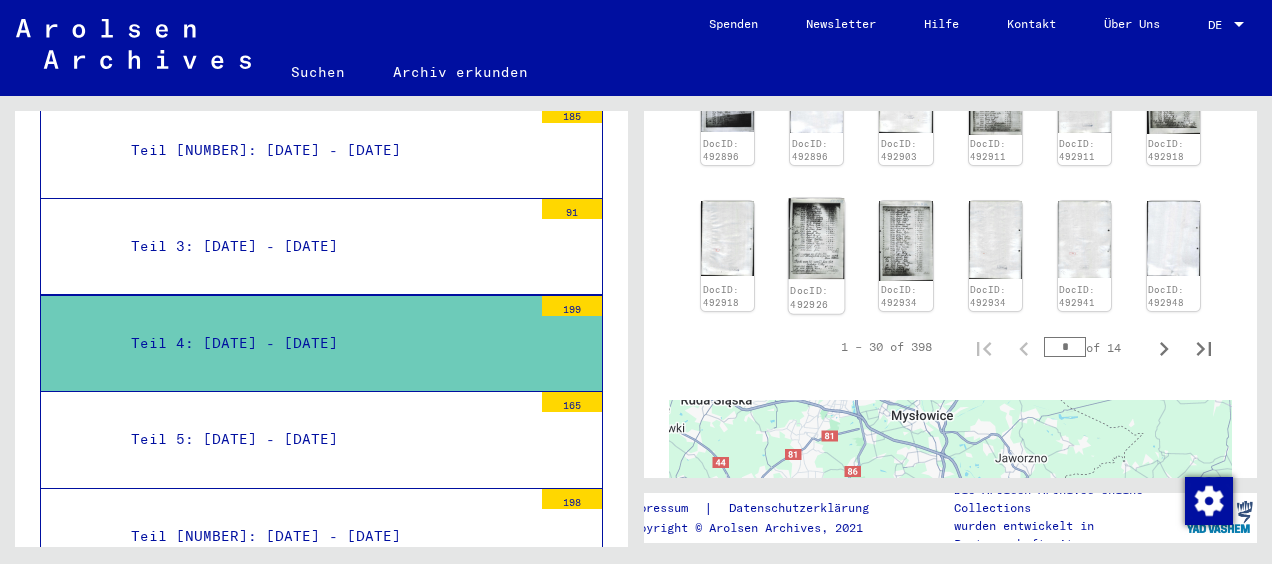 click 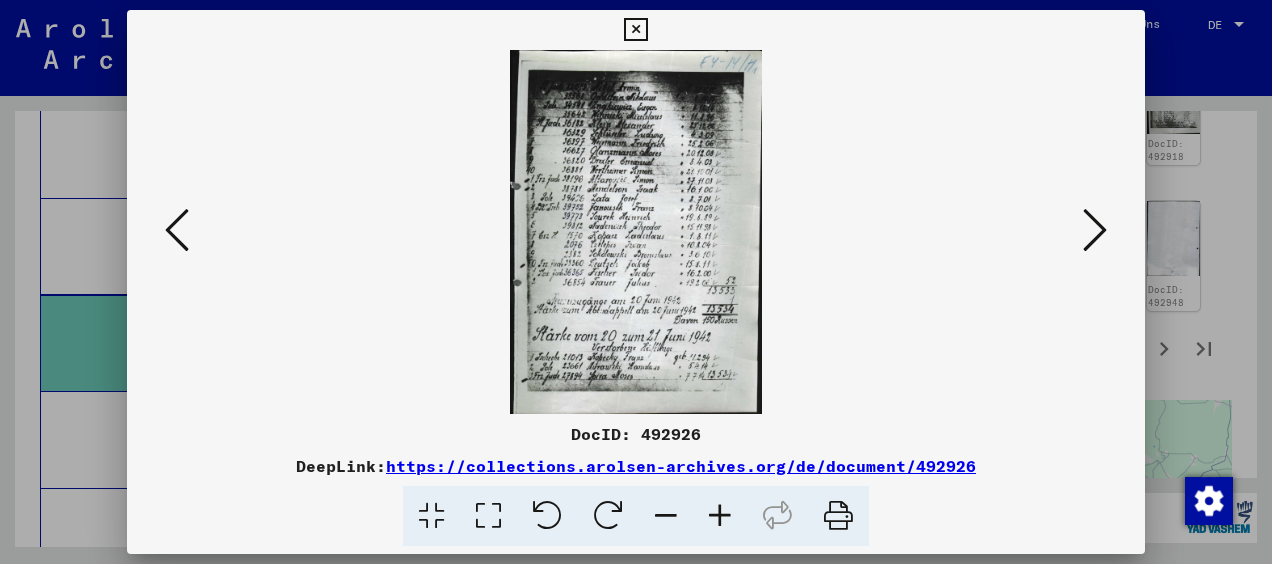 click at bounding box center (636, 232) 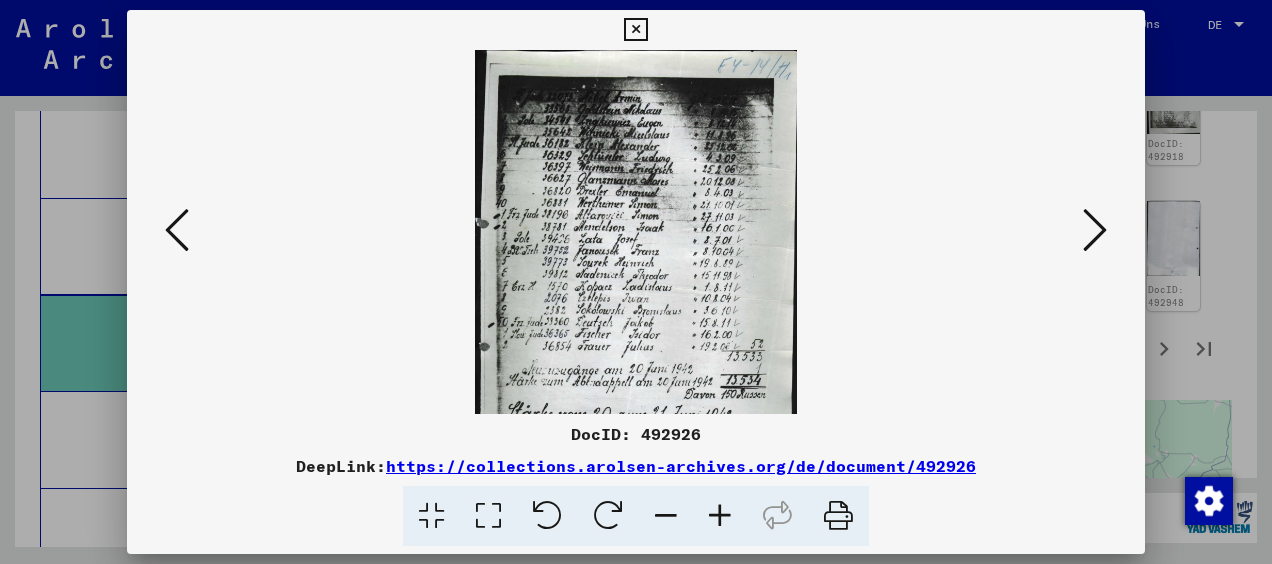 click at bounding box center [720, 516] 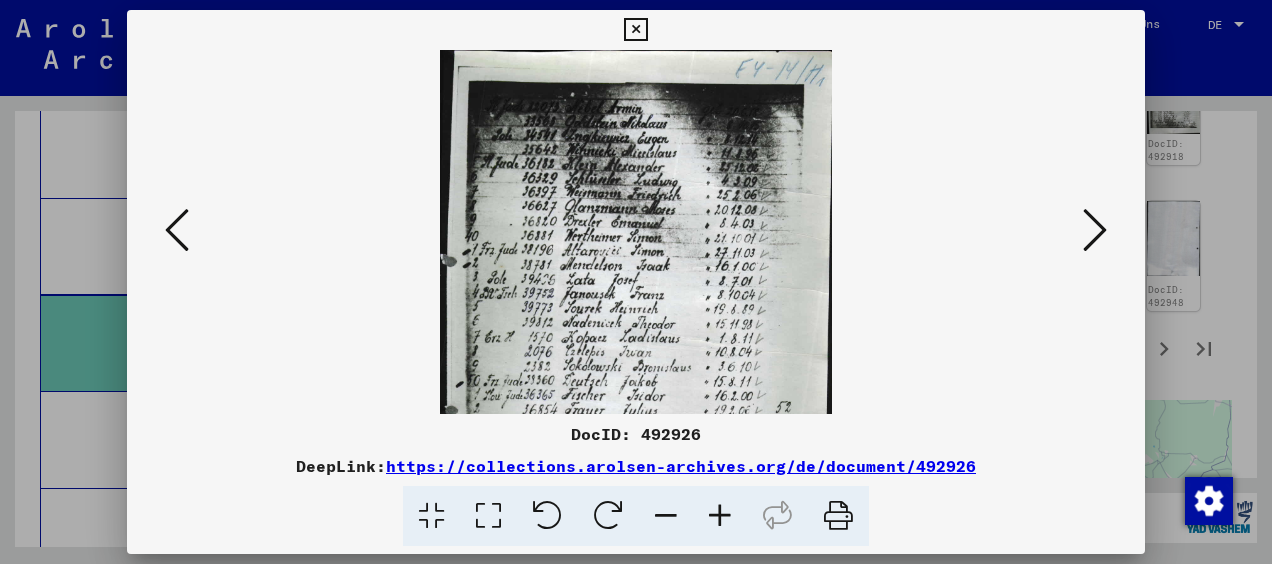 click at bounding box center [720, 516] 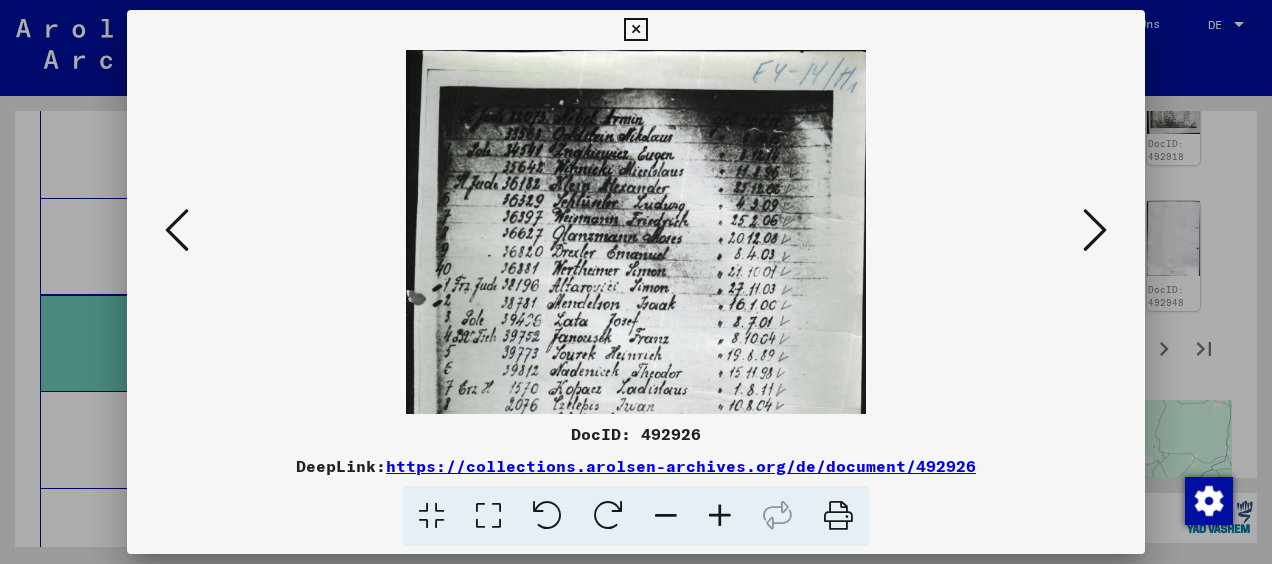 drag, startPoint x: 693, startPoint y: 346, endPoint x: 697, endPoint y: 220, distance: 126.06348 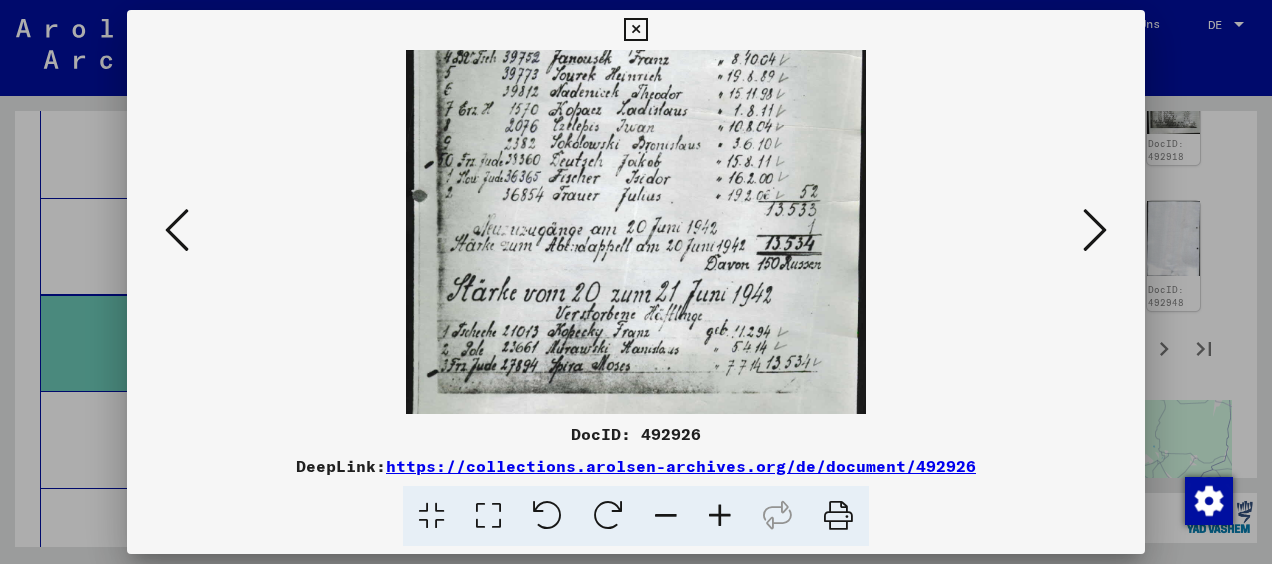 scroll, scrollTop: 292, scrollLeft: 0, axis: vertical 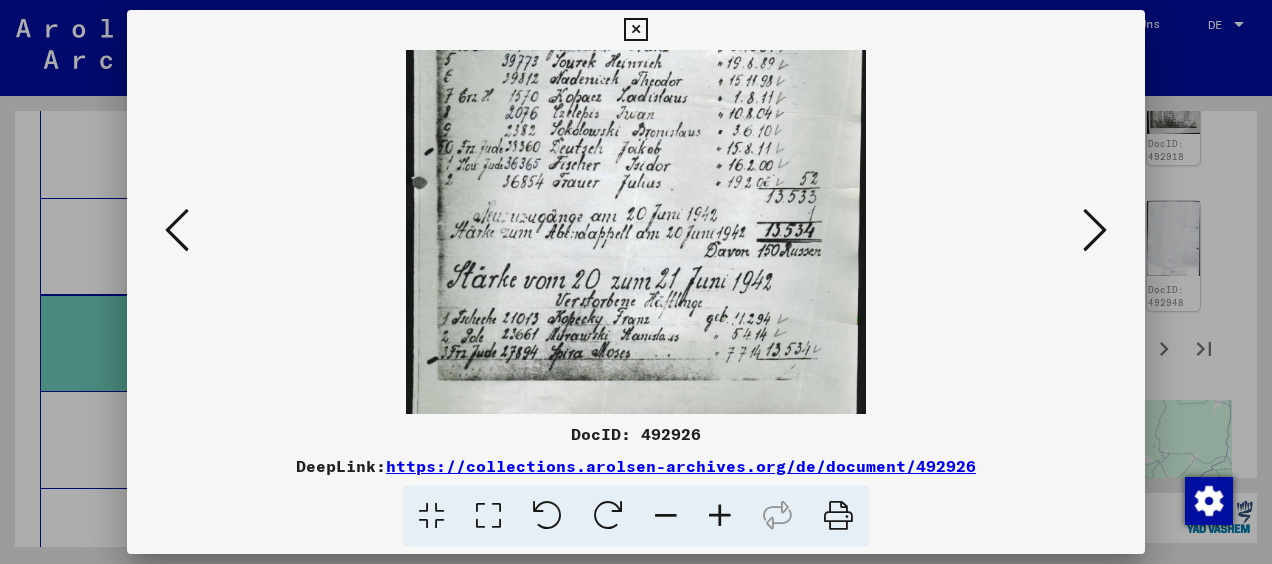 drag, startPoint x: 672, startPoint y: 384, endPoint x: 666, endPoint y: 222, distance: 162.11107 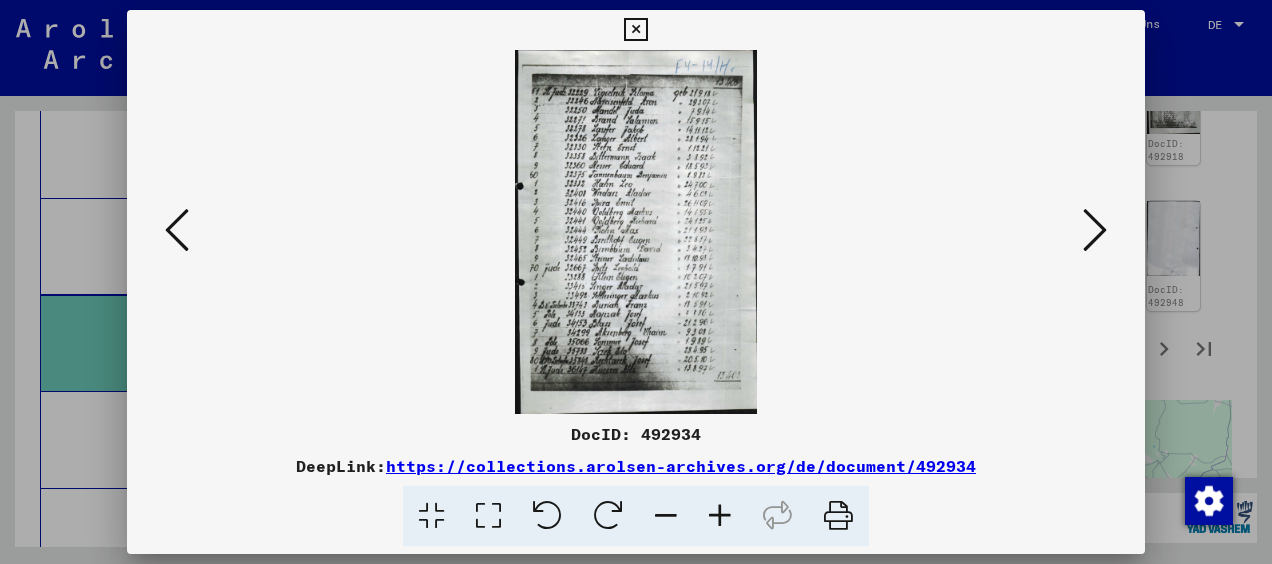 click at bounding box center [720, 516] 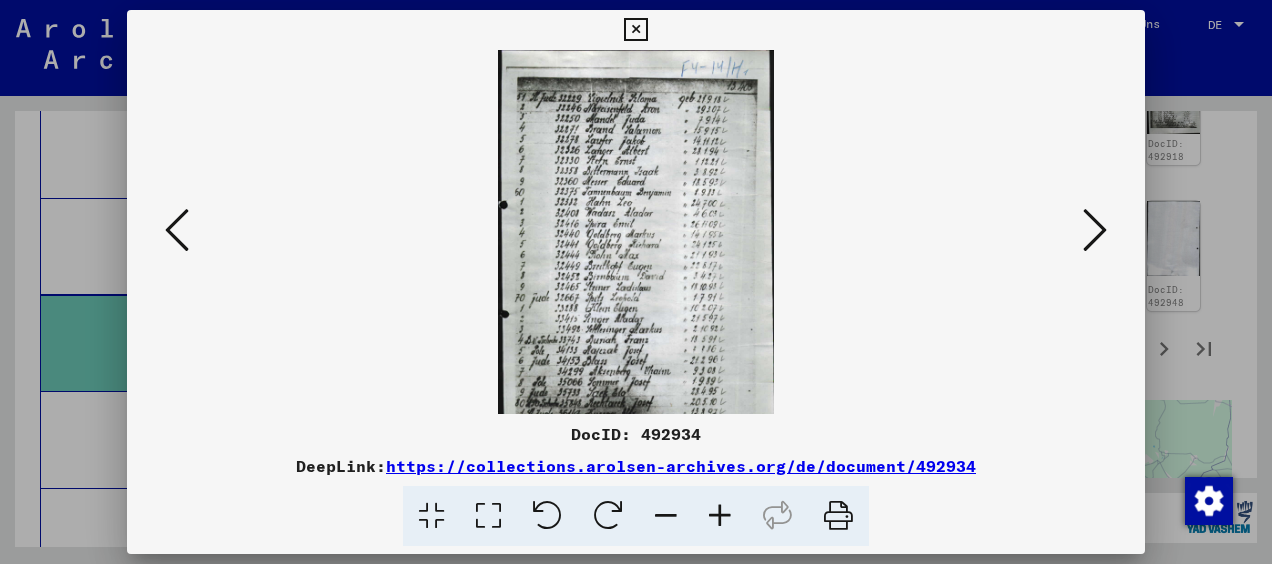 click at bounding box center (720, 516) 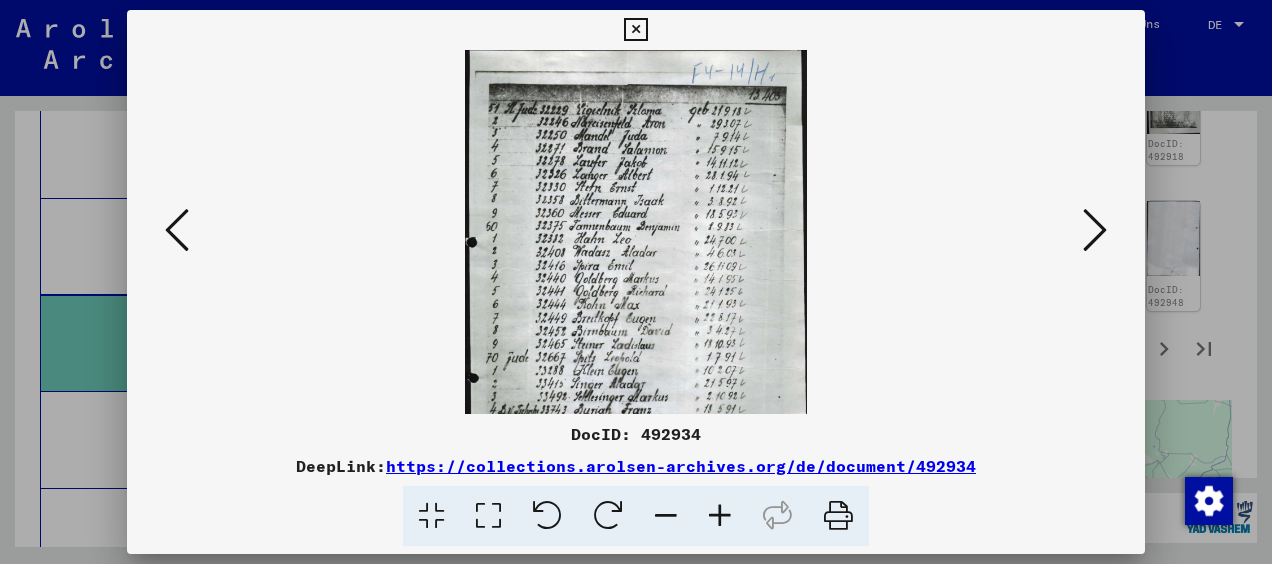 click at bounding box center [720, 516] 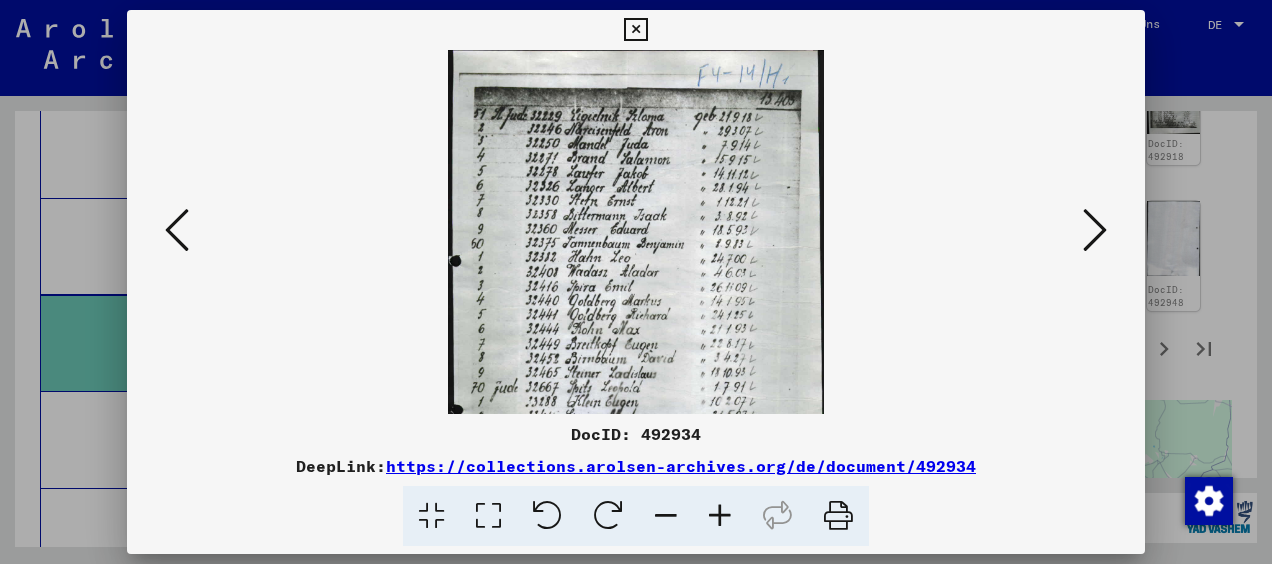 click at bounding box center [720, 516] 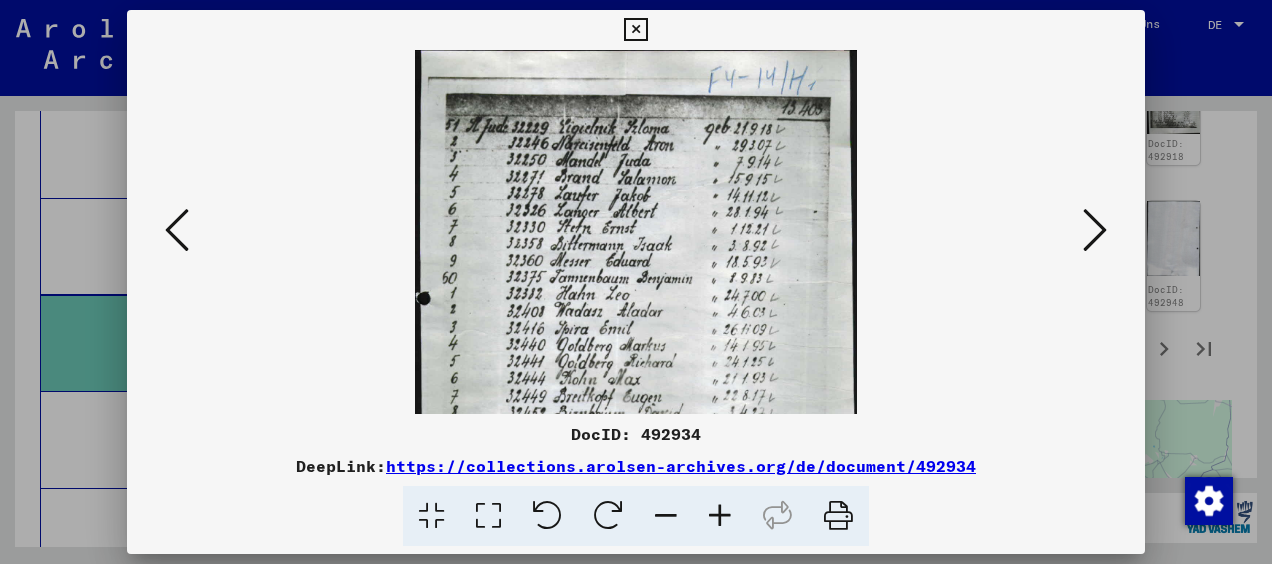 click at bounding box center [720, 516] 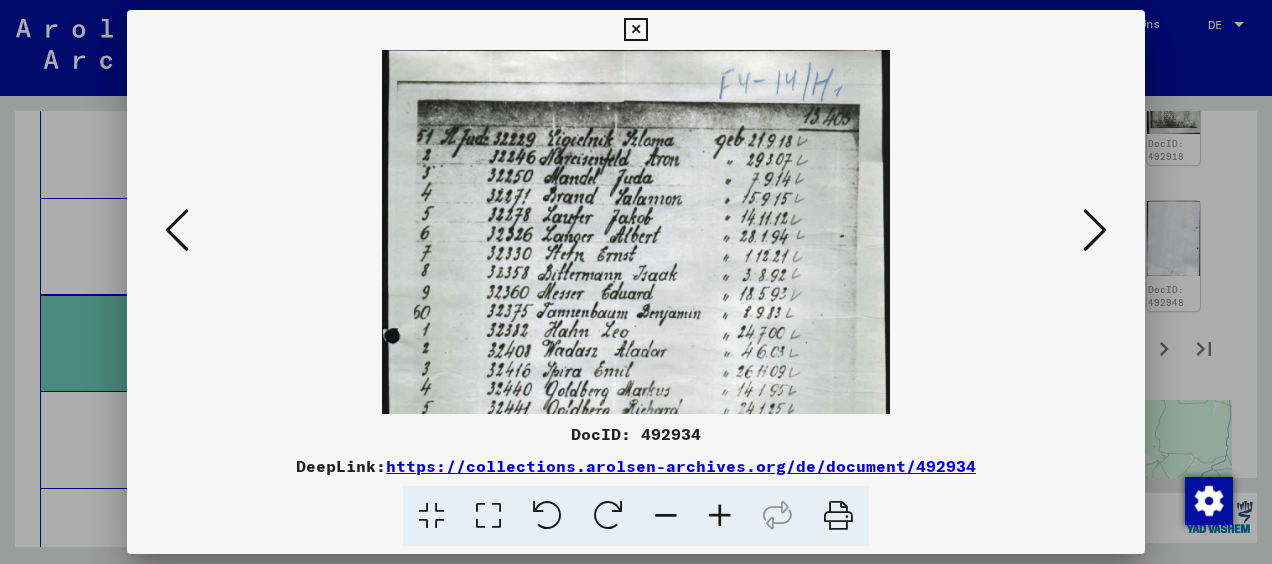 click at bounding box center [720, 516] 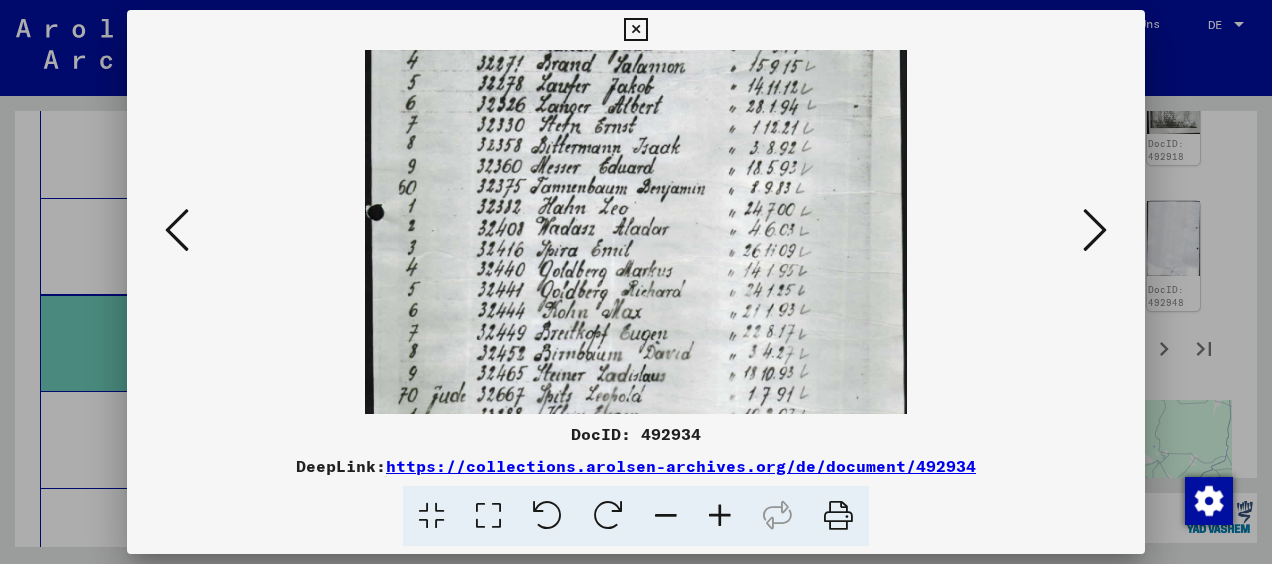 drag, startPoint x: 641, startPoint y: 327, endPoint x: 636, endPoint y: 242, distance: 85.146935 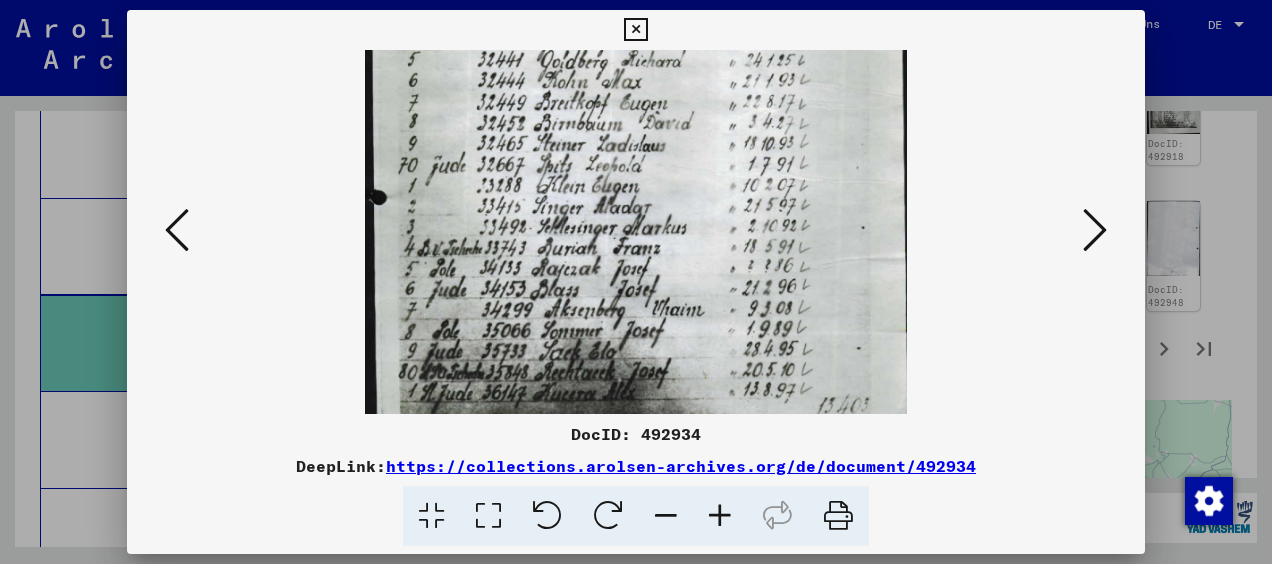 drag, startPoint x: 645, startPoint y: 325, endPoint x: 627, endPoint y: 150, distance: 175.92328 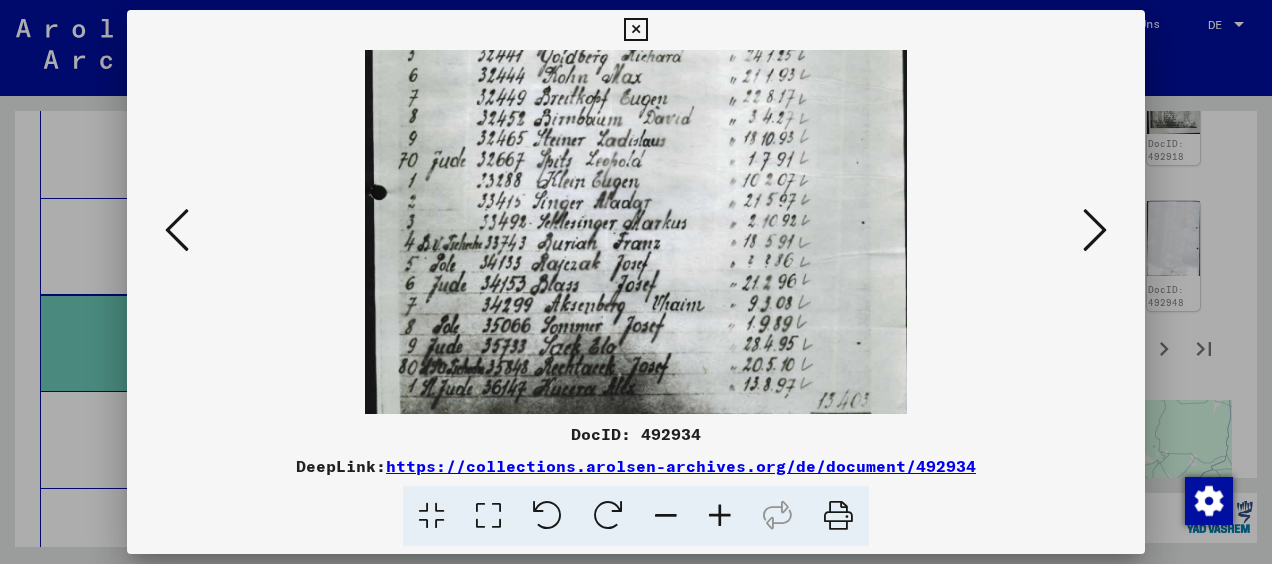 click at bounding box center (1095, 230) 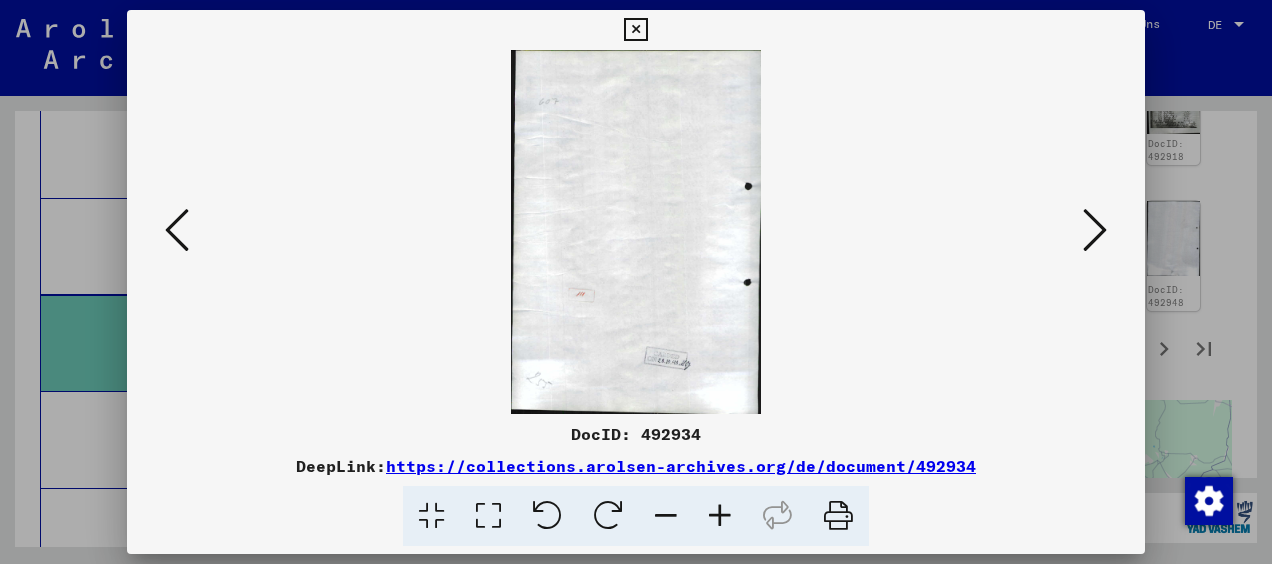scroll, scrollTop: 0, scrollLeft: 0, axis: both 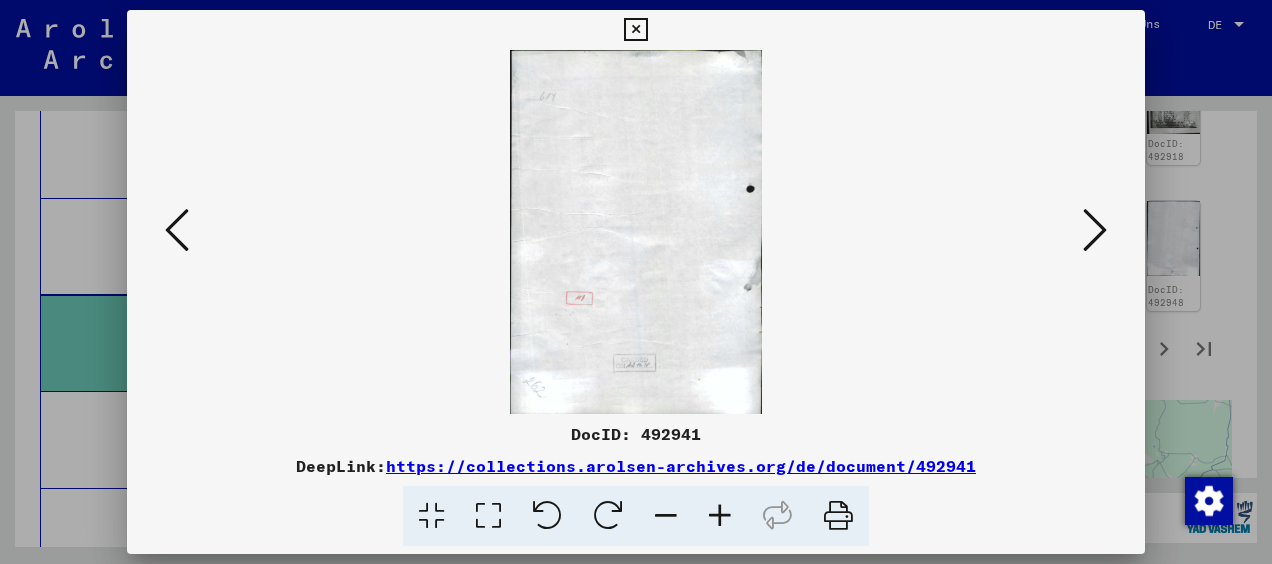click at bounding box center [1095, 230] 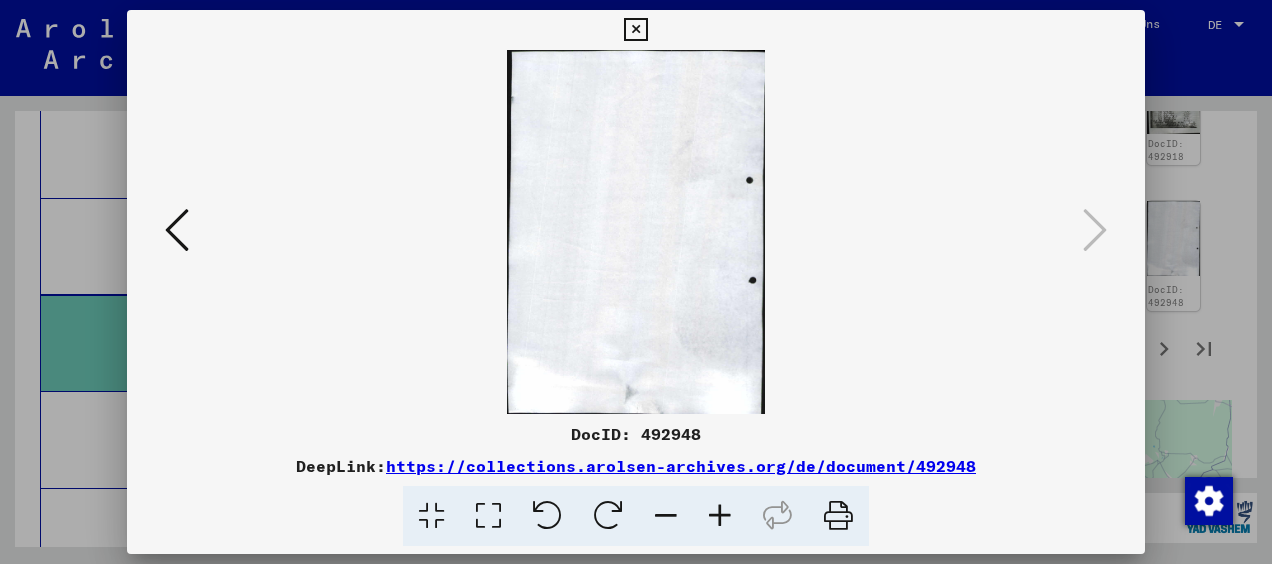 click at bounding box center [635, 30] 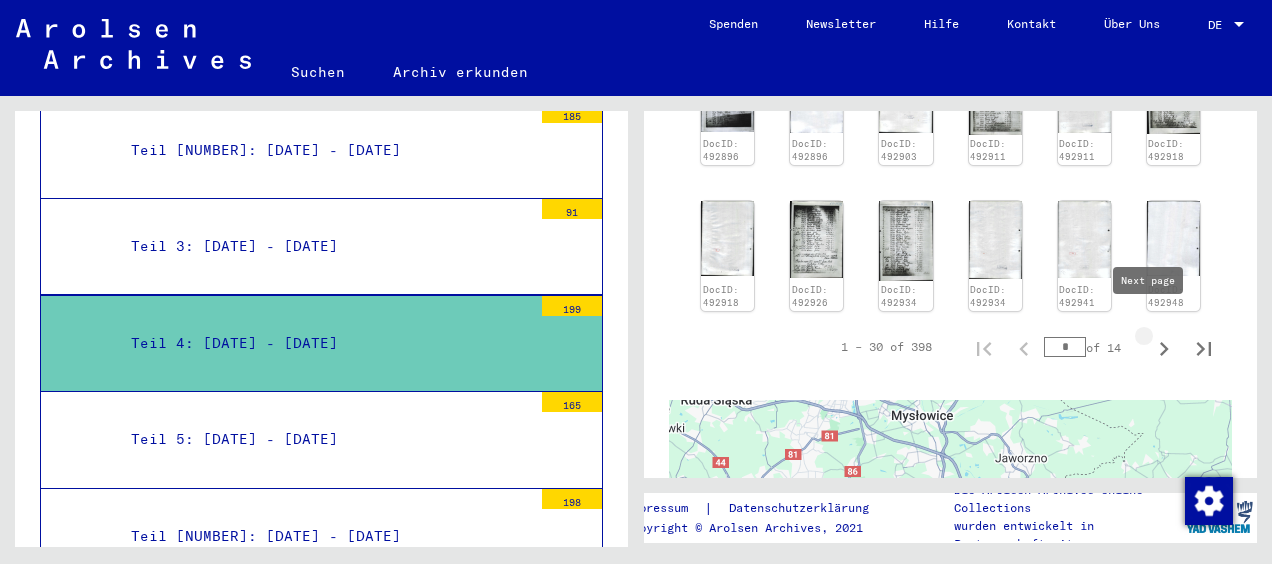 click 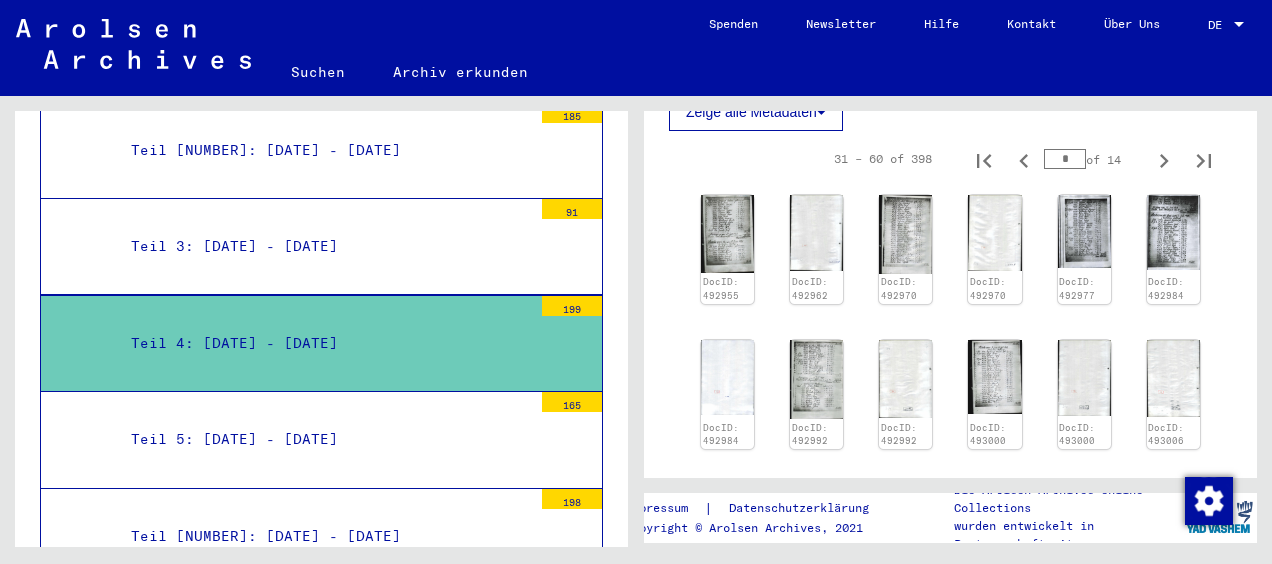scroll, scrollTop: 426, scrollLeft: 0, axis: vertical 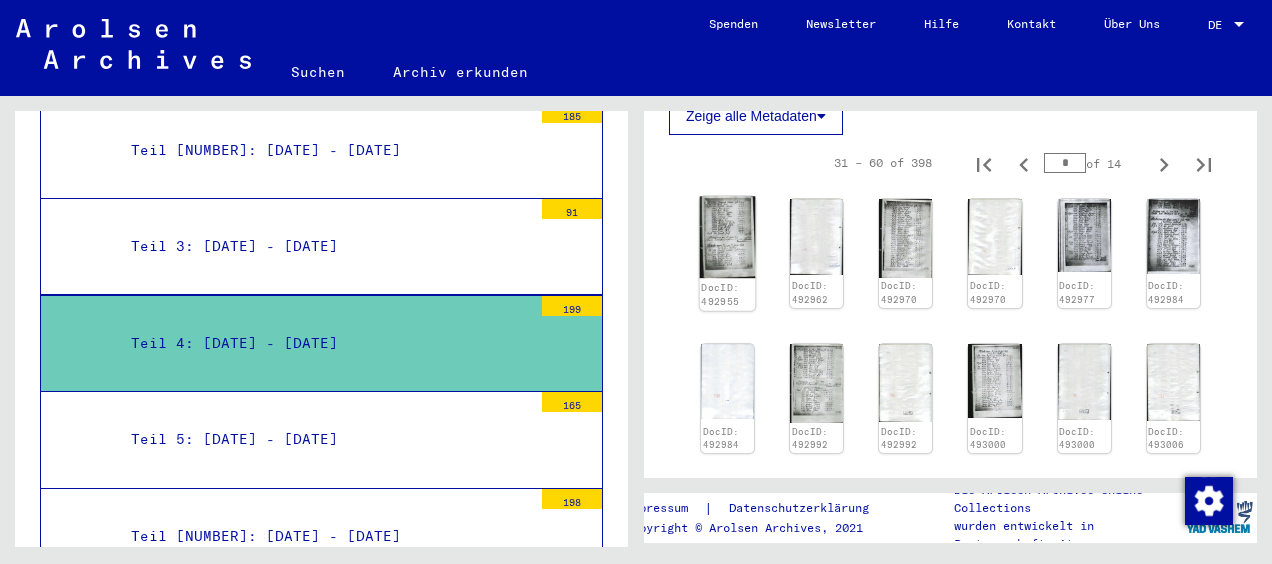 click 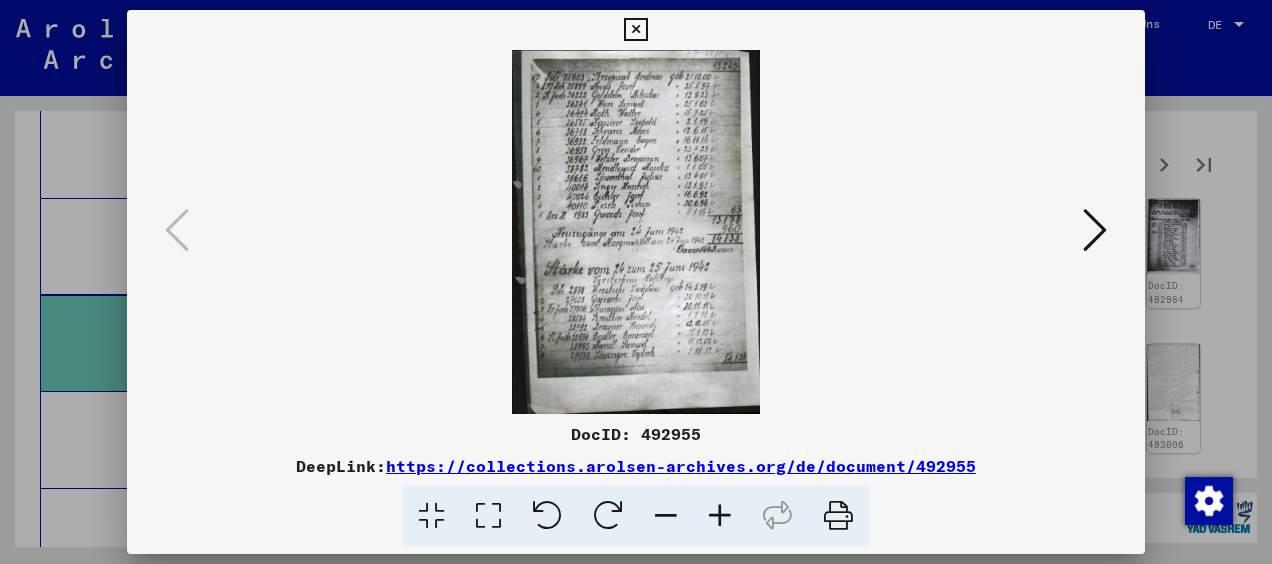 click at bounding box center (636, 232) 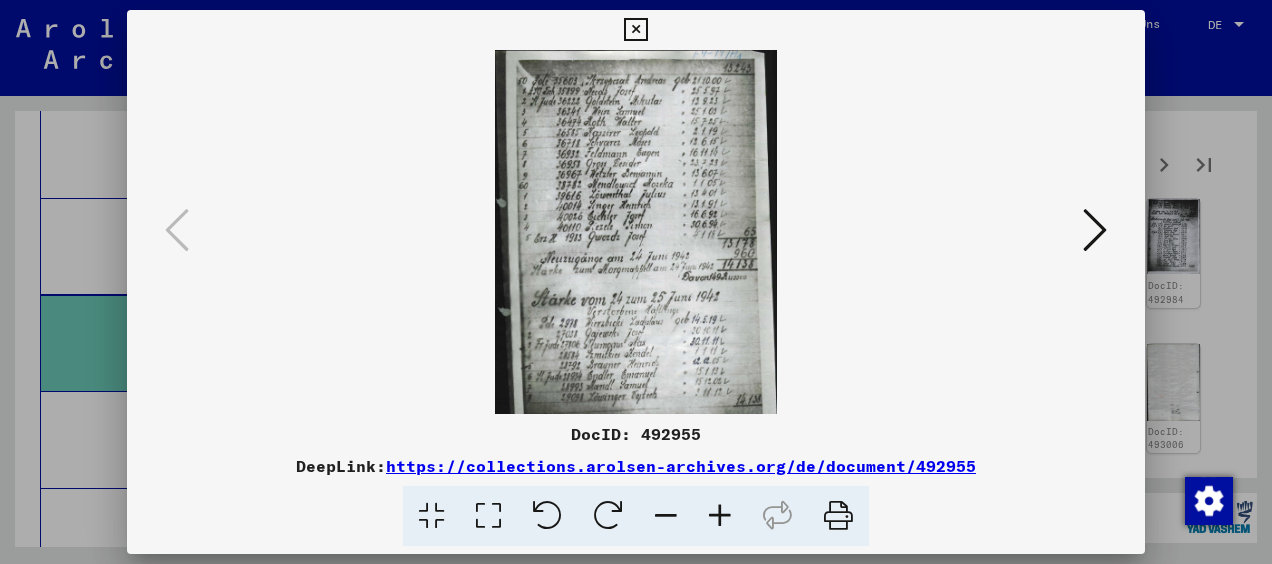 click at bounding box center (720, 516) 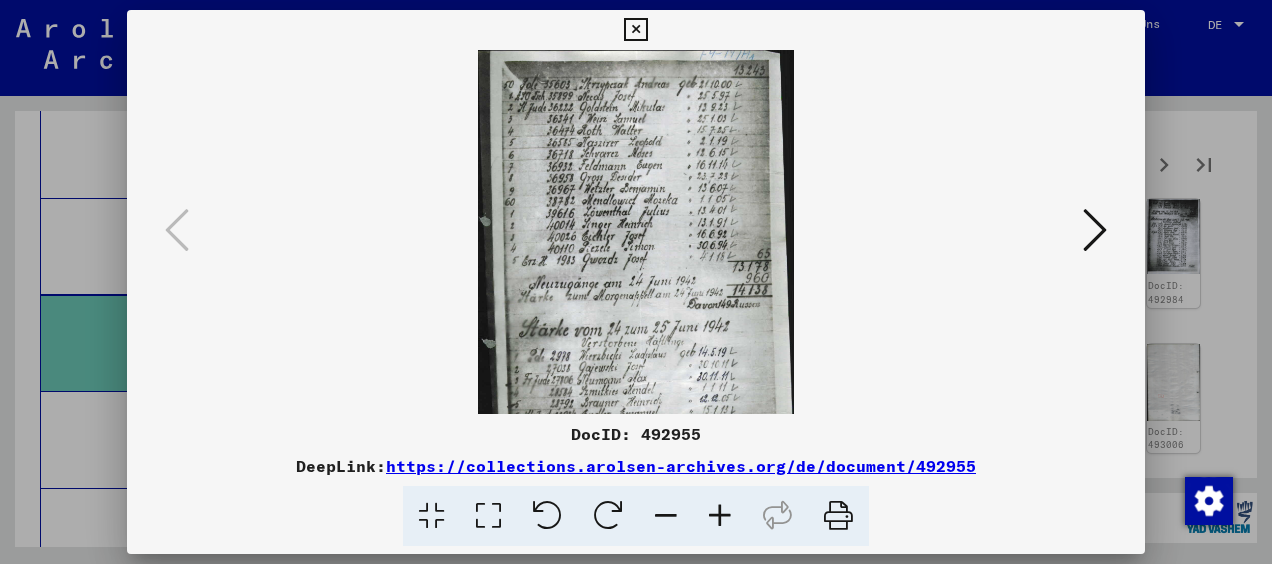 click at bounding box center (720, 516) 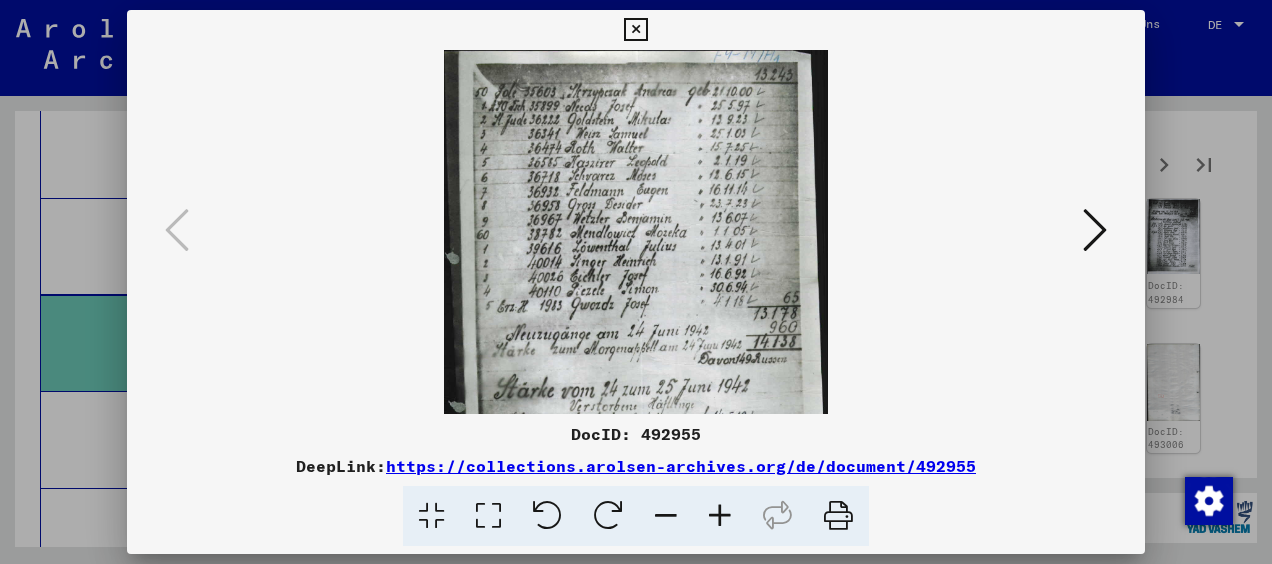 click at bounding box center (720, 516) 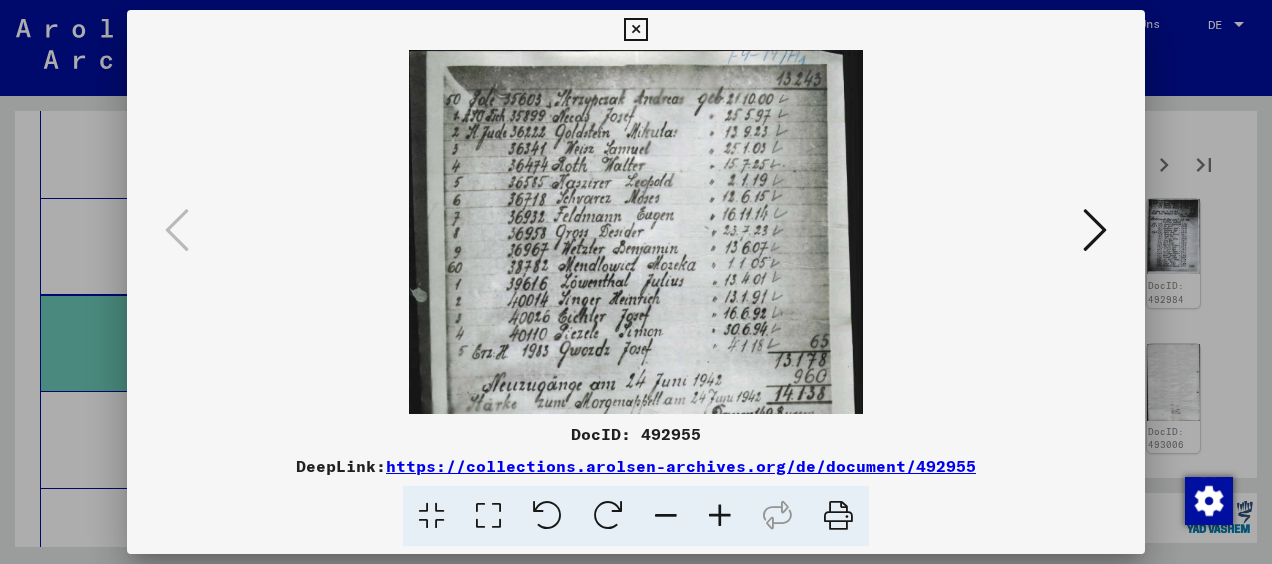 click at bounding box center [720, 516] 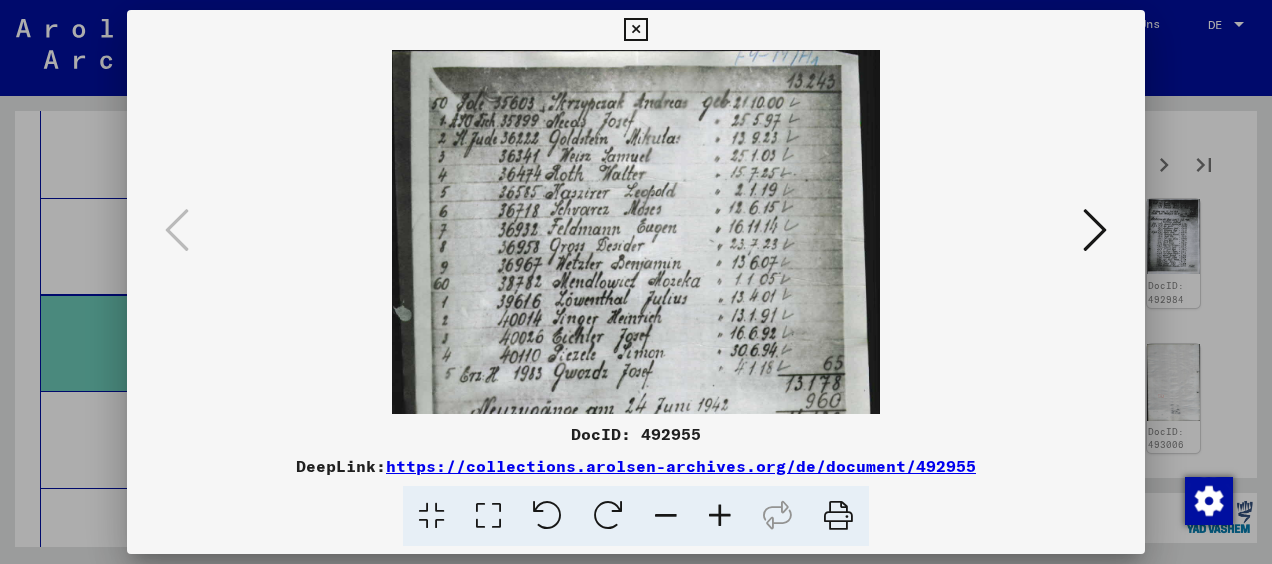 click at bounding box center (635, 407) 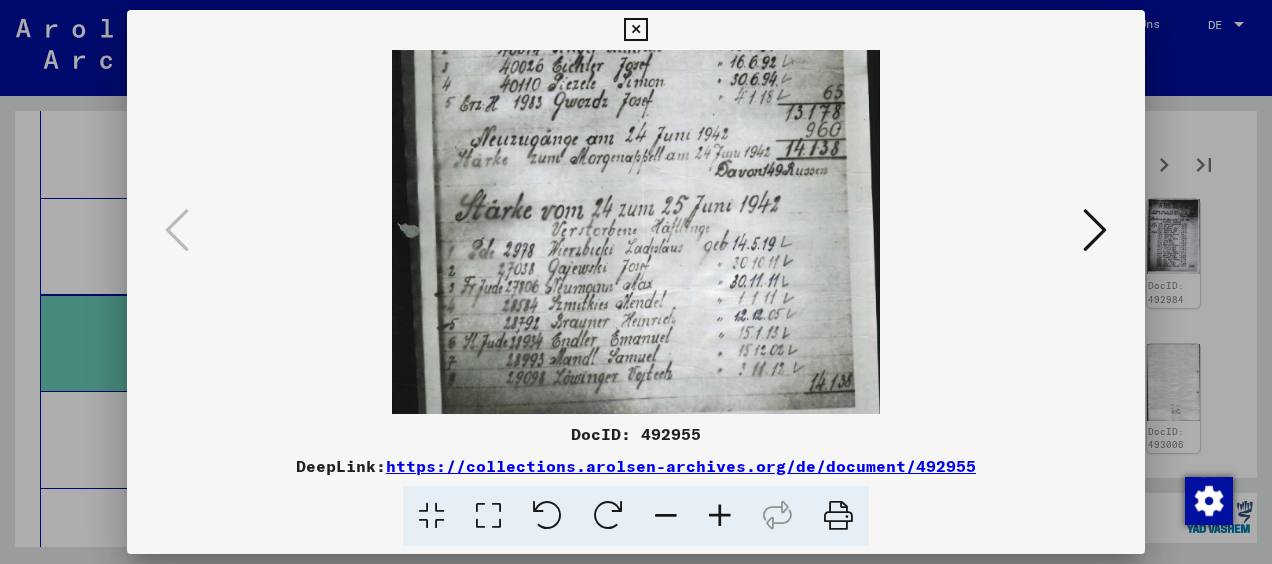 scroll, scrollTop: 294, scrollLeft: 0, axis: vertical 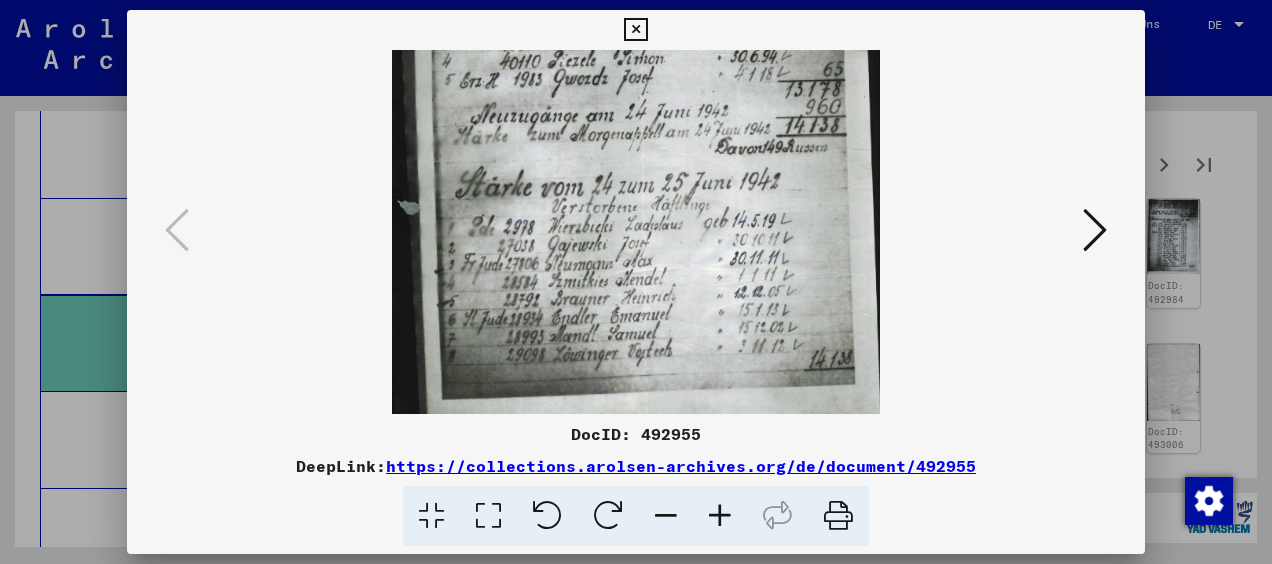 drag, startPoint x: 697, startPoint y: 393, endPoint x: 672, endPoint y: 317, distance: 80.00625 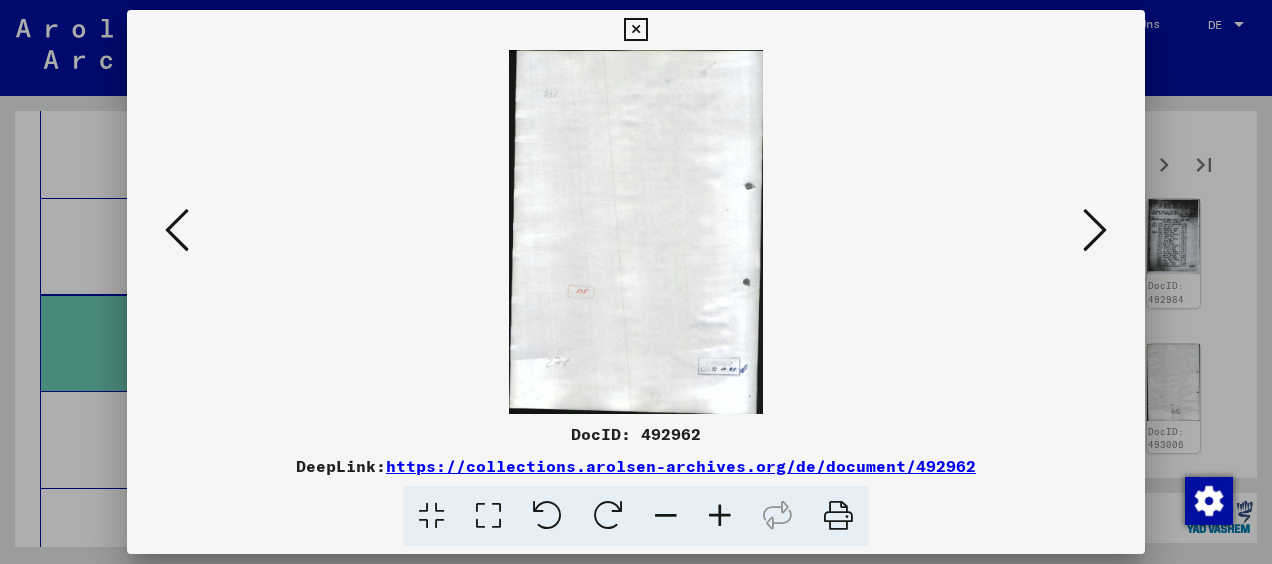 click at bounding box center (1095, 230) 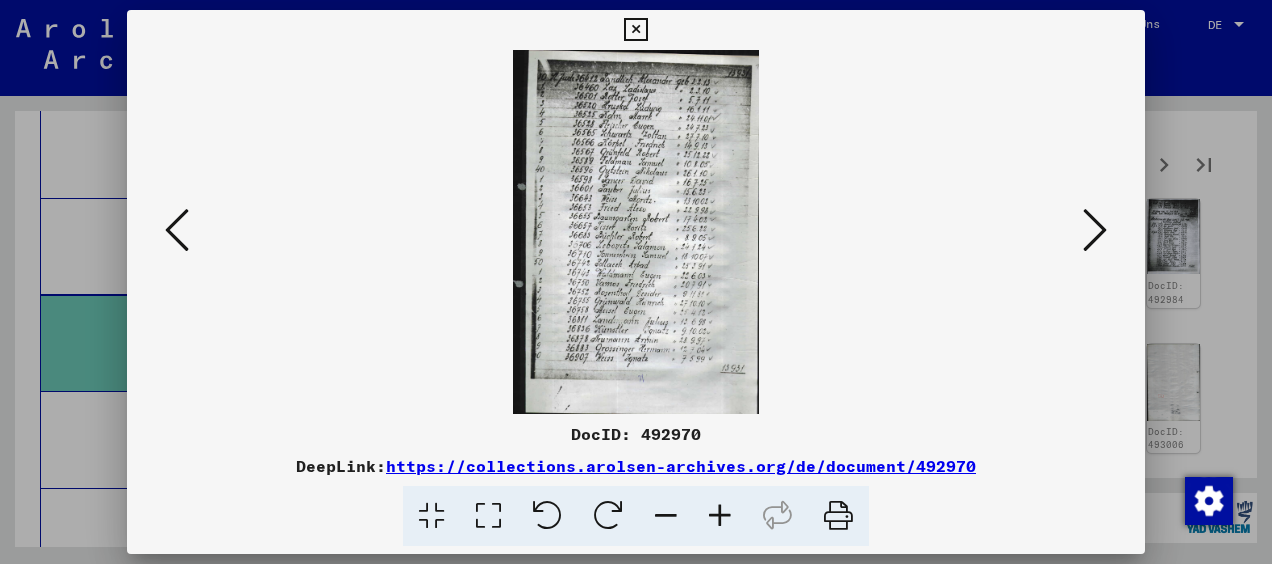 click at bounding box center (720, 516) 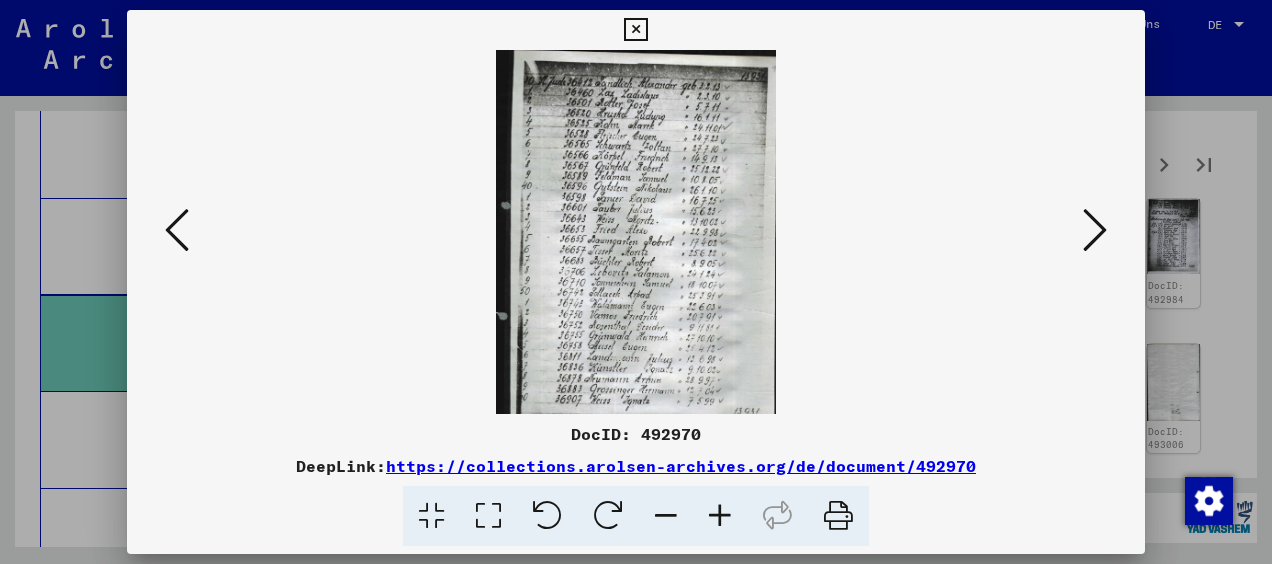 click at bounding box center [720, 516] 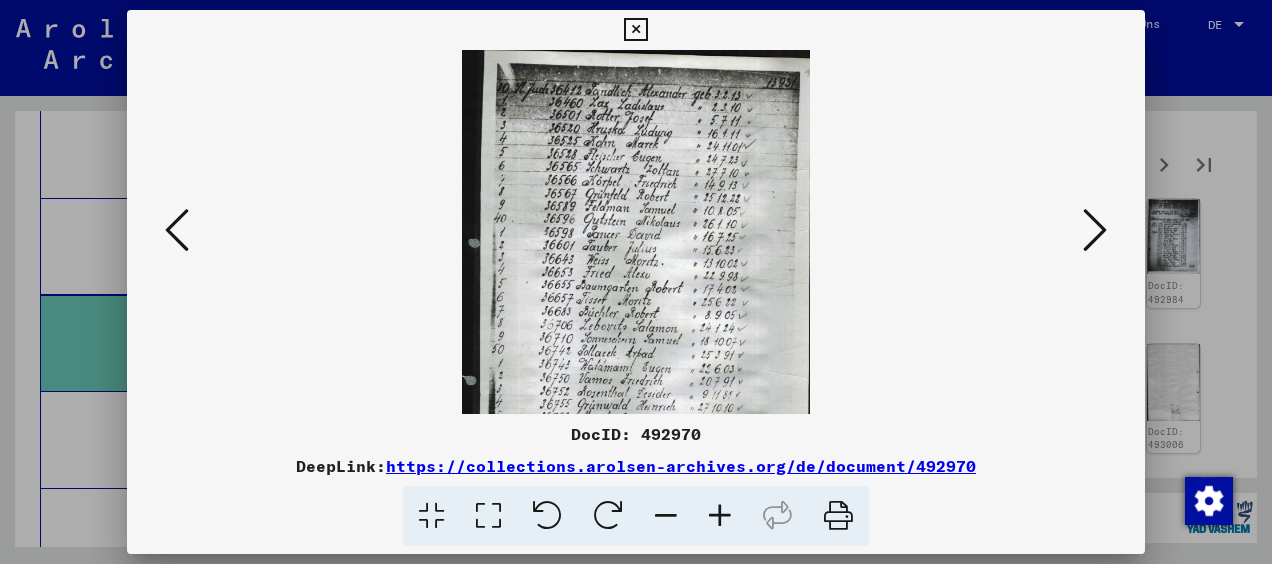 click at bounding box center (720, 516) 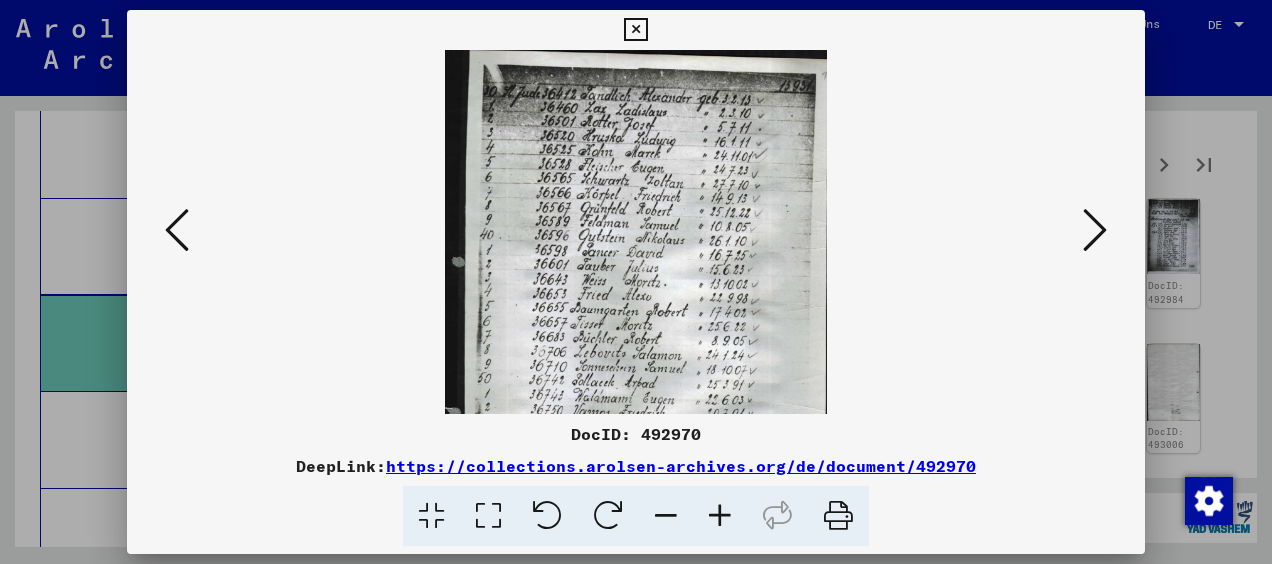 click at bounding box center (720, 516) 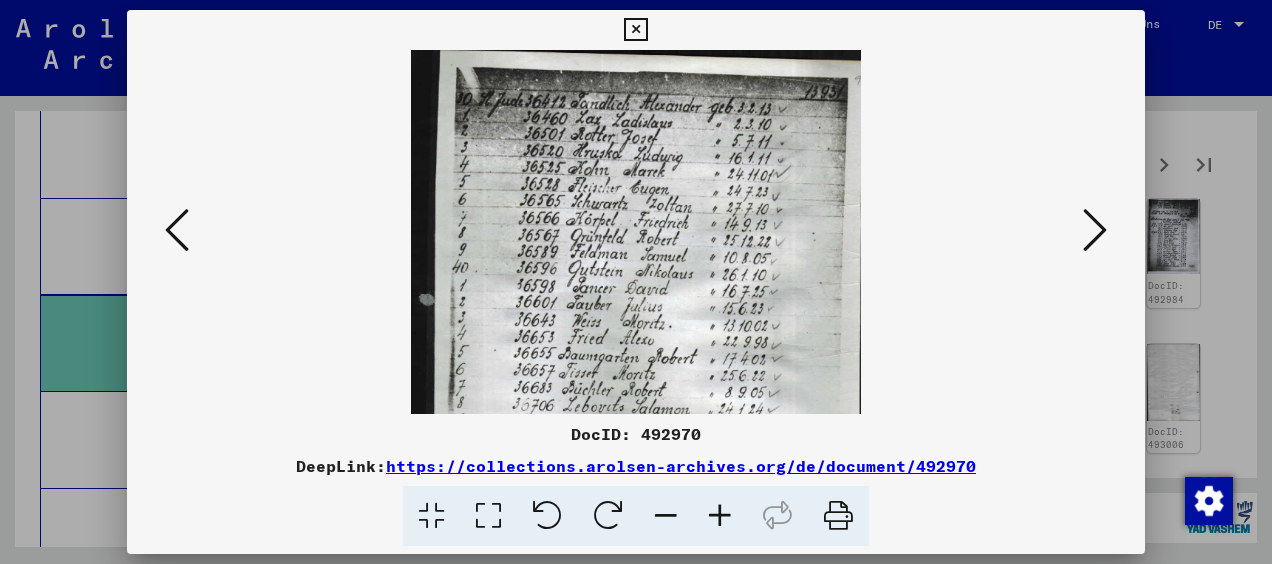 click at bounding box center (720, 516) 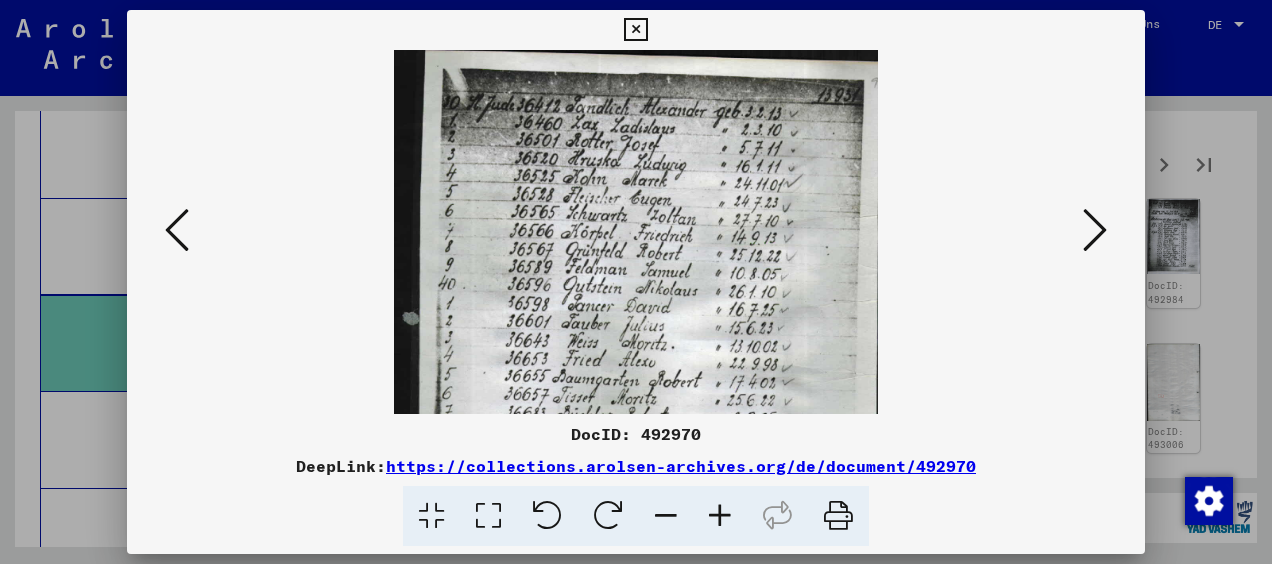 click at bounding box center (720, 516) 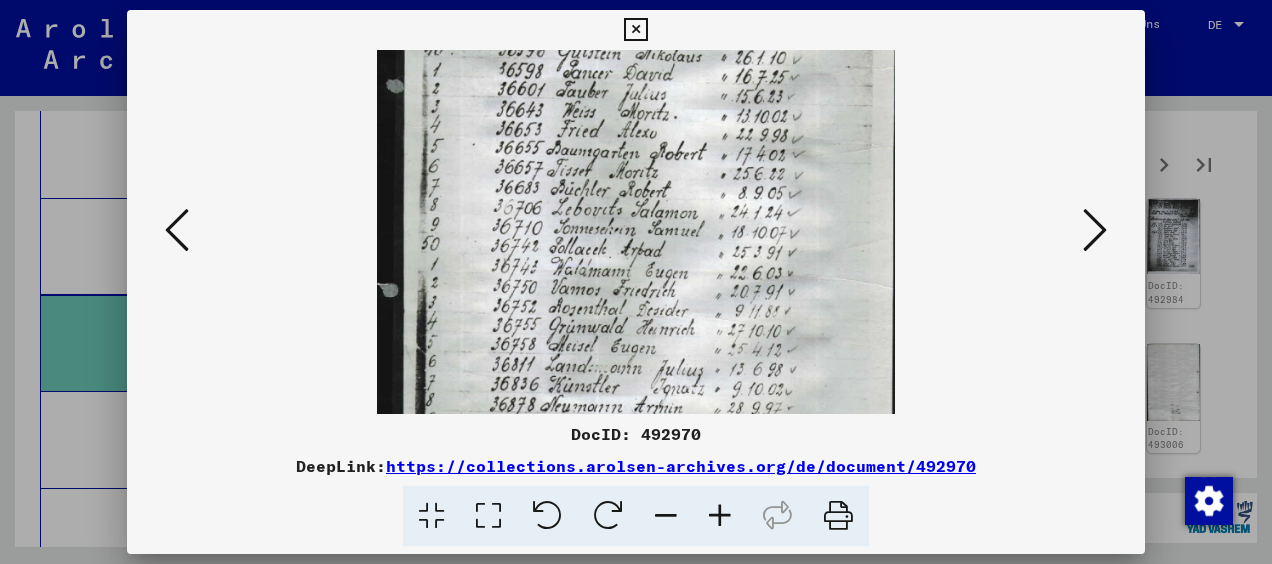 drag, startPoint x: 668, startPoint y: 376, endPoint x: 624, endPoint y: 156, distance: 224.35686 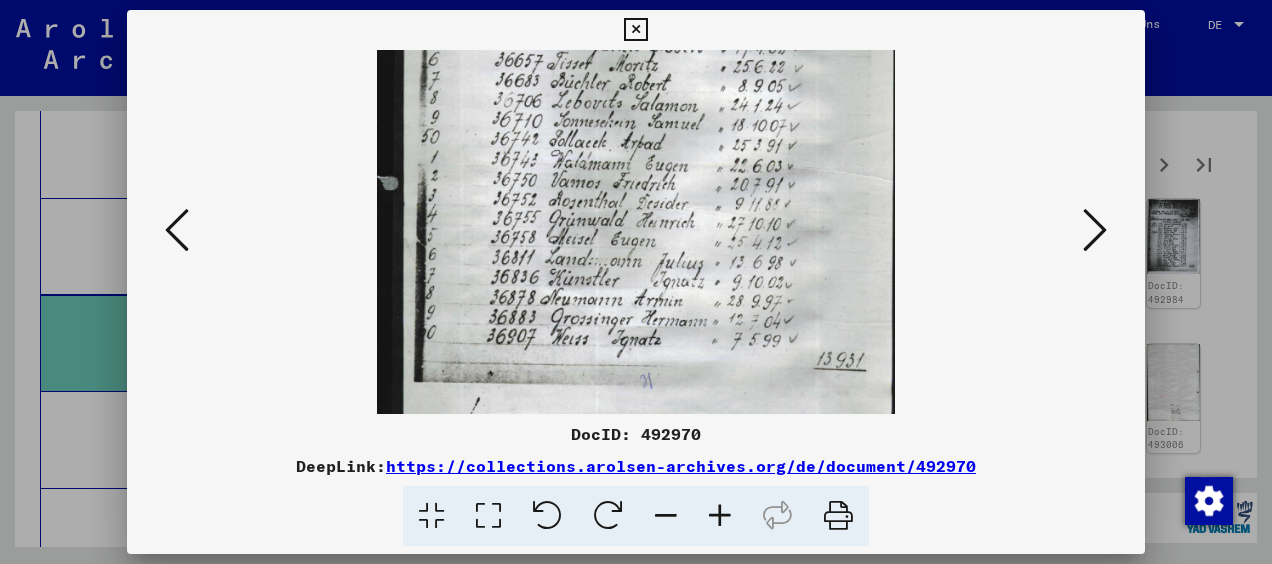 scroll, scrollTop: 370, scrollLeft: 0, axis: vertical 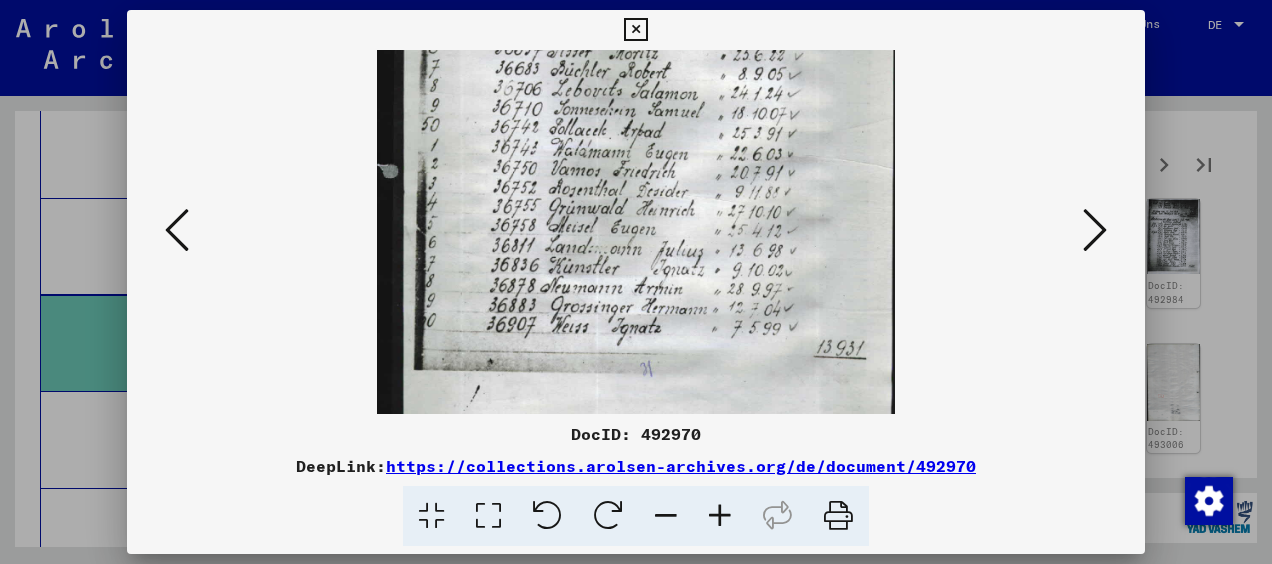 drag, startPoint x: 734, startPoint y: 334, endPoint x: 696, endPoint y: 218, distance: 122.06556 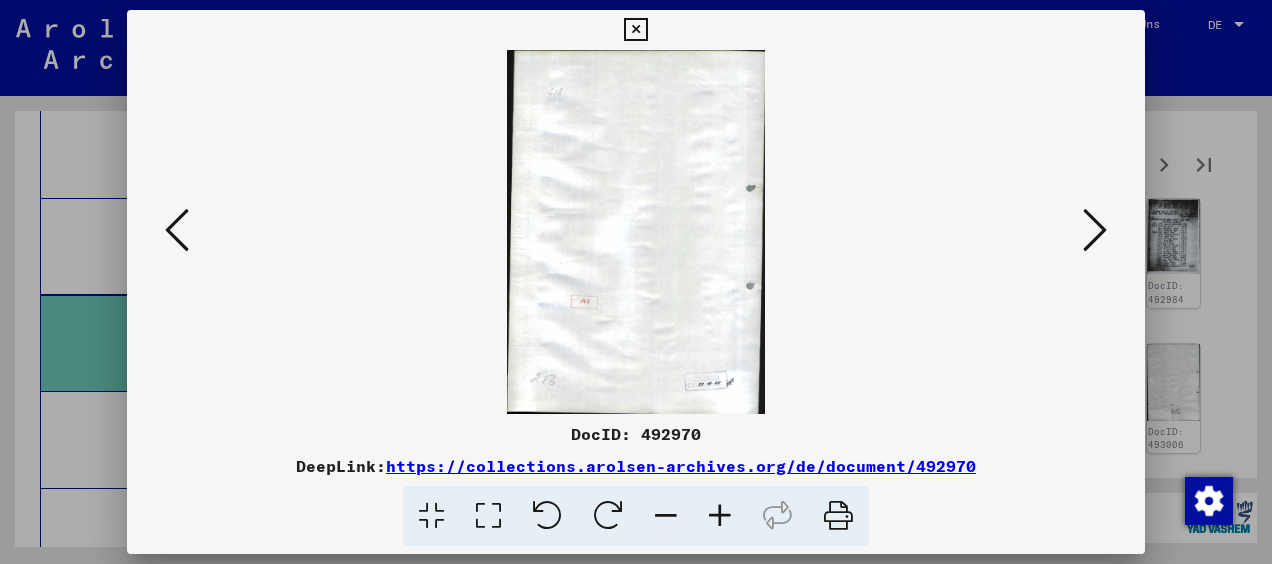 click at bounding box center (1095, 230) 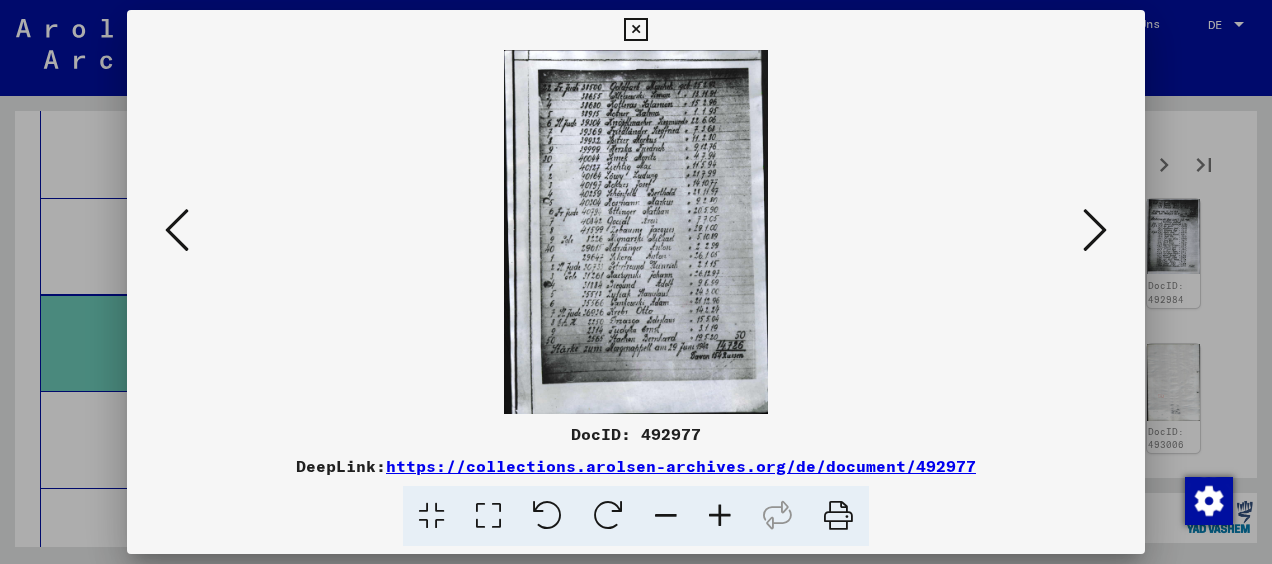 click at bounding box center (720, 516) 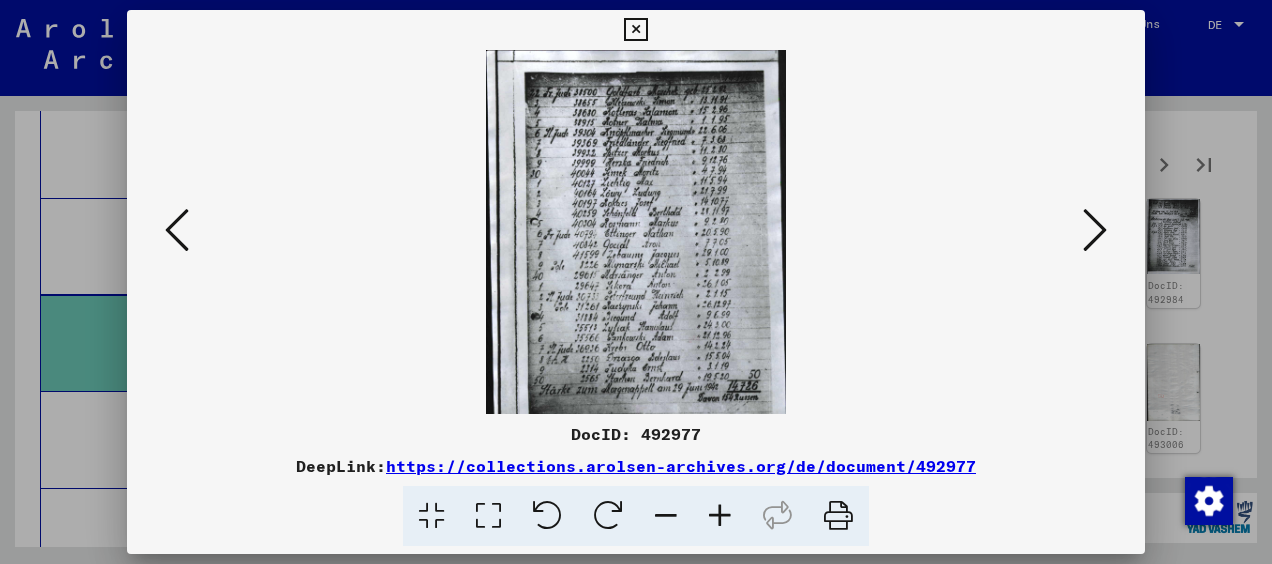 click at bounding box center [720, 516] 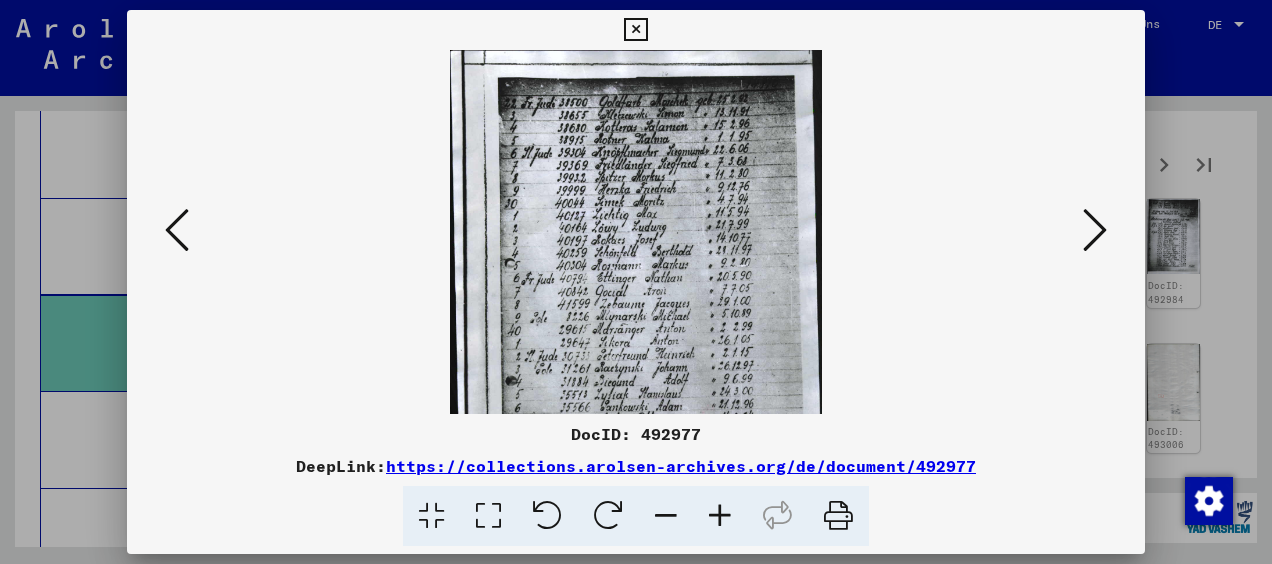 click at bounding box center (720, 516) 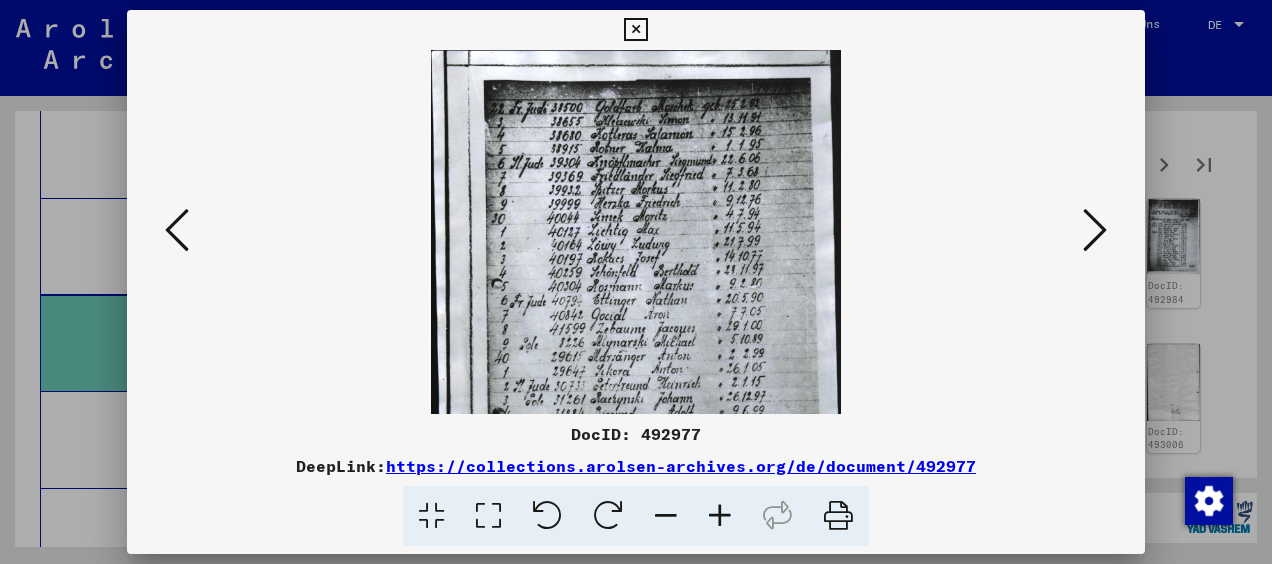 click at bounding box center [720, 516] 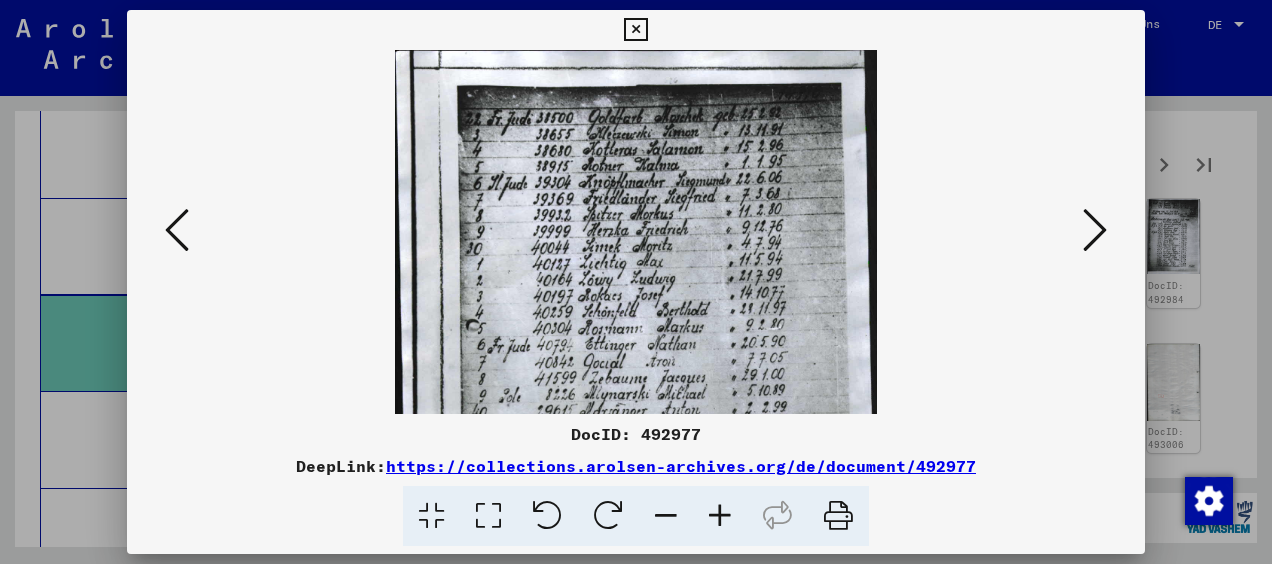click at bounding box center [720, 516] 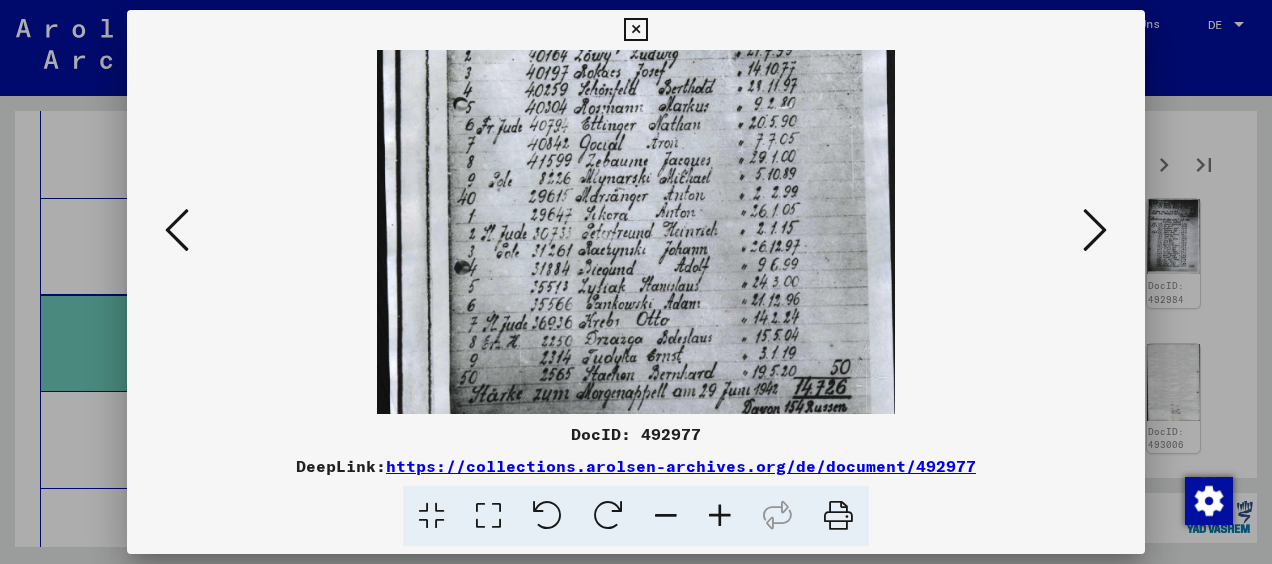 scroll, scrollTop: 244, scrollLeft: 0, axis: vertical 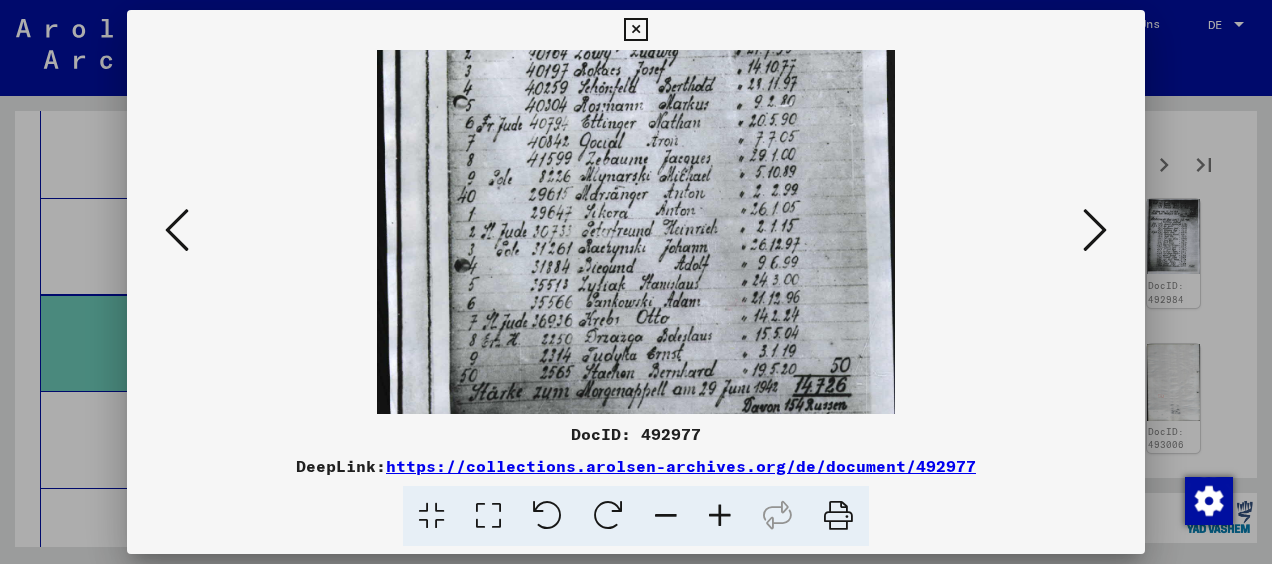 drag, startPoint x: 638, startPoint y: 402, endPoint x: 609, endPoint y: 178, distance: 225.86943 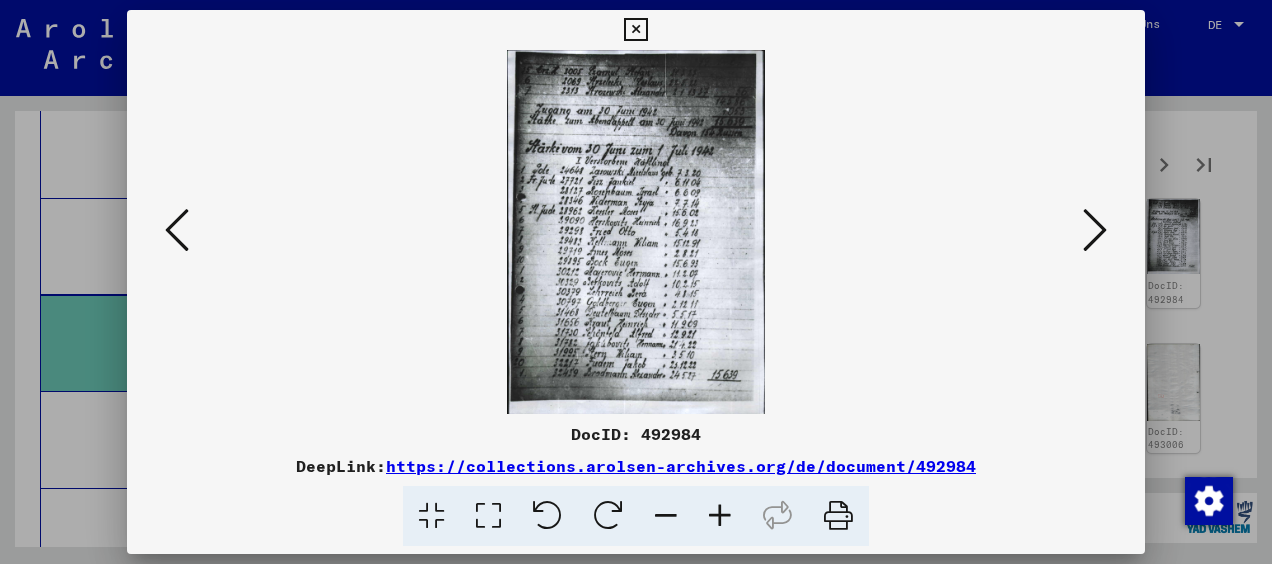 scroll, scrollTop: 0, scrollLeft: 0, axis: both 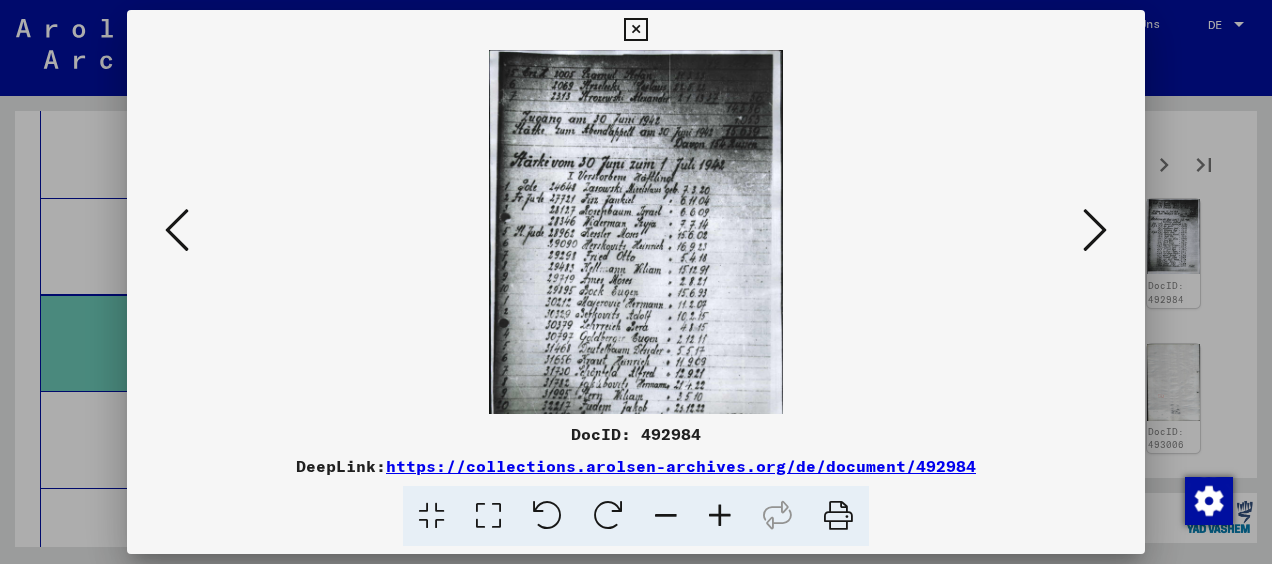 click at bounding box center [720, 516] 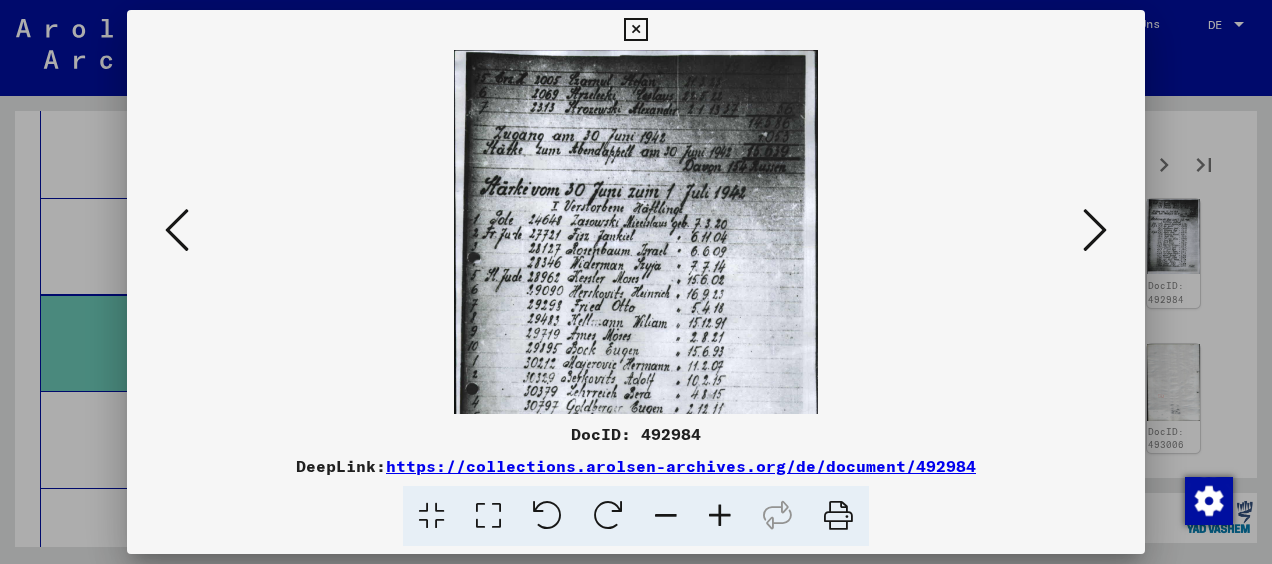click at bounding box center (720, 516) 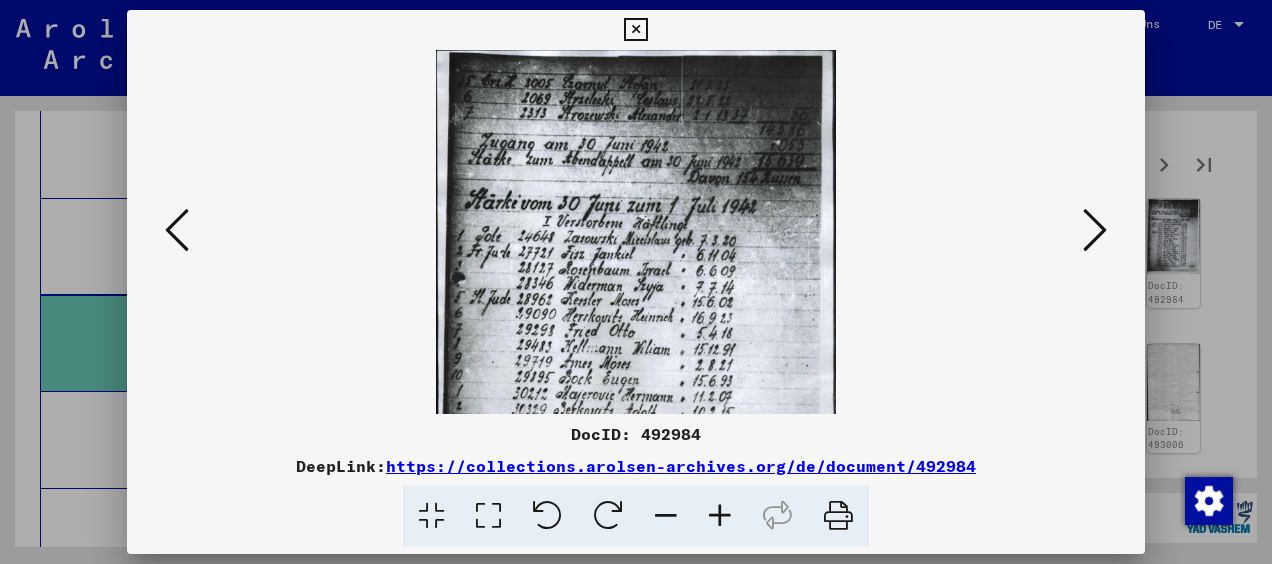 click at bounding box center (720, 516) 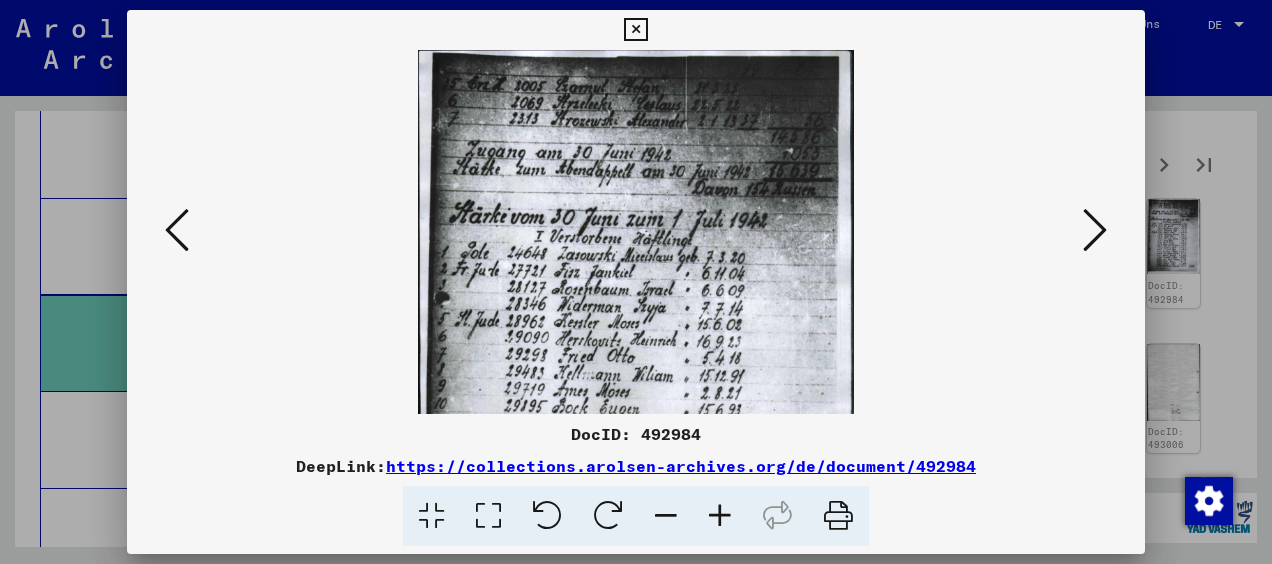 click at bounding box center [720, 516] 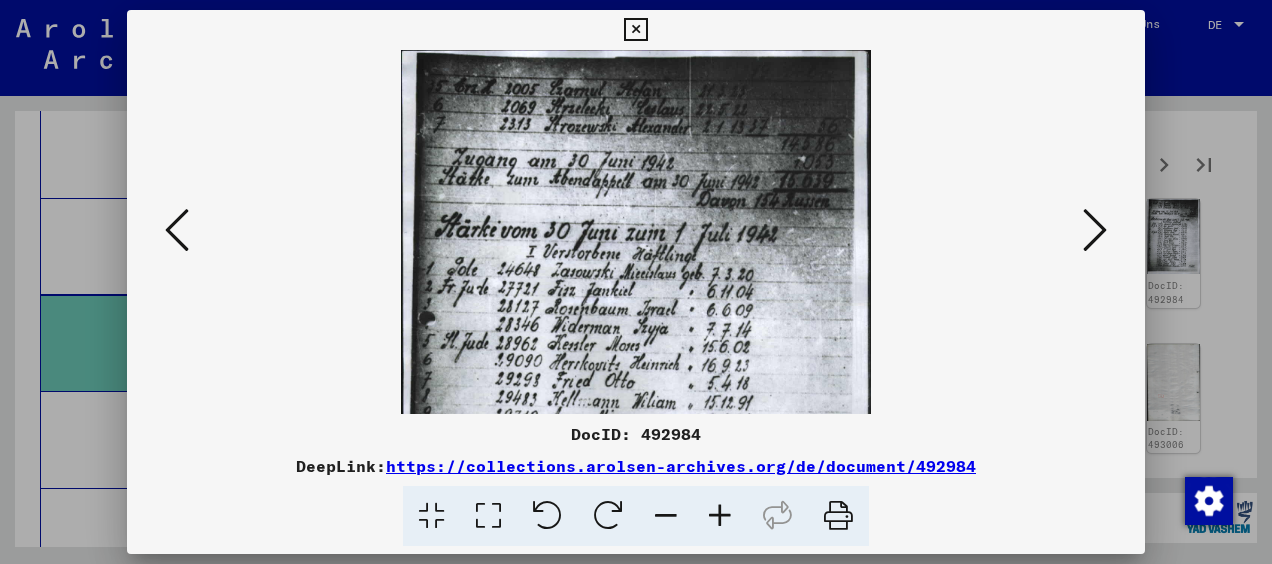 drag, startPoint x: 691, startPoint y: 317, endPoint x: 685, endPoint y: 198, distance: 119.15116 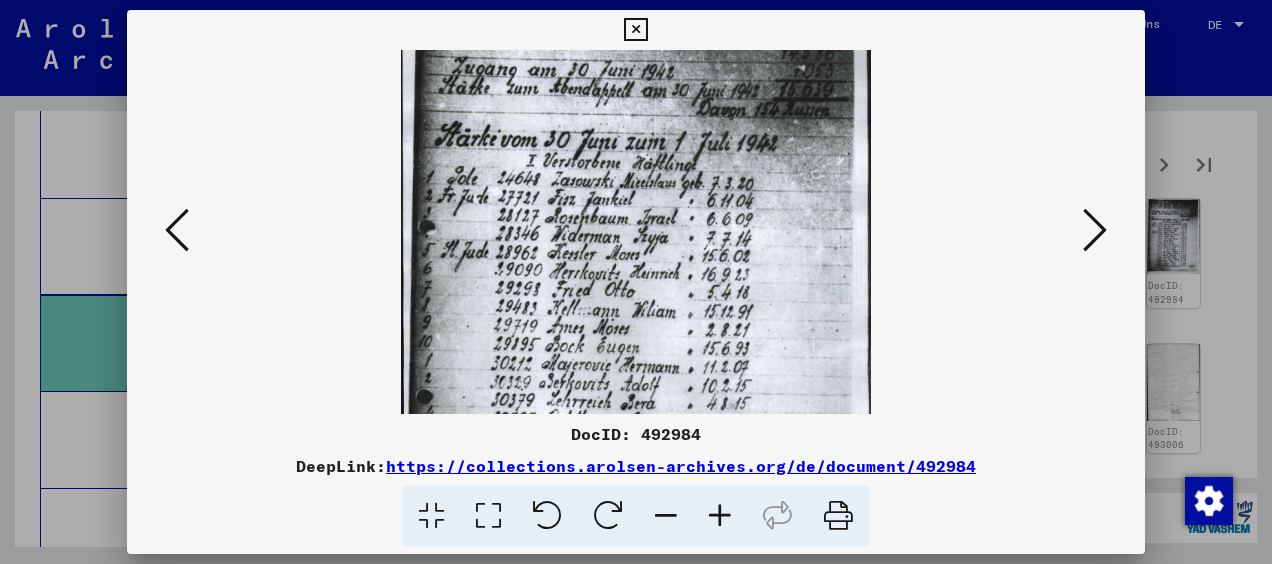 drag, startPoint x: 696, startPoint y: 377, endPoint x: 677, endPoint y: 172, distance: 205.8786 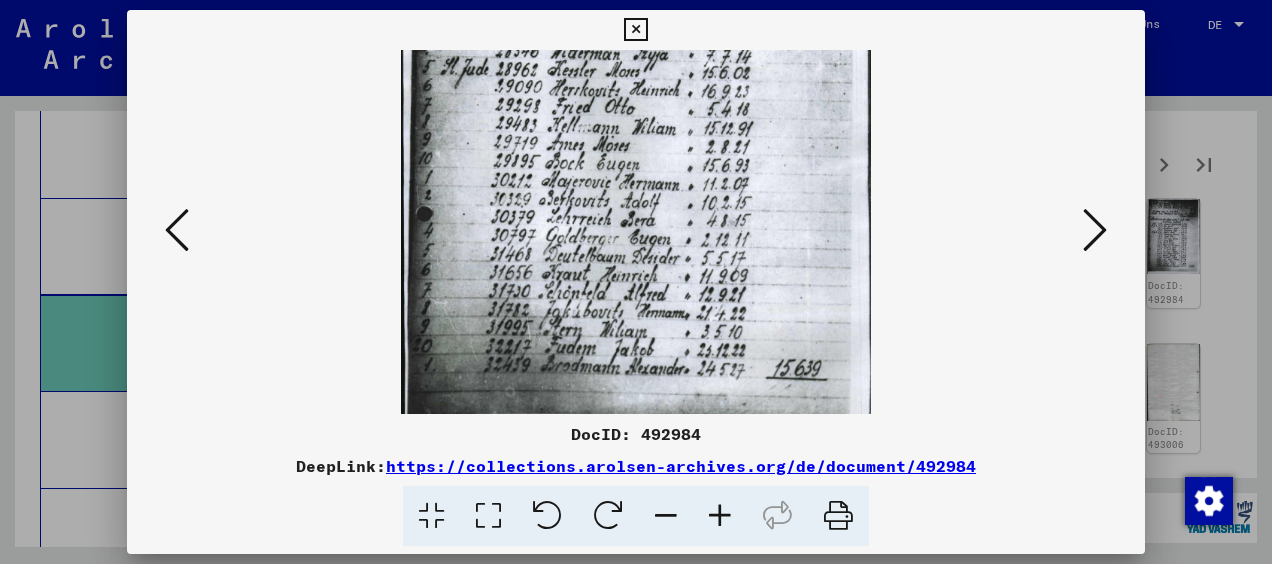 click at bounding box center [1095, 230] 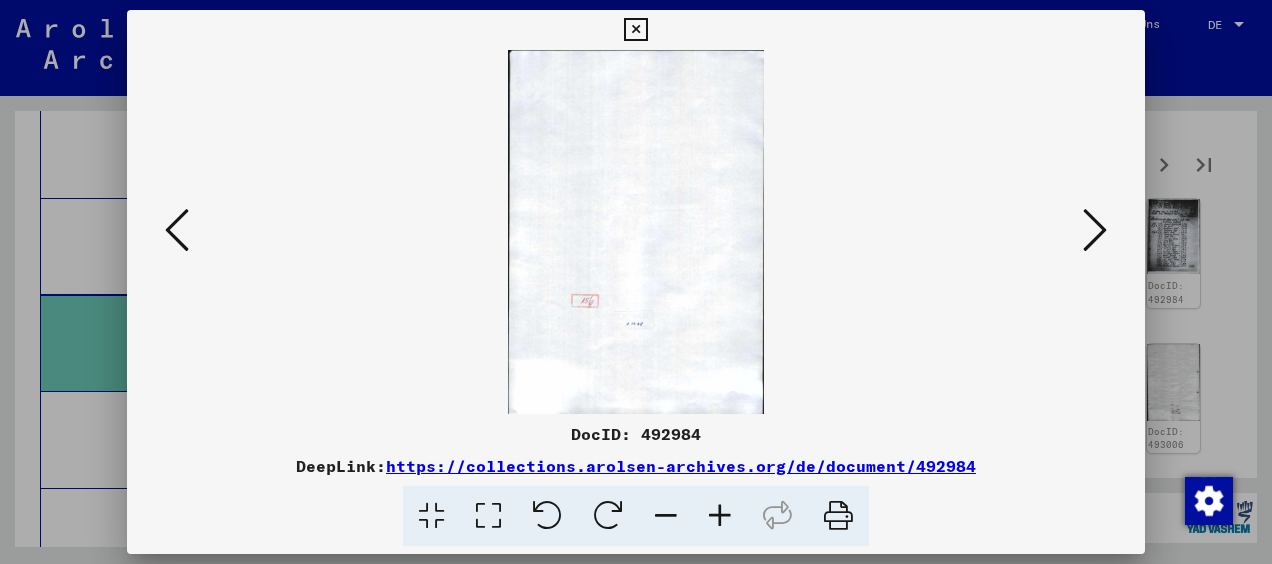 click at bounding box center (1095, 230) 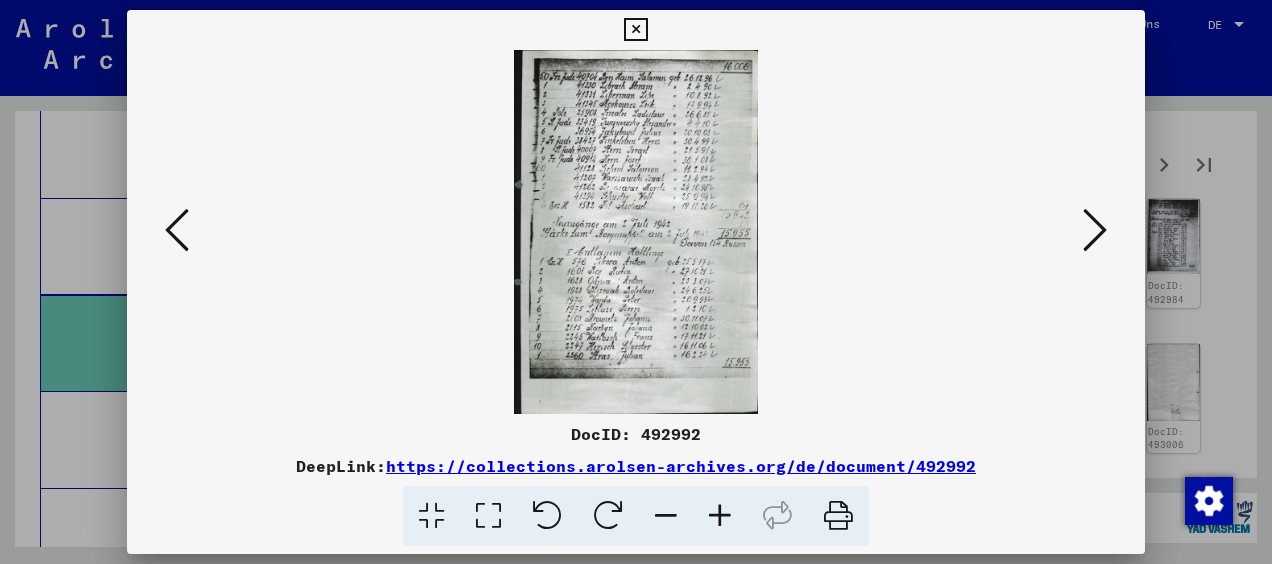 click at bounding box center [720, 516] 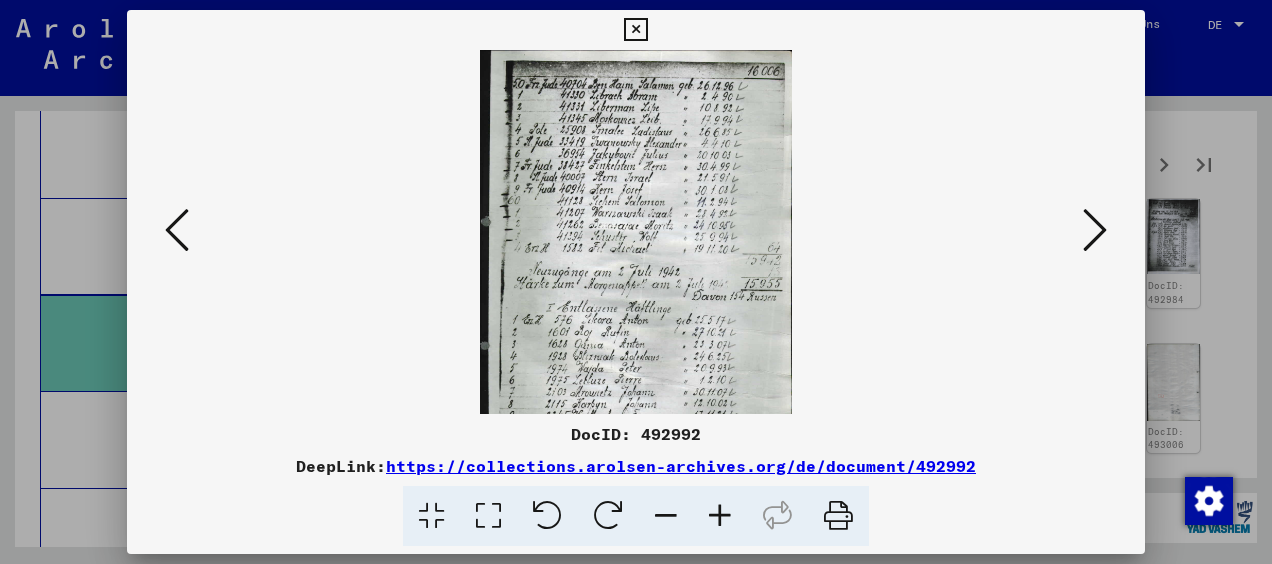 click at bounding box center [720, 516] 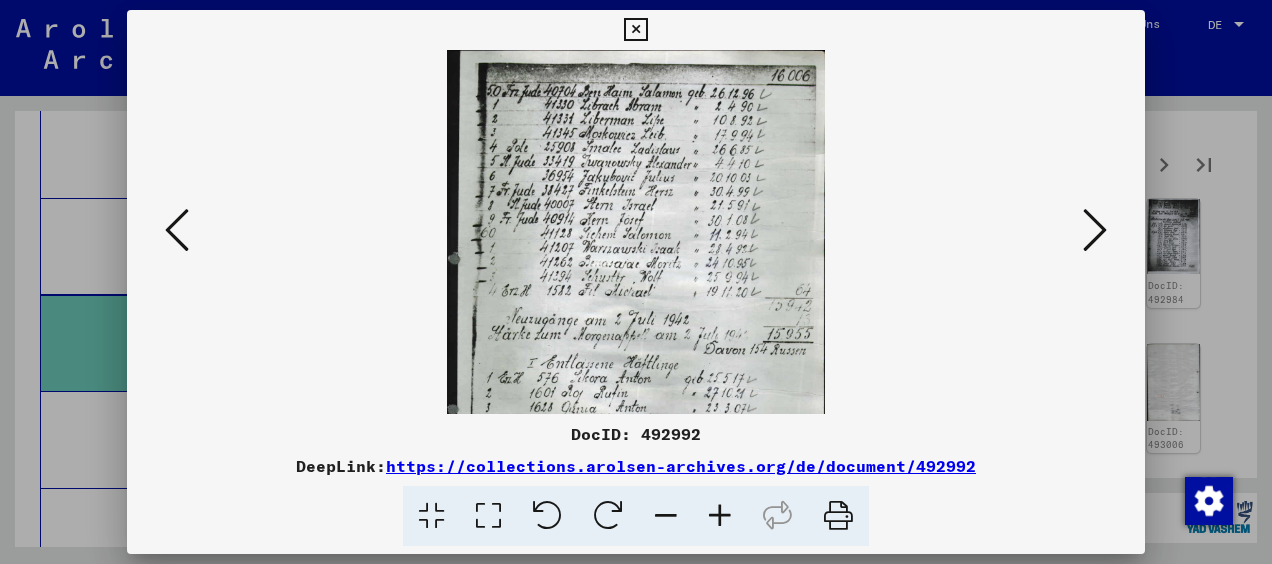click at bounding box center [720, 516] 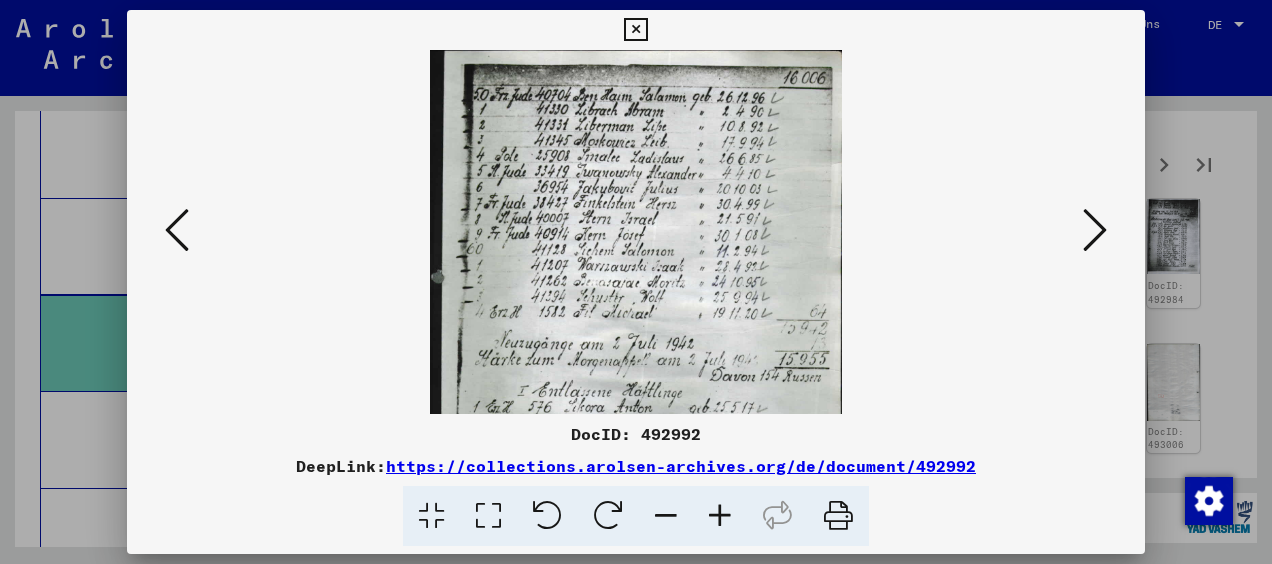click at bounding box center [720, 516] 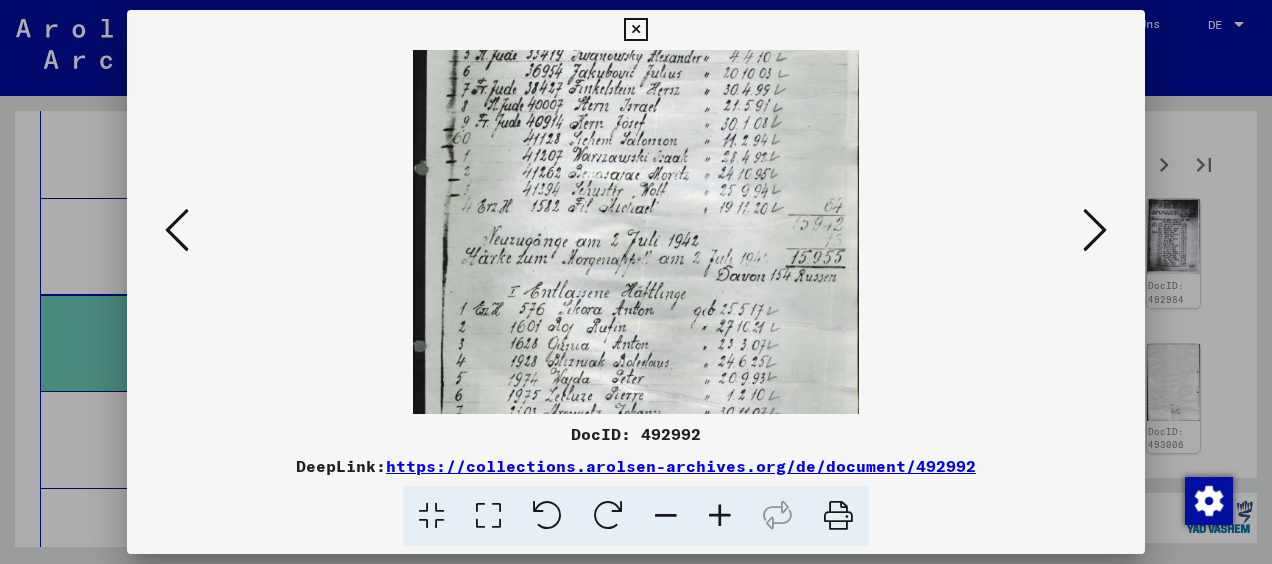 drag, startPoint x: 626, startPoint y: 199, endPoint x: 622, endPoint y: 172, distance: 27.294687 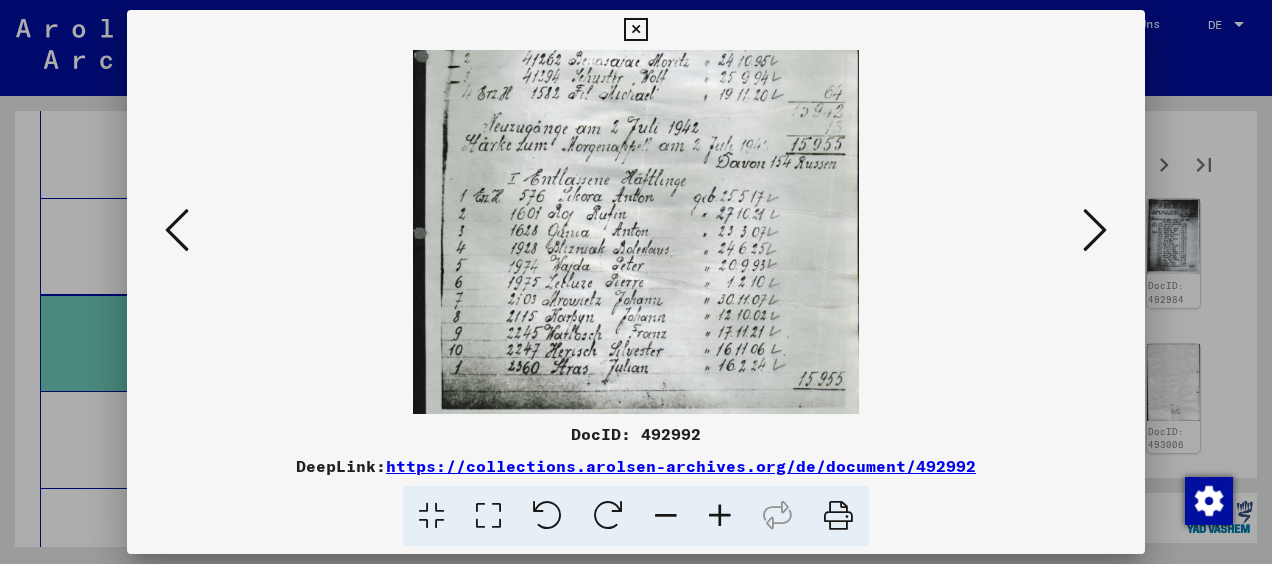 scroll, scrollTop: 244, scrollLeft: 0, axis: vertical 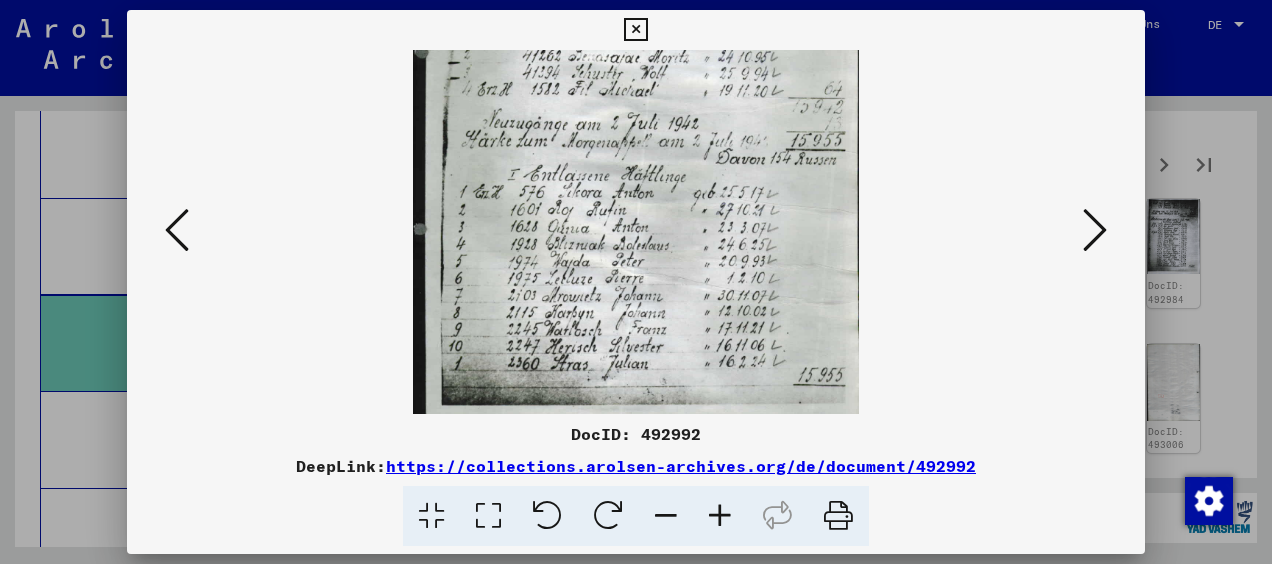 drag, startPoint x: 682, startPoint y: 376, endPoint x: 678, endPoint y: 289, distance: 87.0919 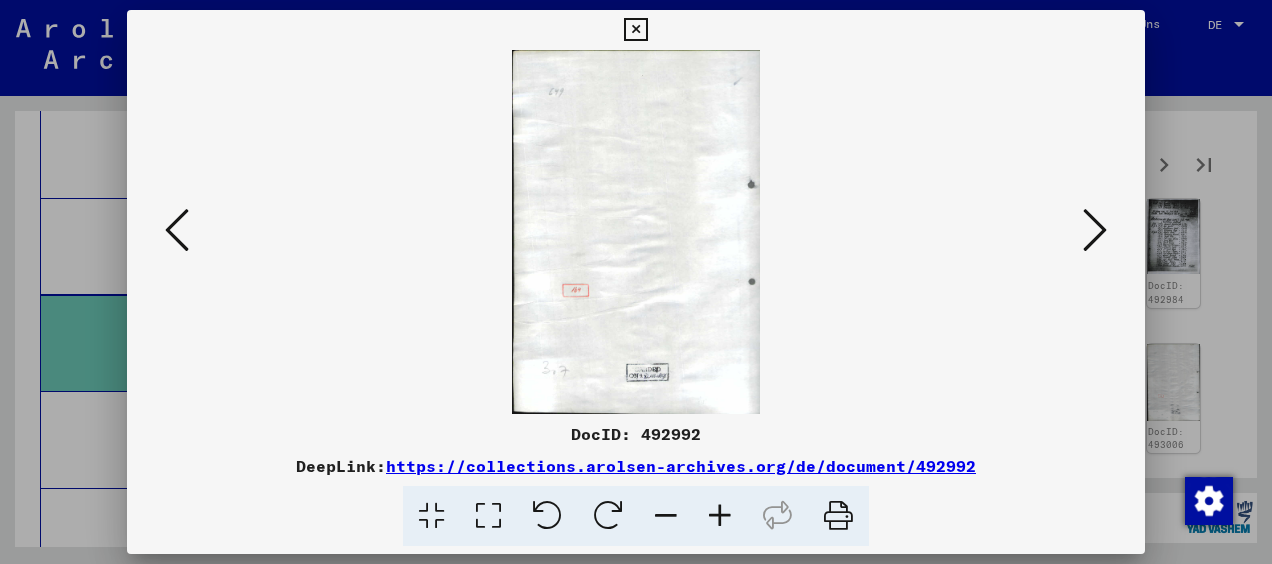 click at bounding box center [1095, 230] 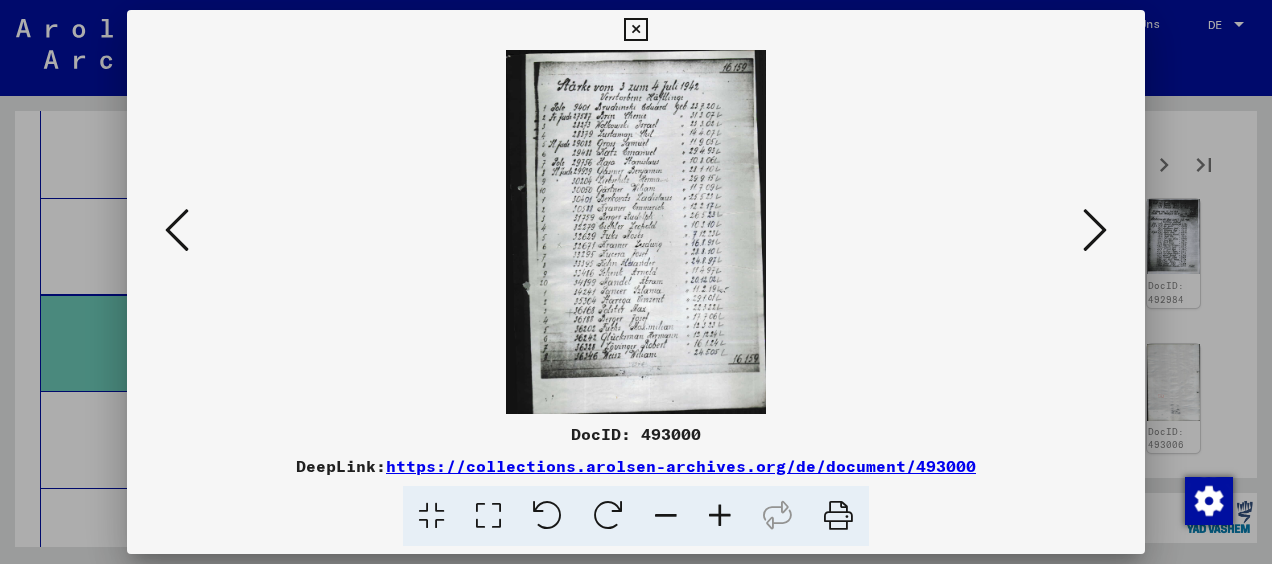 click at bounding box center (720, 516) 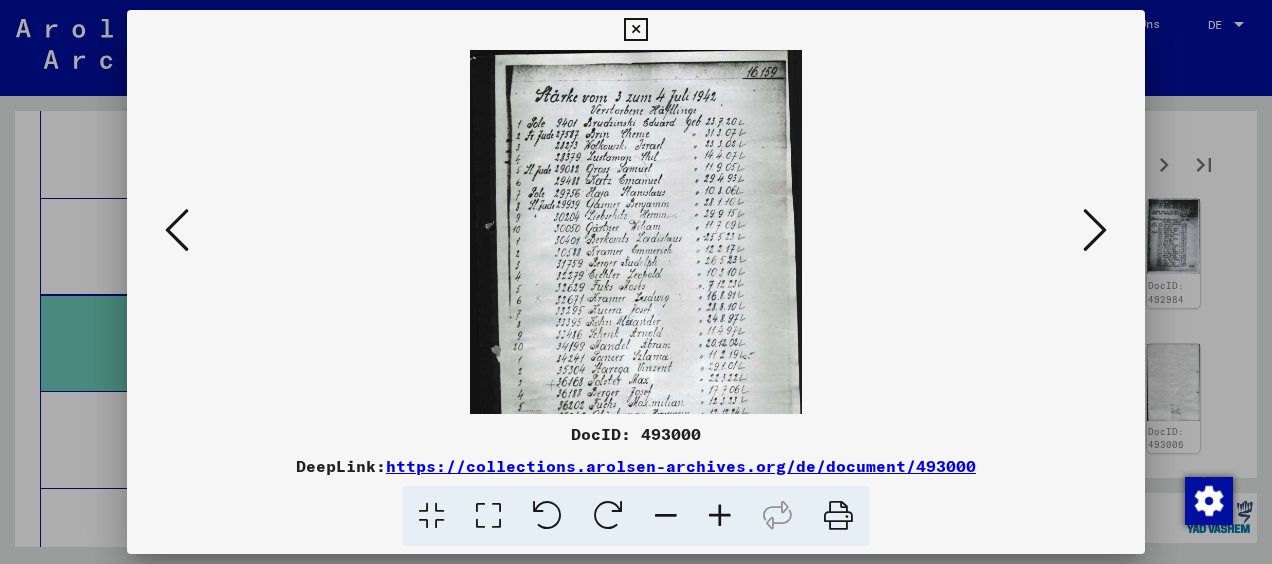 click at bounding box center [720, 516] 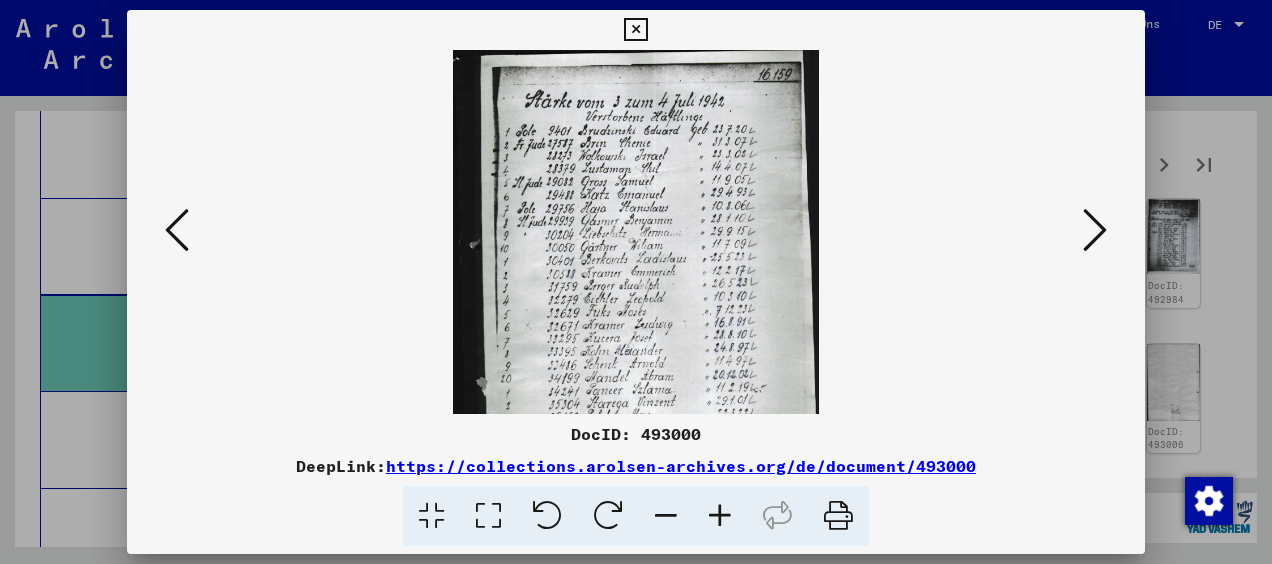 click at bounding box center [720, 516] 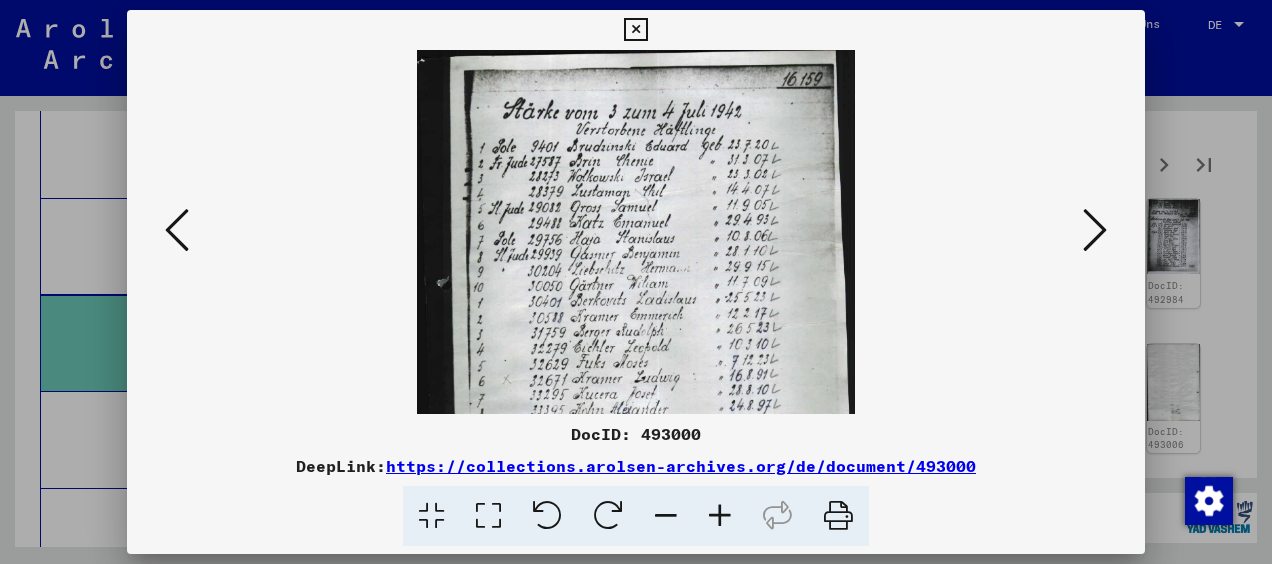 click at bounding box center (720, 516) 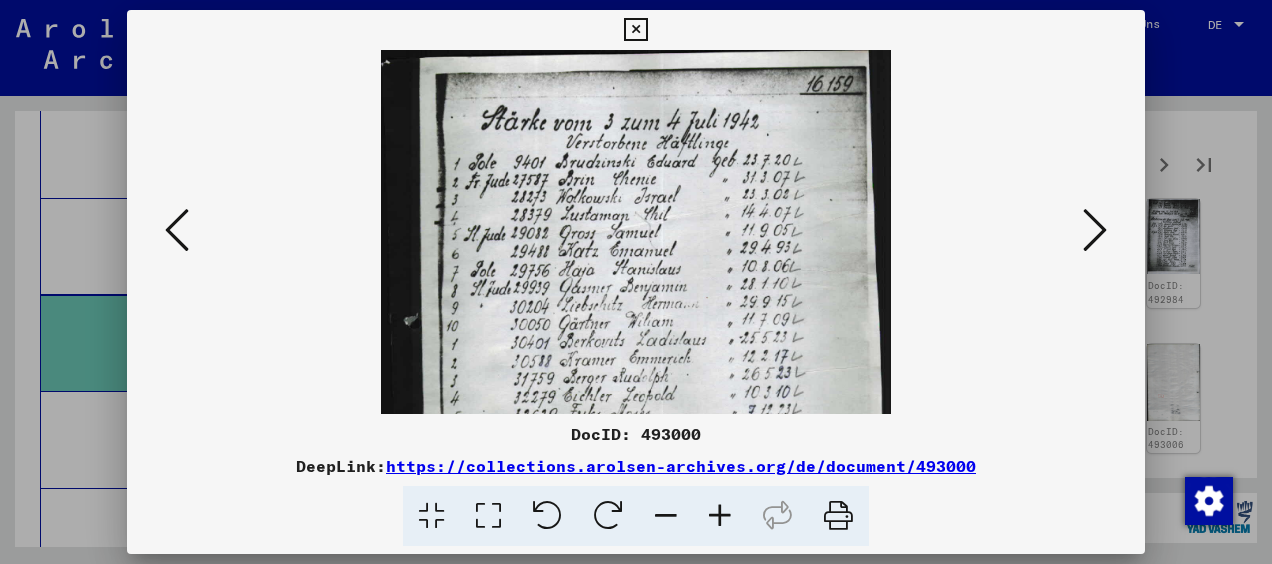 click at bounding box center [720, 516] 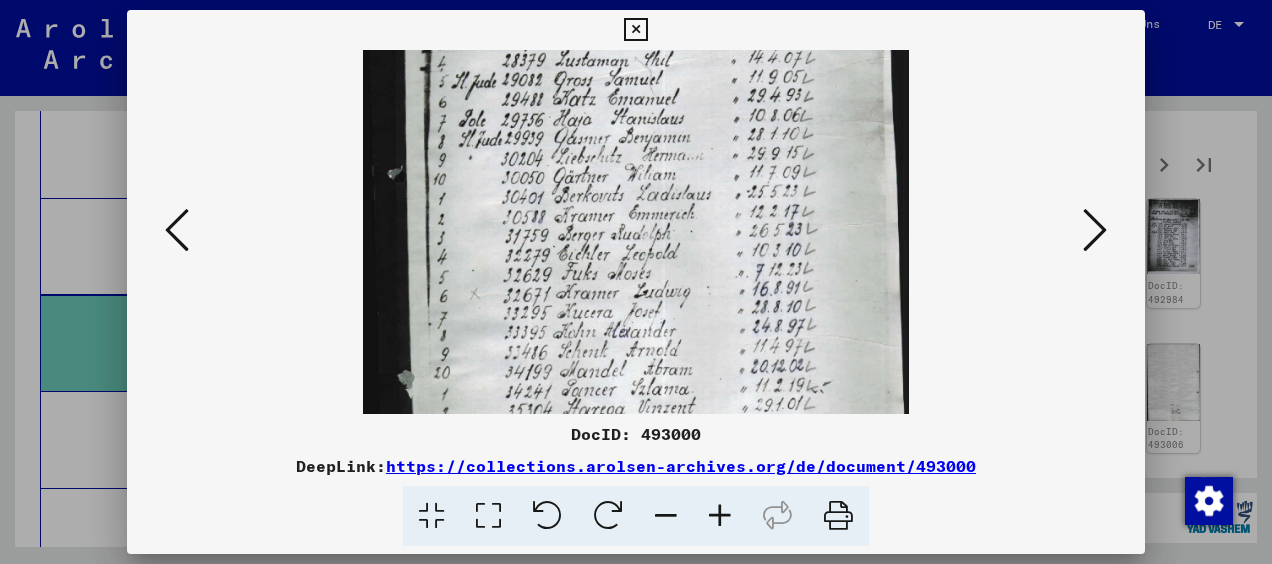 drag, startPoint x: 661, startPoint y: 262, endPoint x: 654, endPoint y: 202, distance: 60.40695 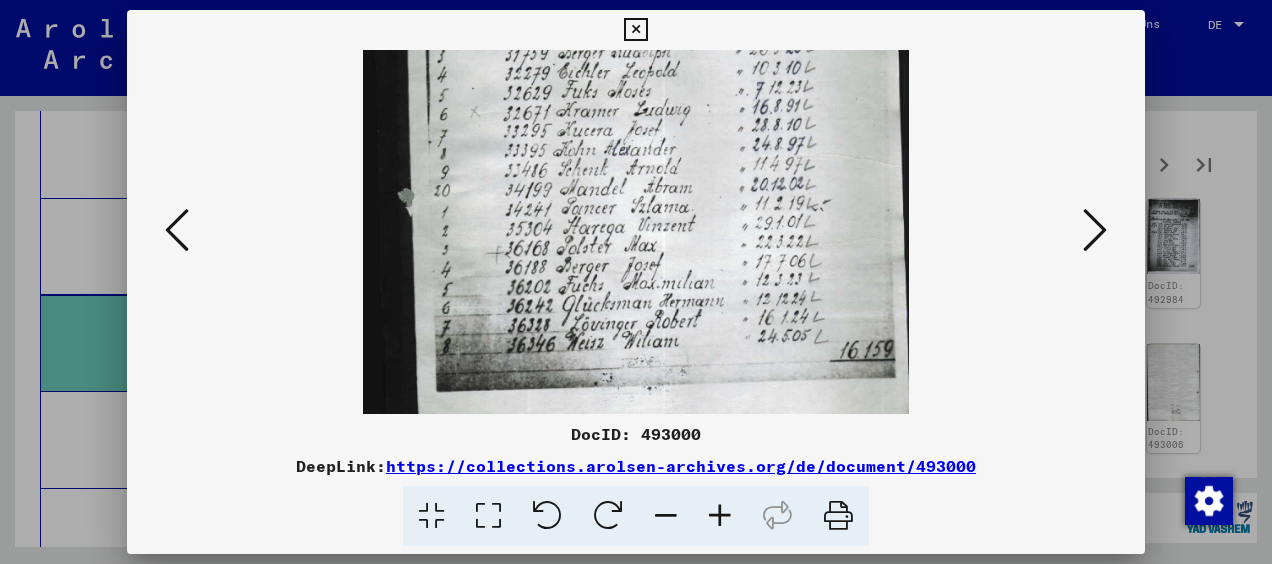 drag, startPoint x: 677, startPoint y: 308, endPoint x: 632, endPoint y: 189, distance: 127.22421 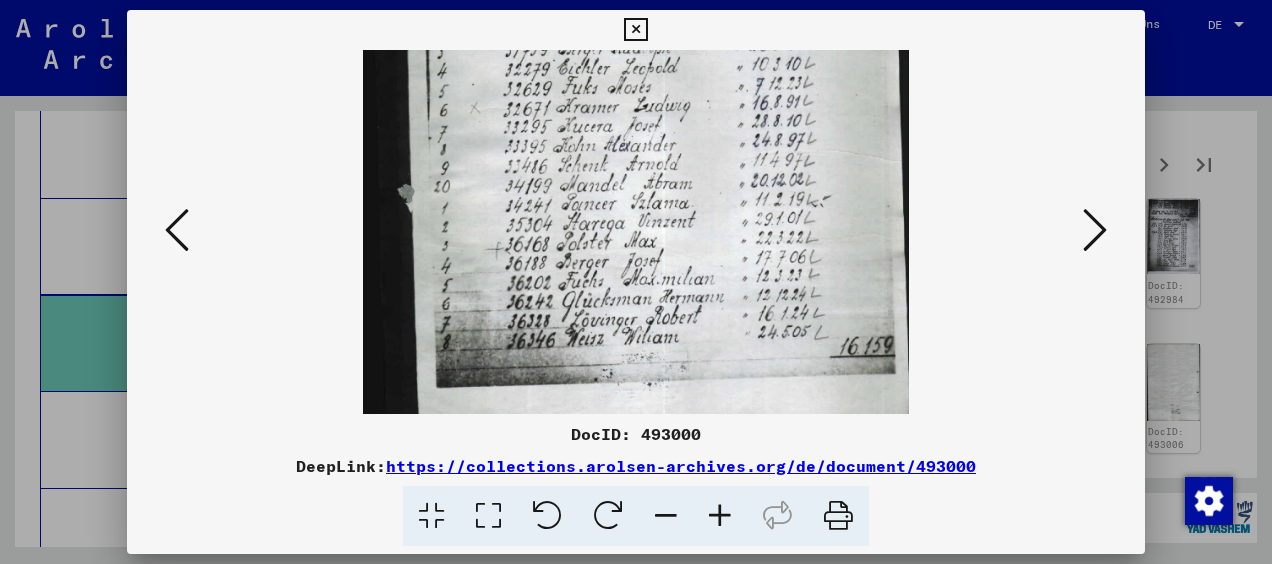 drag, startPoint x: 622, startPoint y: 30, endPoint x: 638, endPoint y: 42, distance: 20 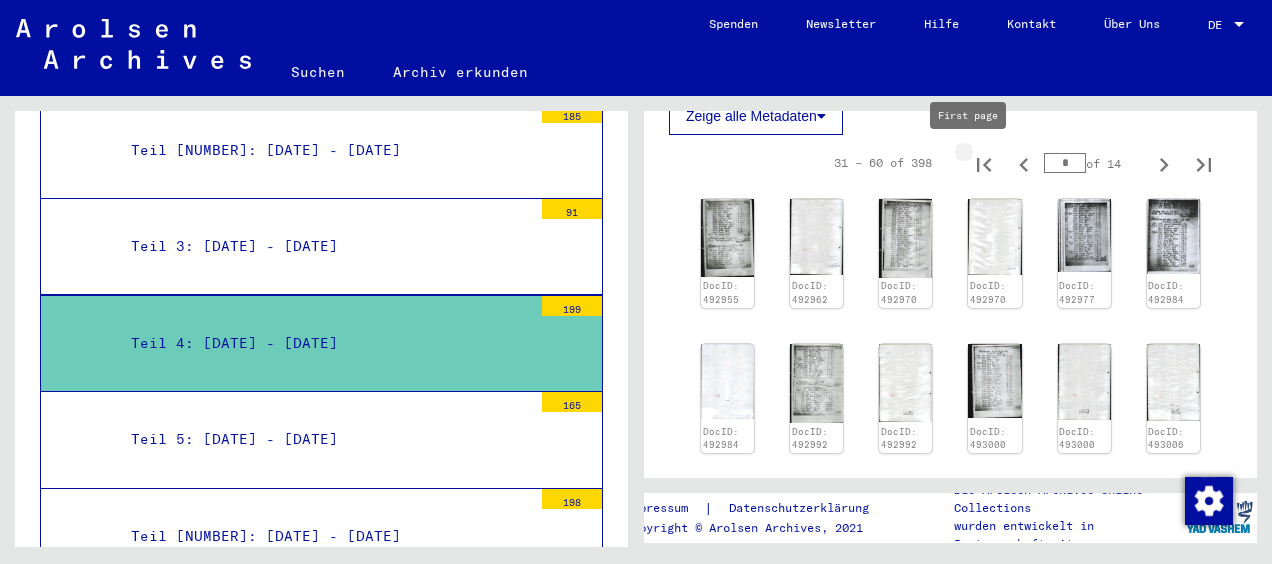 click 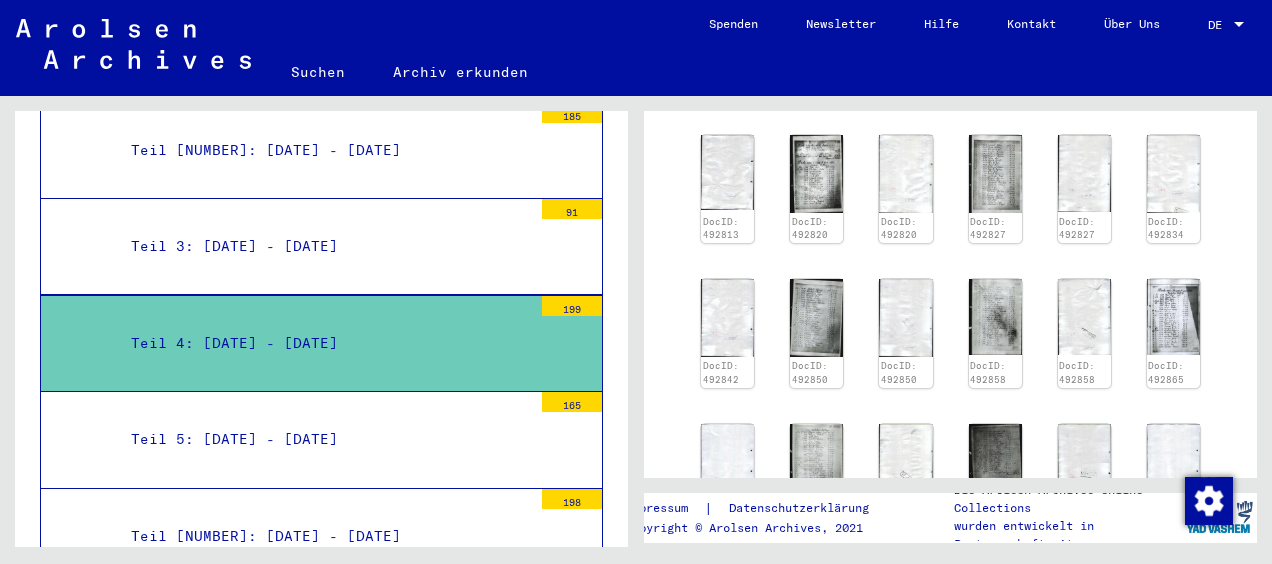 scroll, scrollTop: 500, scrollLeft: 0, axis: vertical 